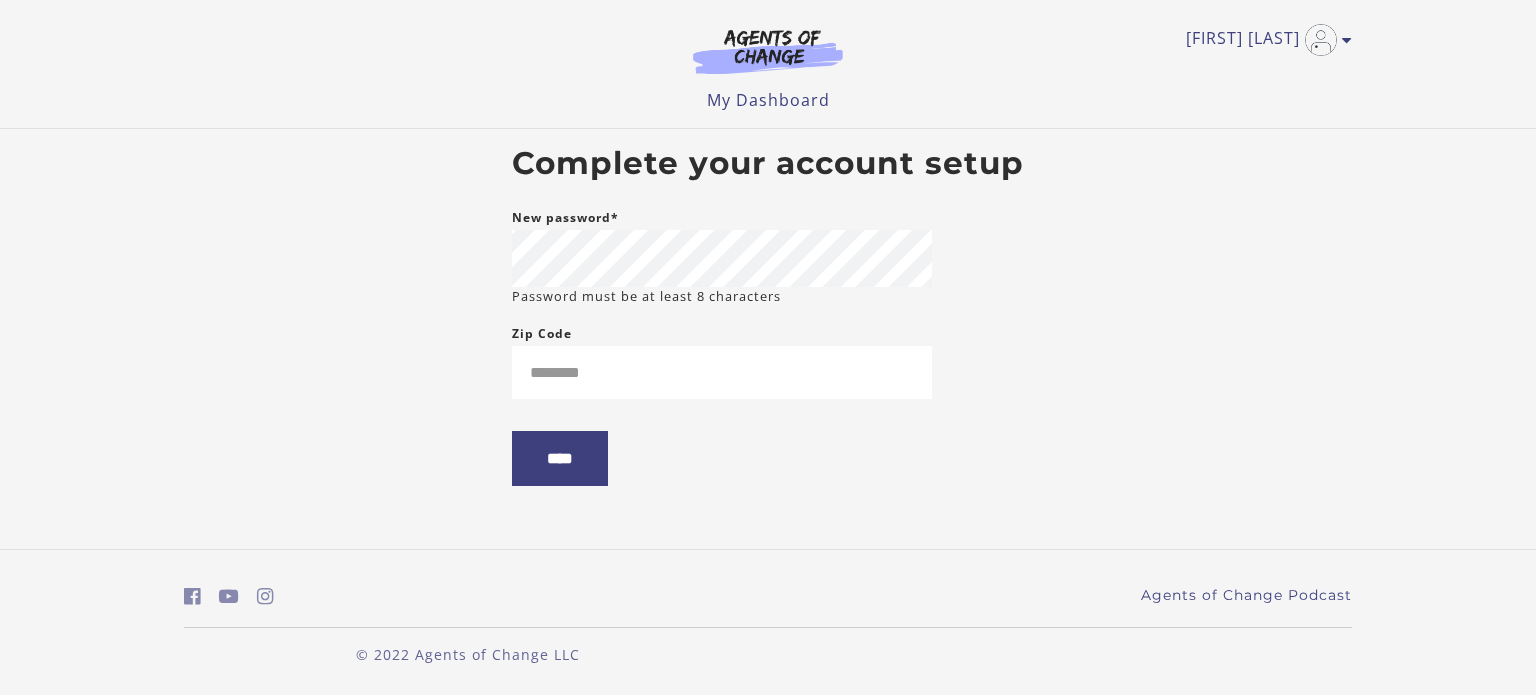 scroll, scrollTop: 0, scrollLeft: 0, axis: both 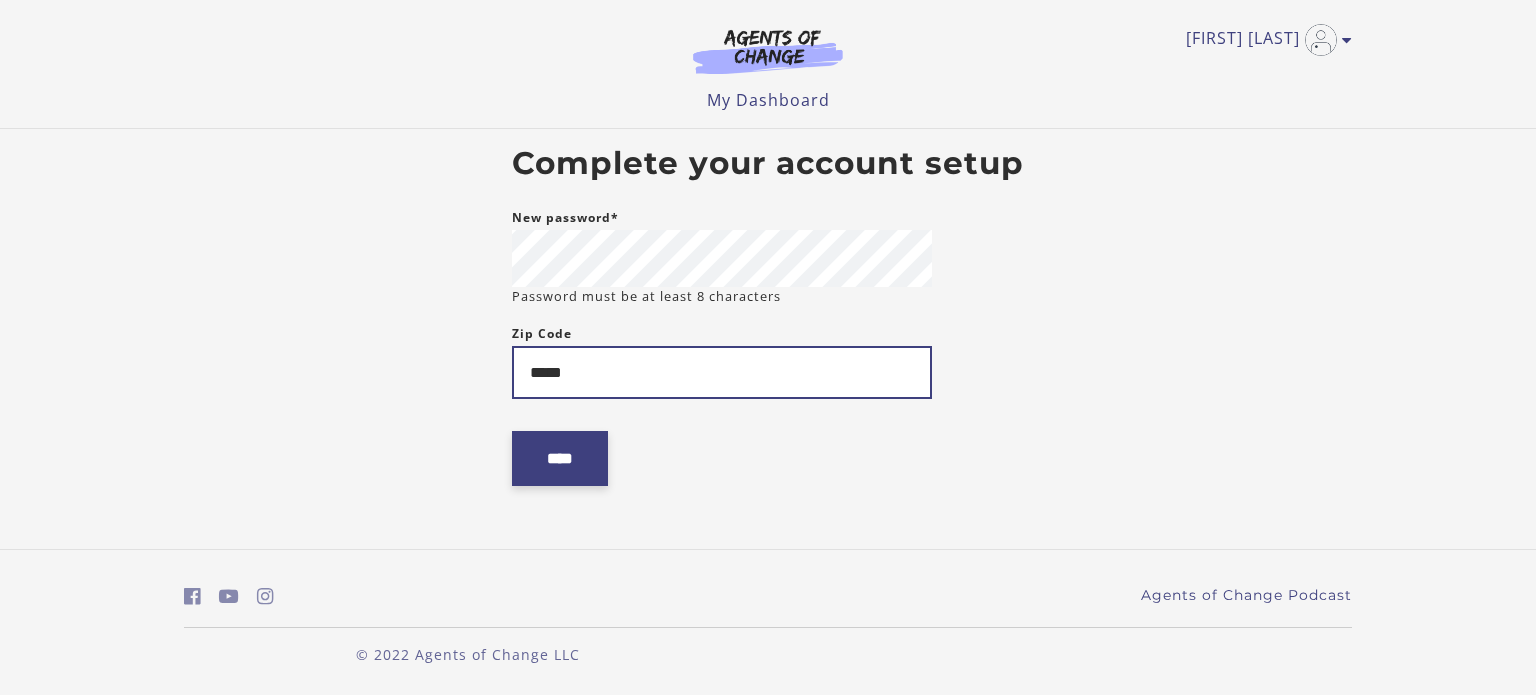 type on "*****" 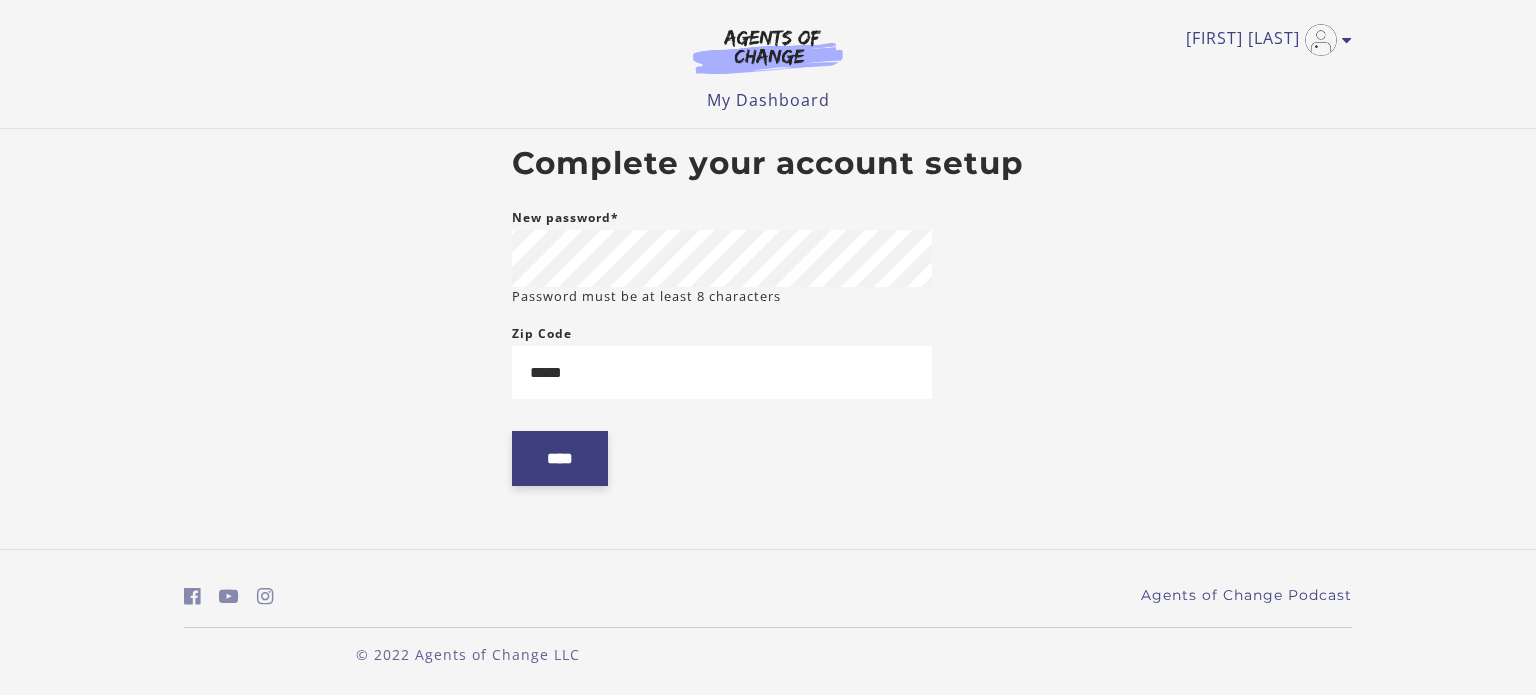 click on "****" at bounding box center [560, 458] 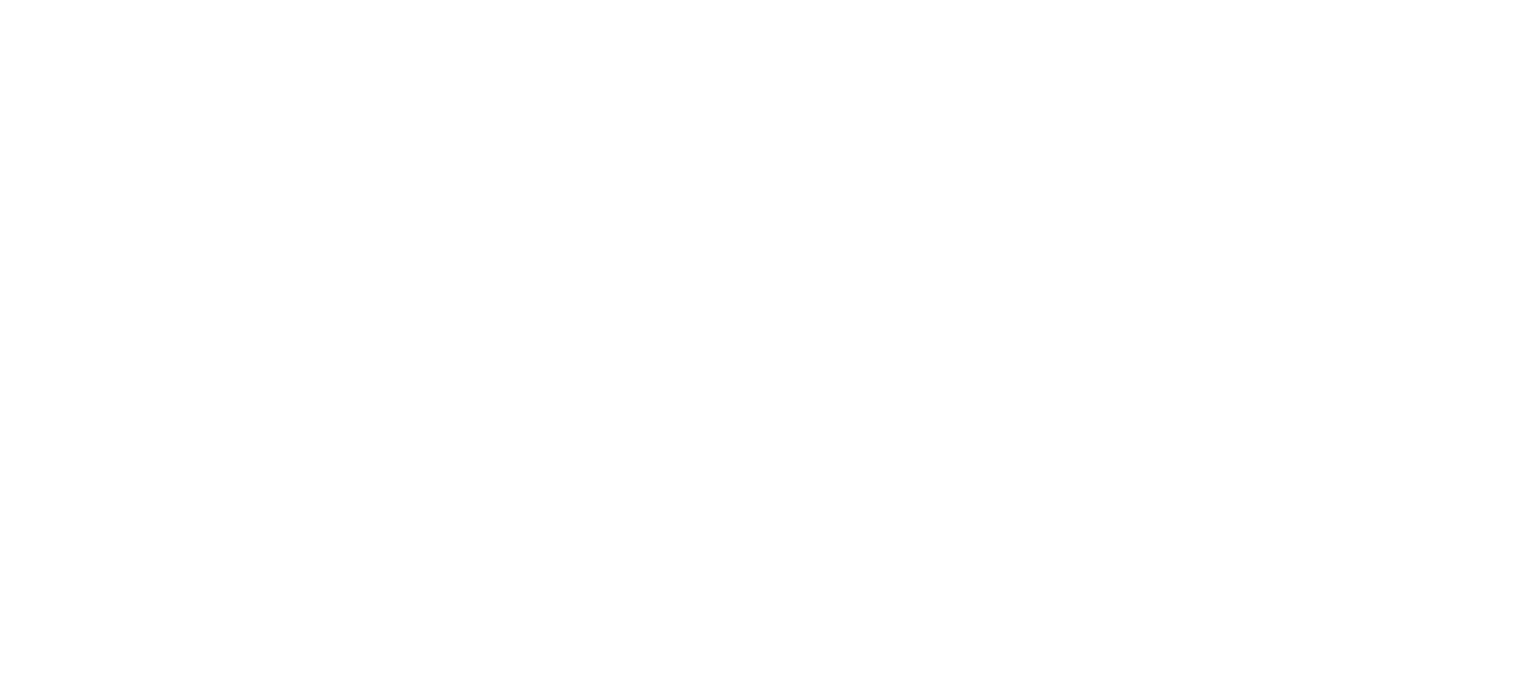 scroll, scrollTop: 0, scrollLeft: 0, axis: both 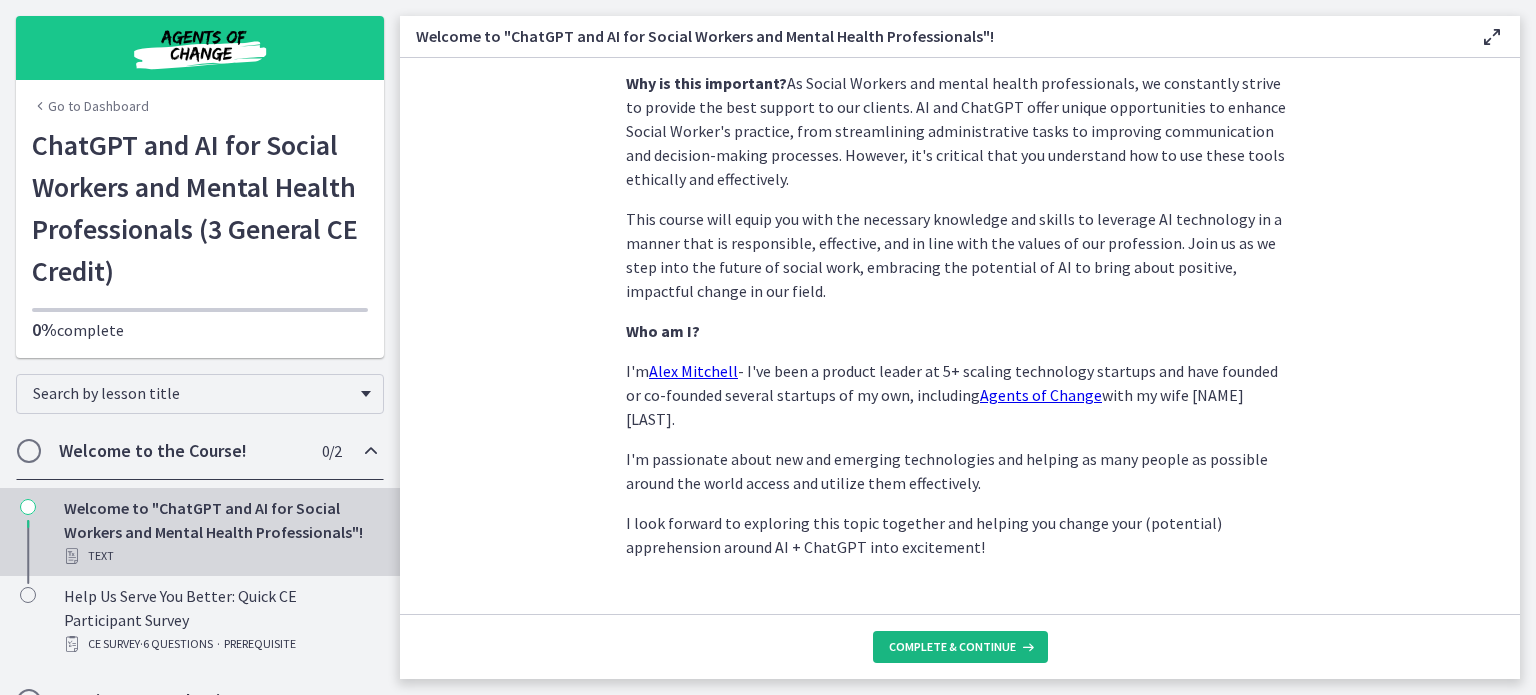 click on "Complete & continue" at bounding box center (952, 647) 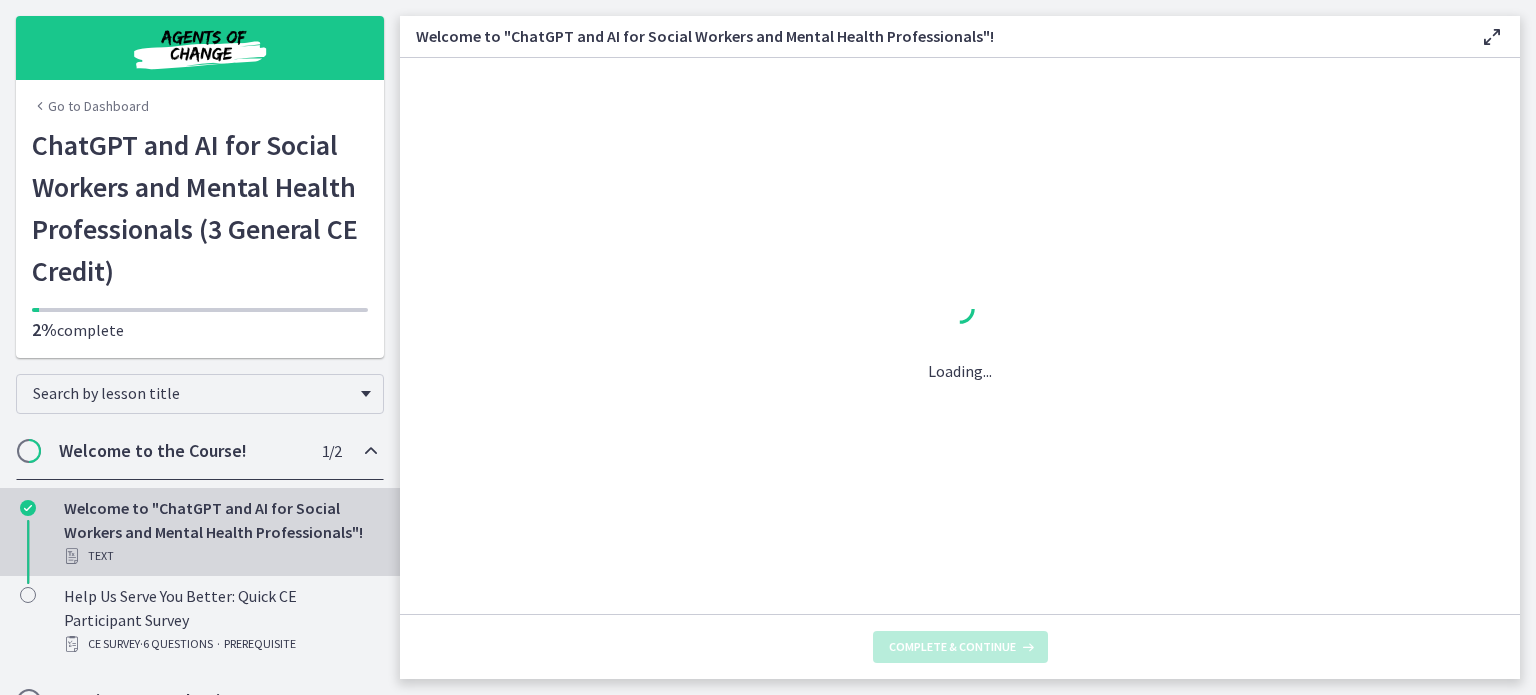 scroll, scrollTop: 0, scrollLeft: 0, axis: both 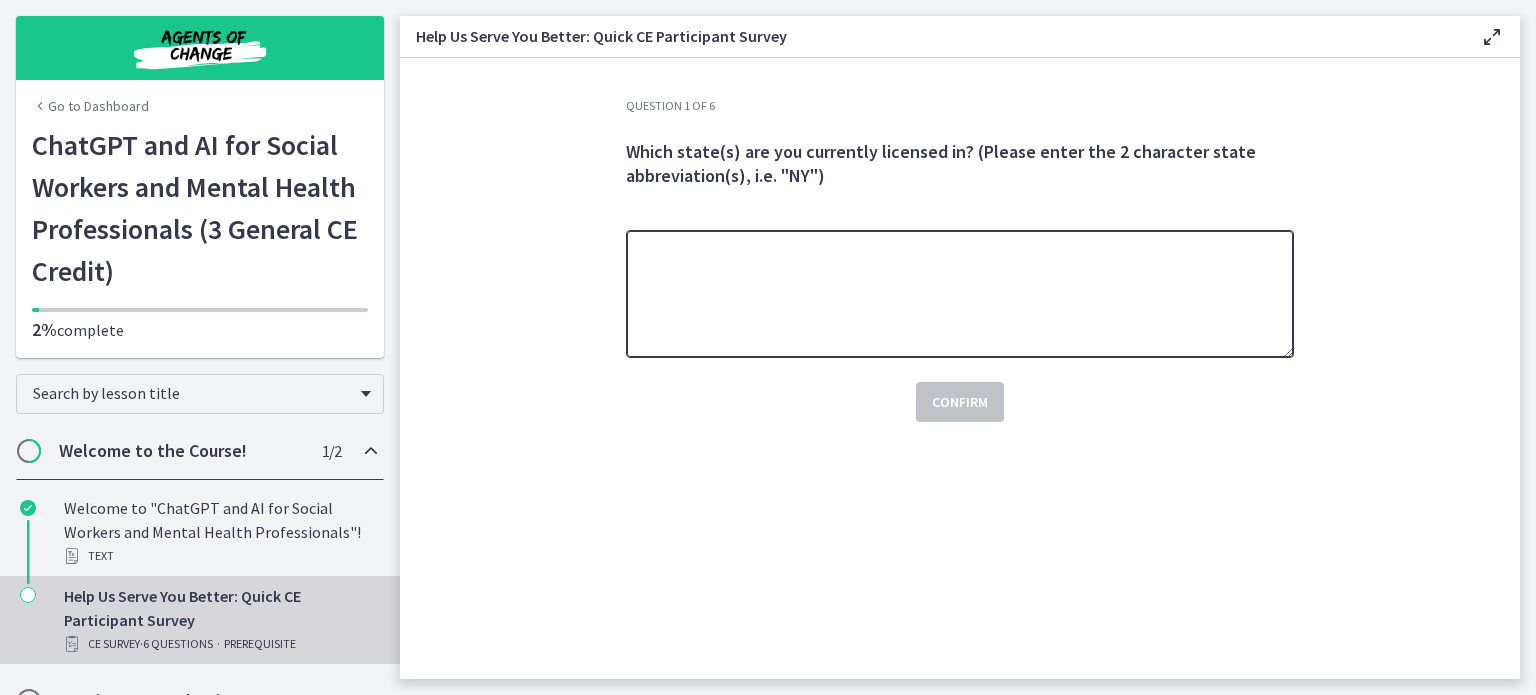 click at bounding box center [960, 294] 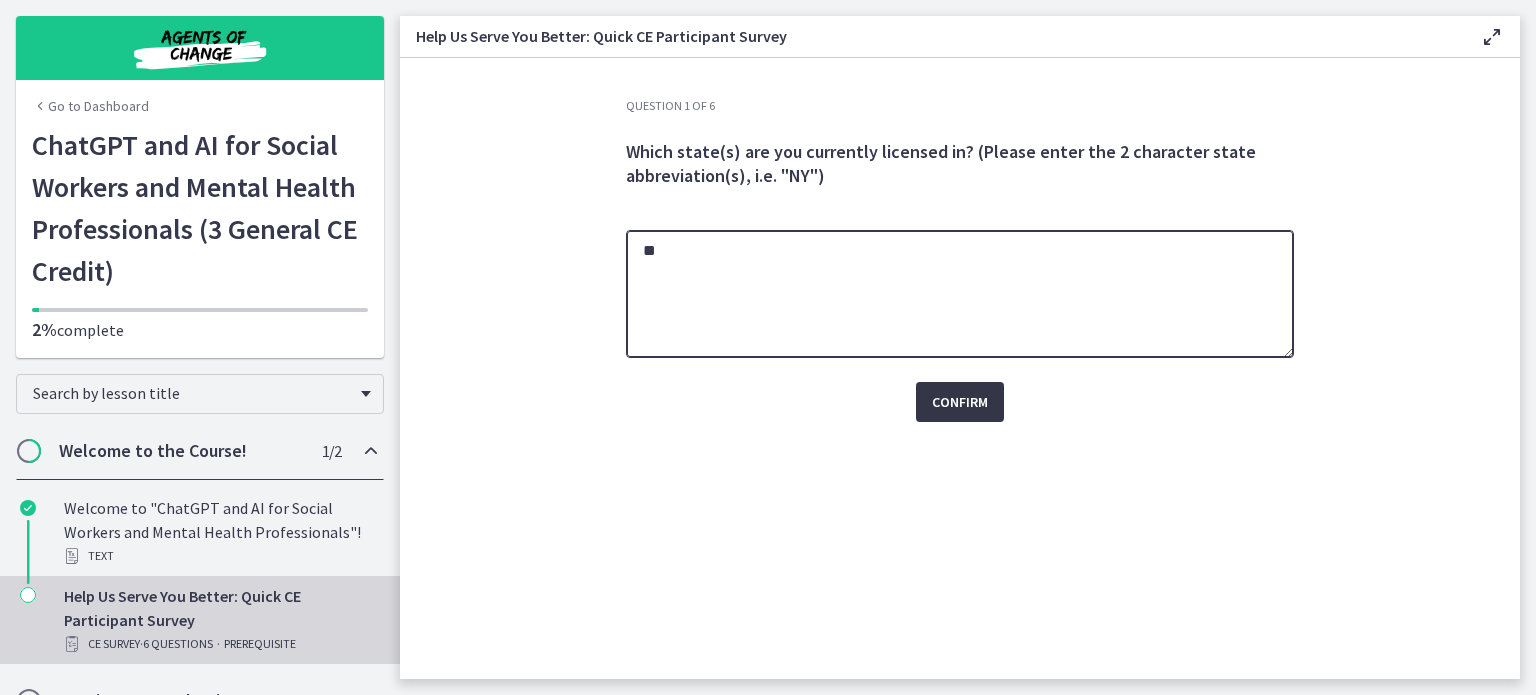type on "**" 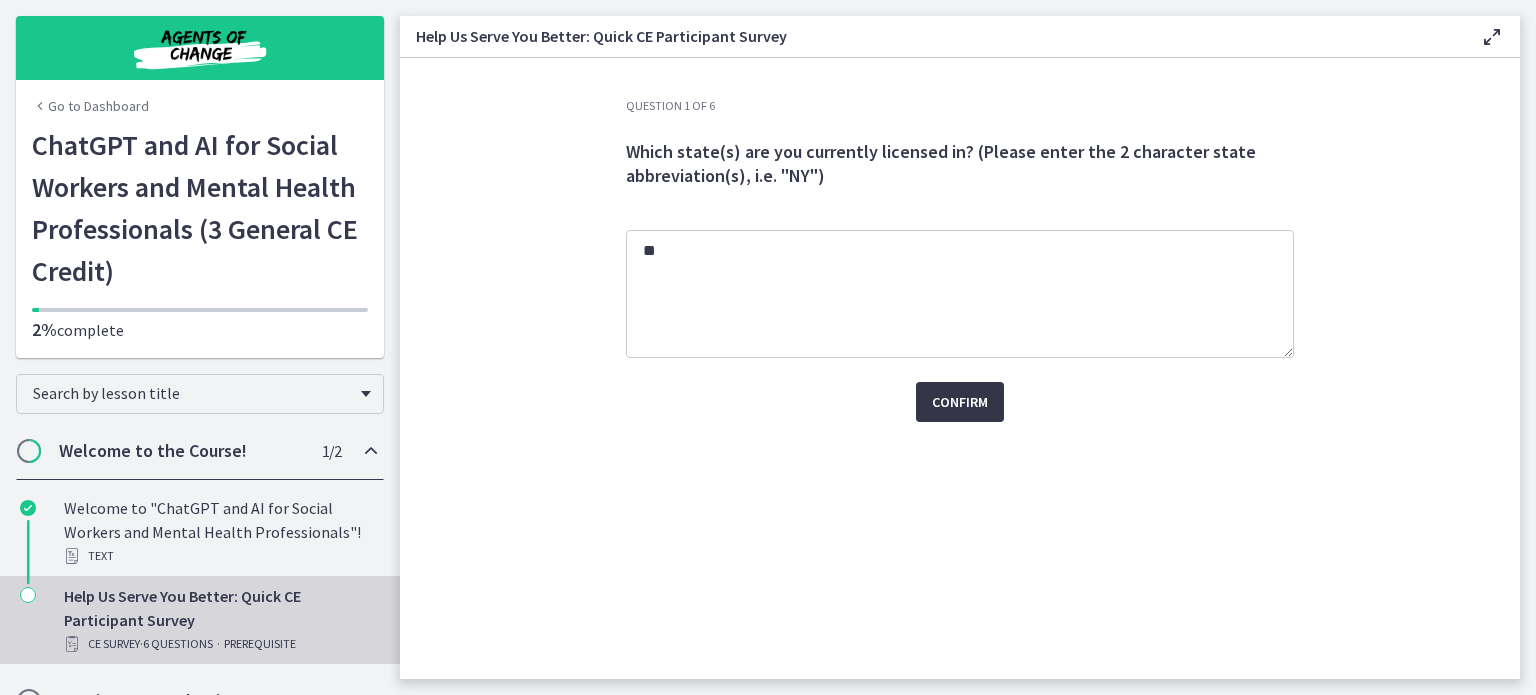 click on "Confirm" at bounding box center [960, 402] 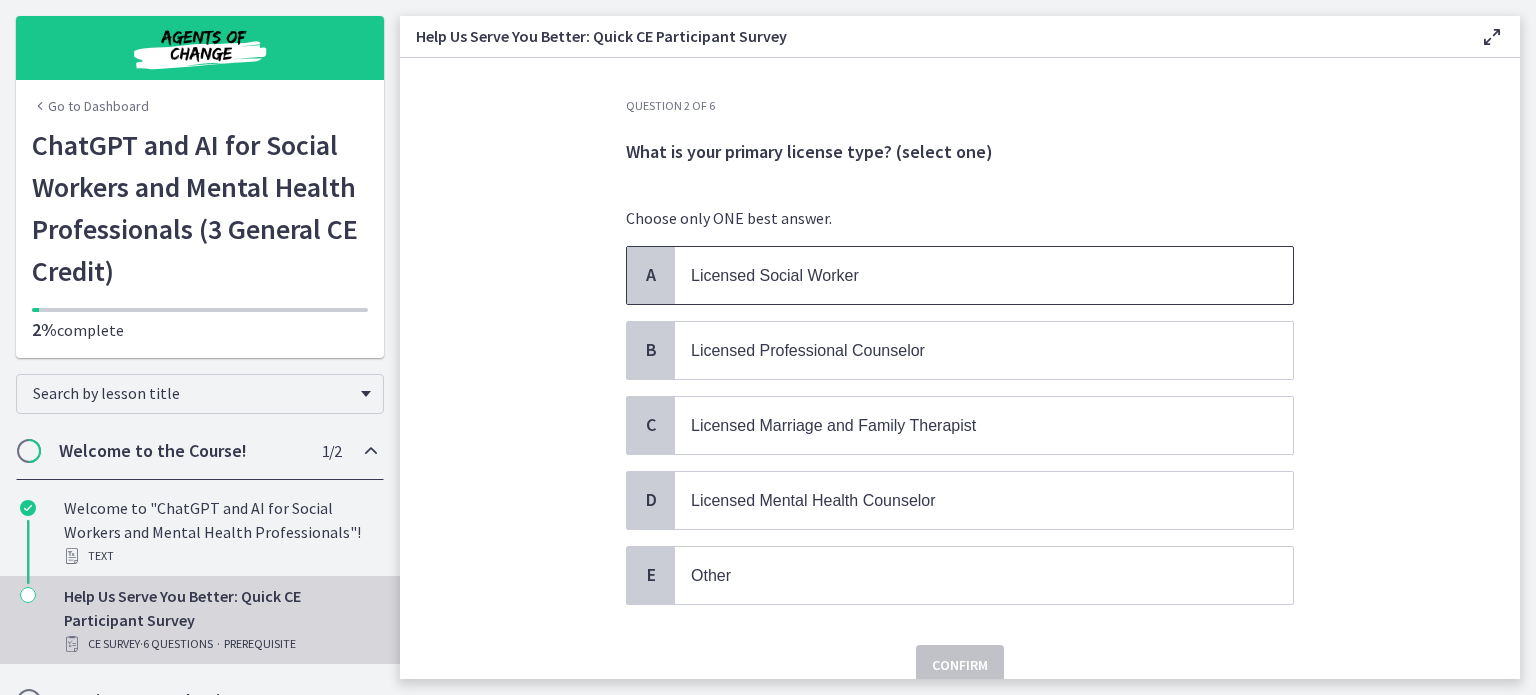 click on "Licensed Social Worker" at bounding box center (964, 275) 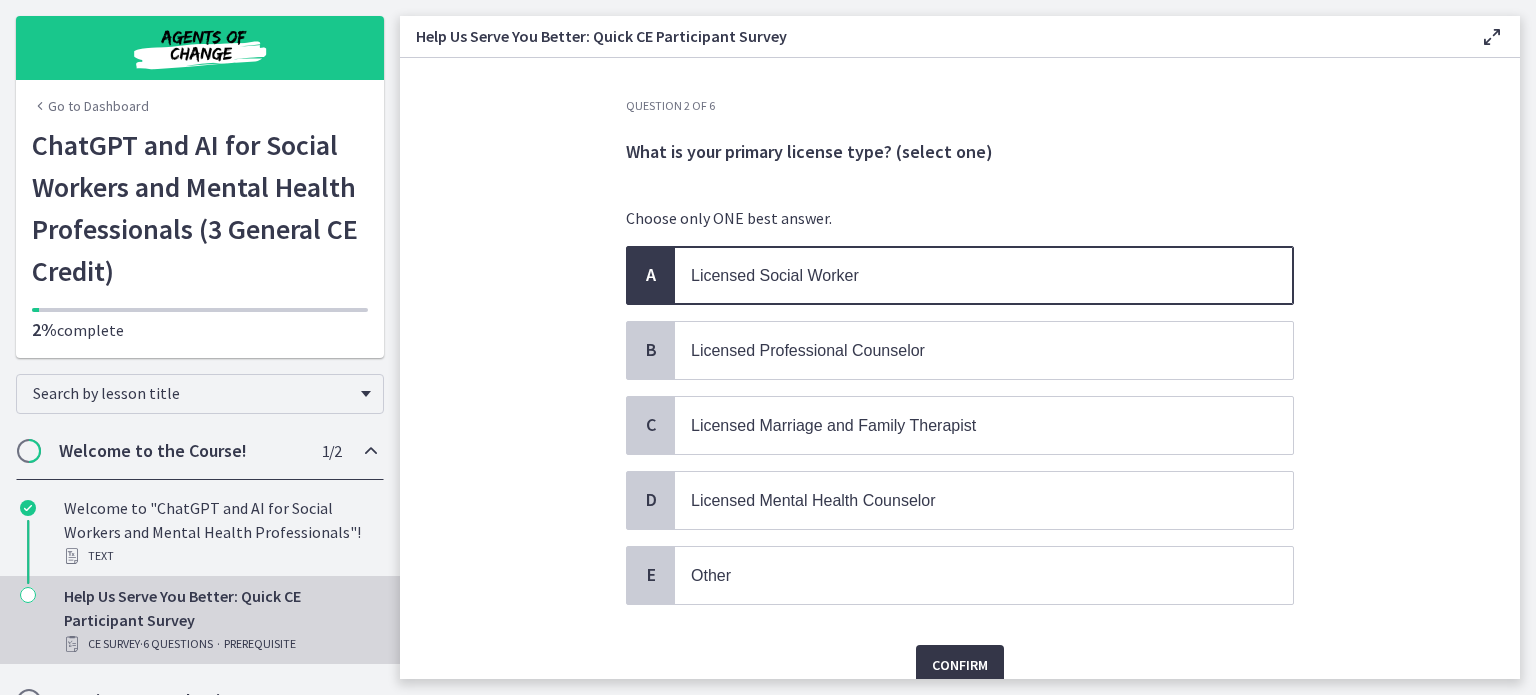 click on "Confirm" at bounding box center [960, 665] 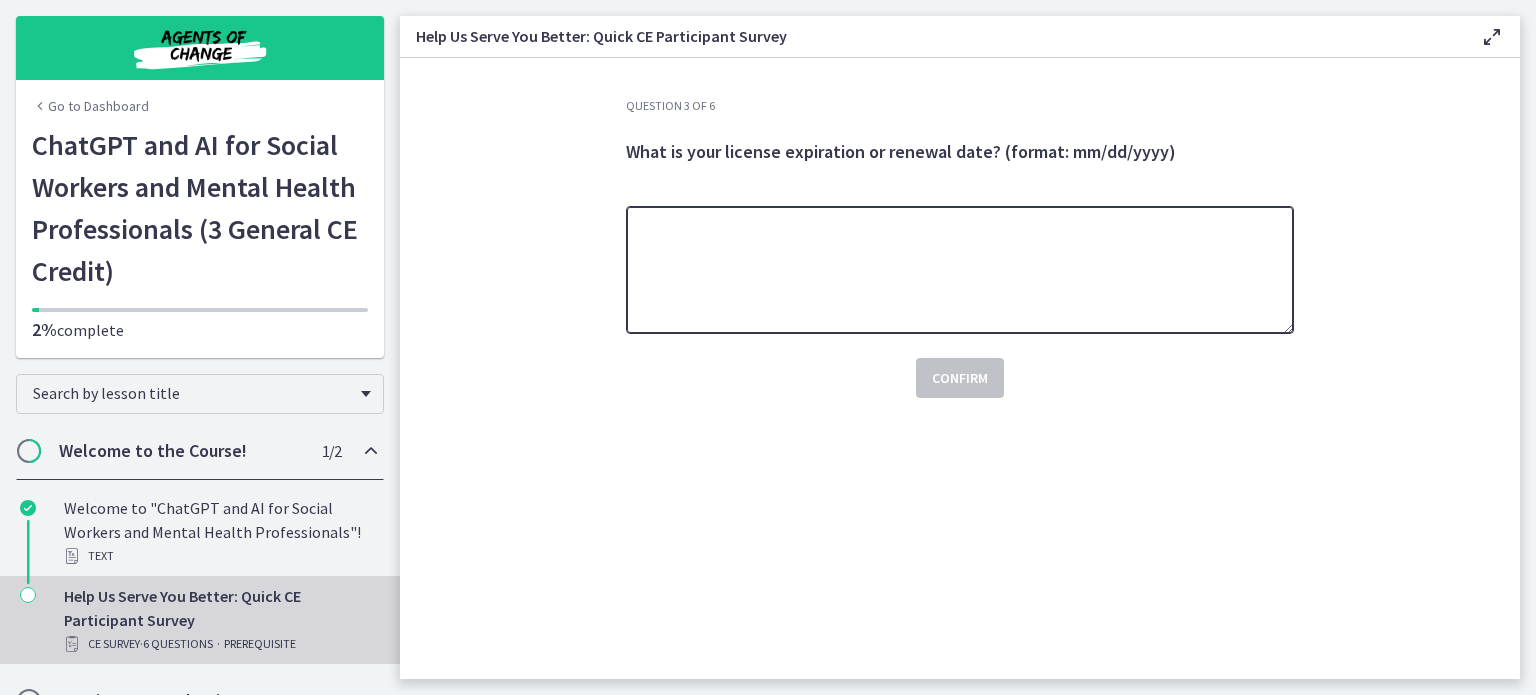 click at bounding box center [960, 270] 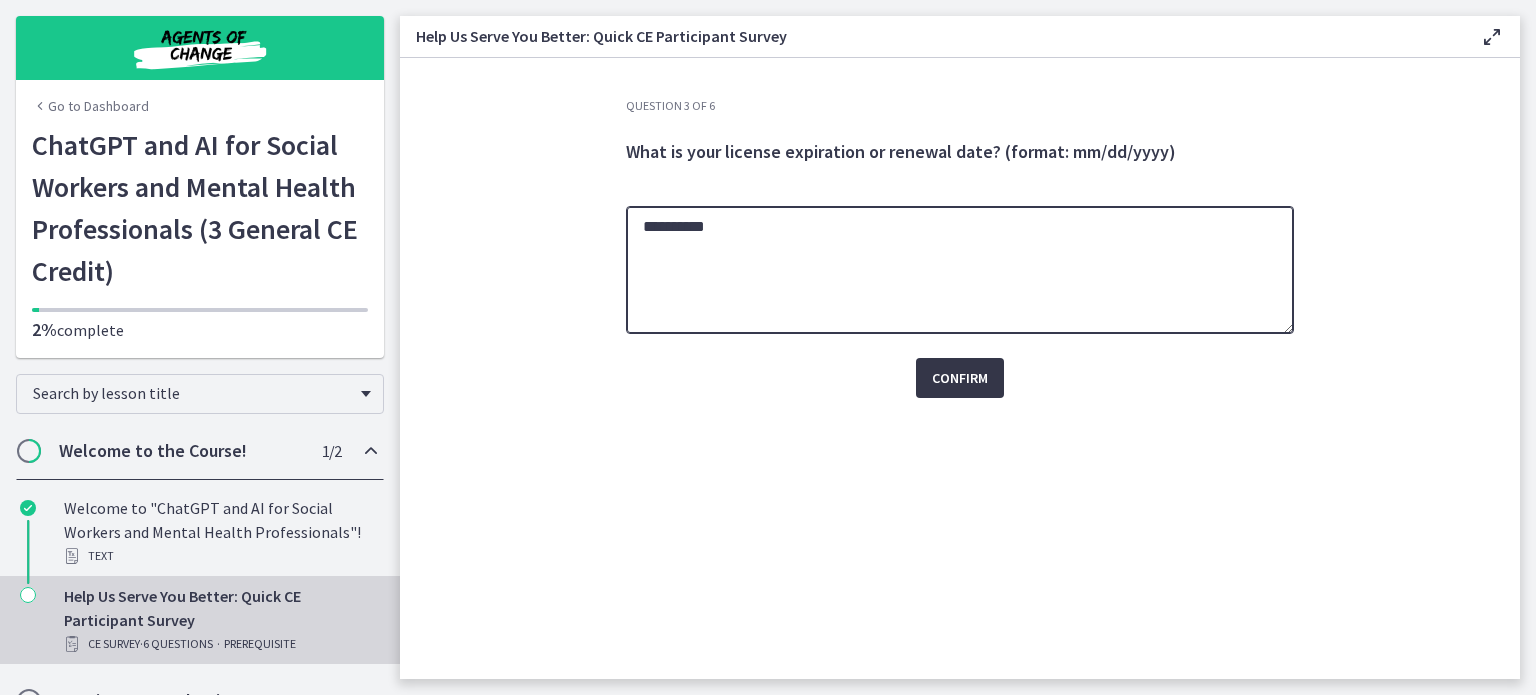 type on "**********" 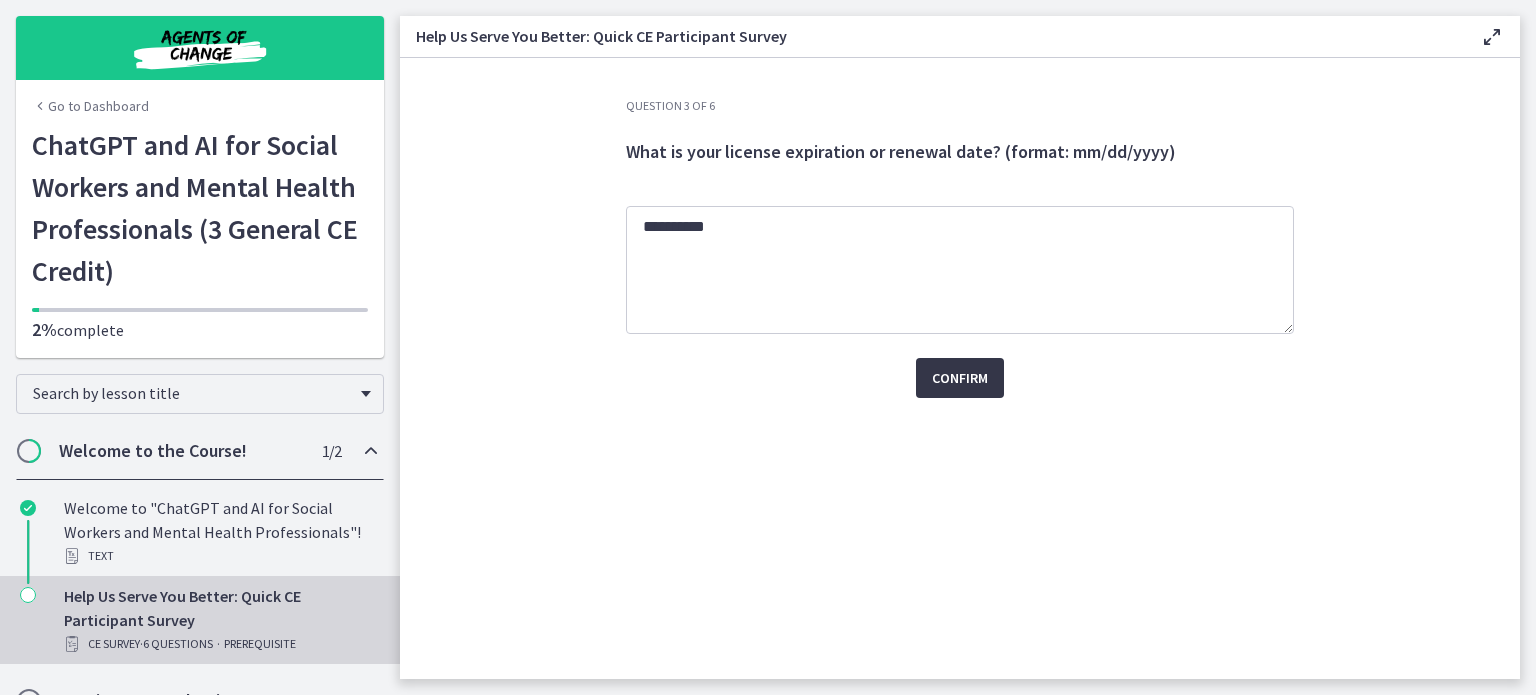 click on "Confirm" at bounding box center (960, 378) 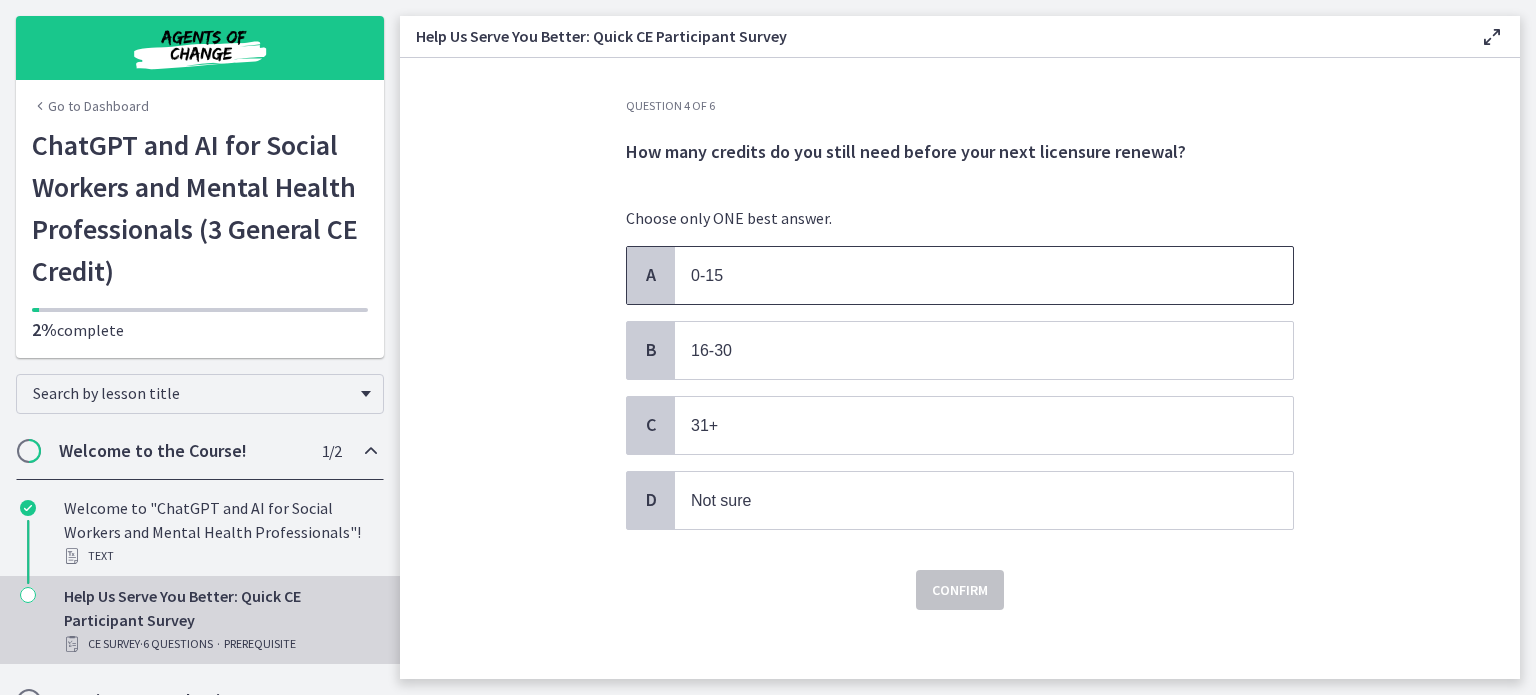 click on "0-15" at bounding box center [707, 275] 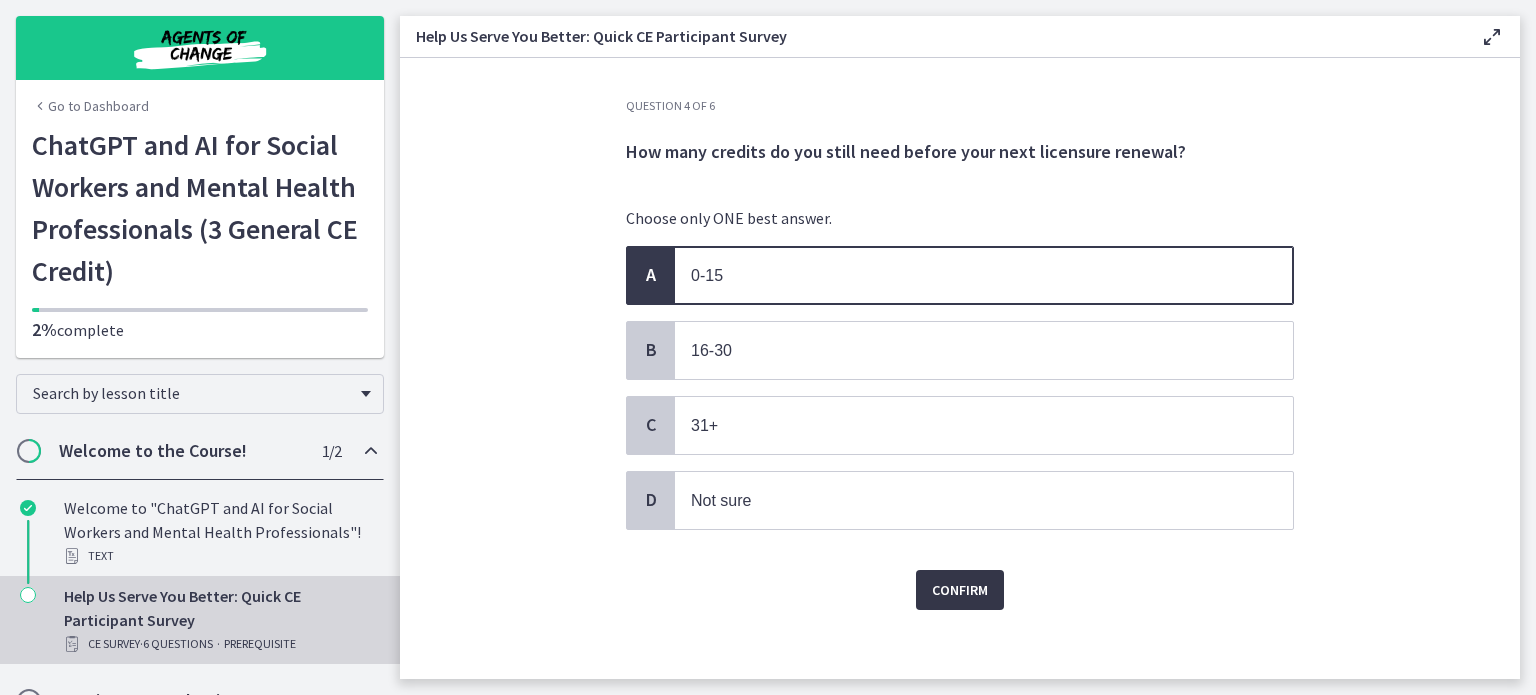click on "Confirm" at bounding box center [960, 590] 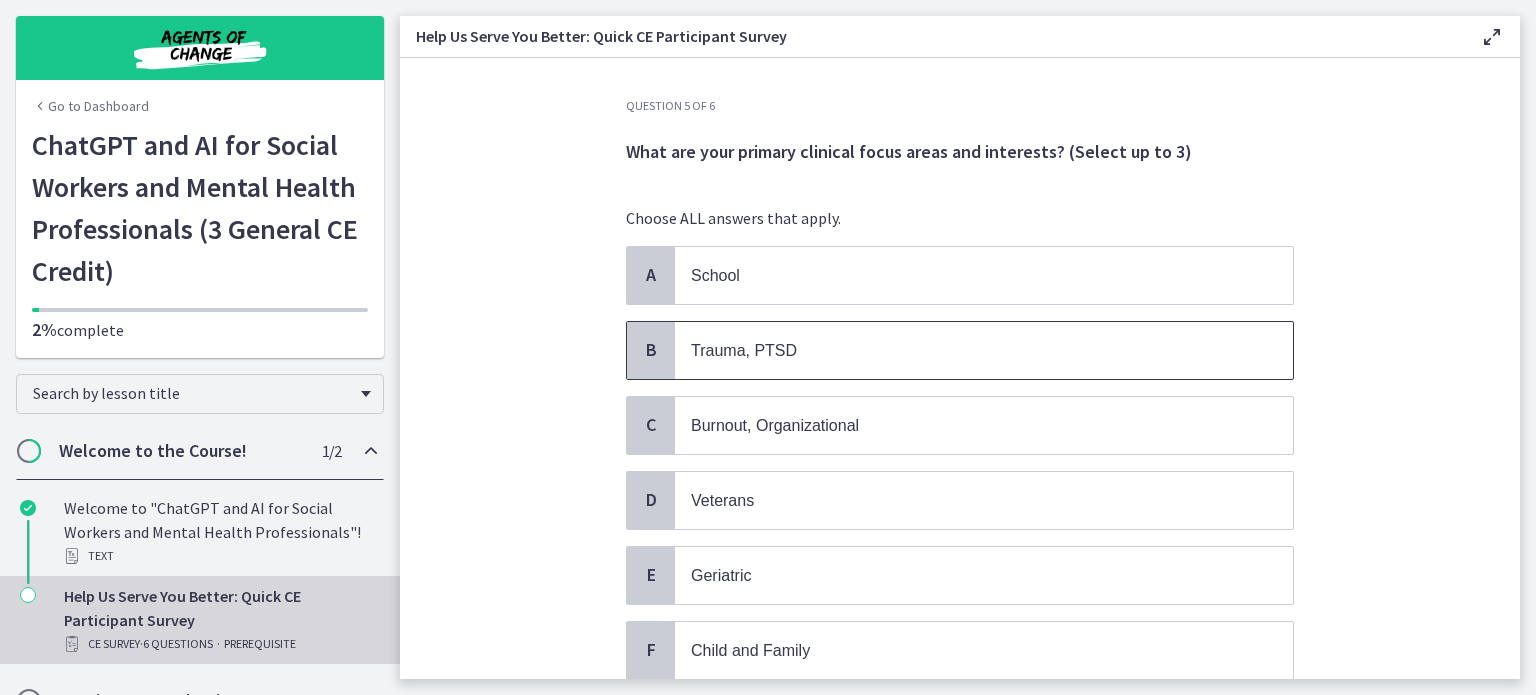 click on "Trauma, PTSD" at bounding box center (744, 350) 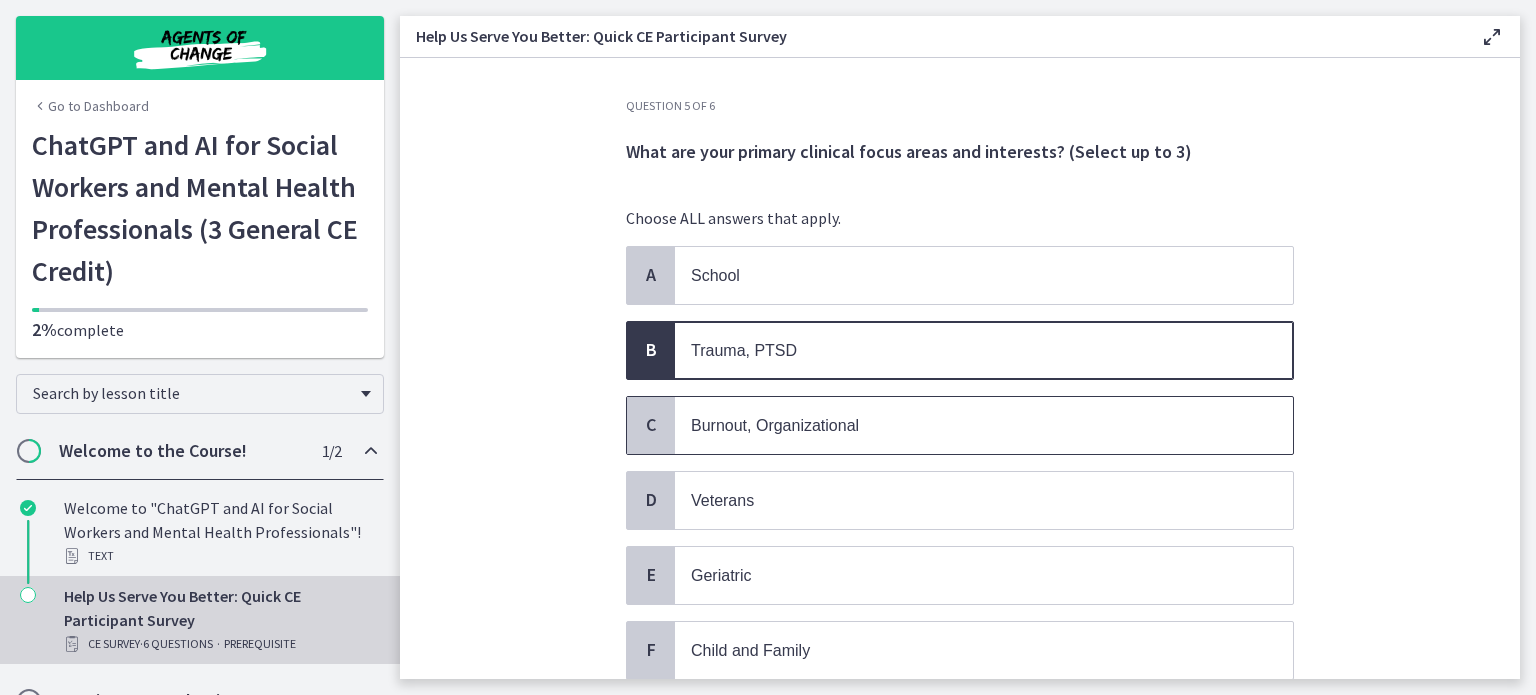 click on "Burnout, Organizational" at bounding box center (775, 425) 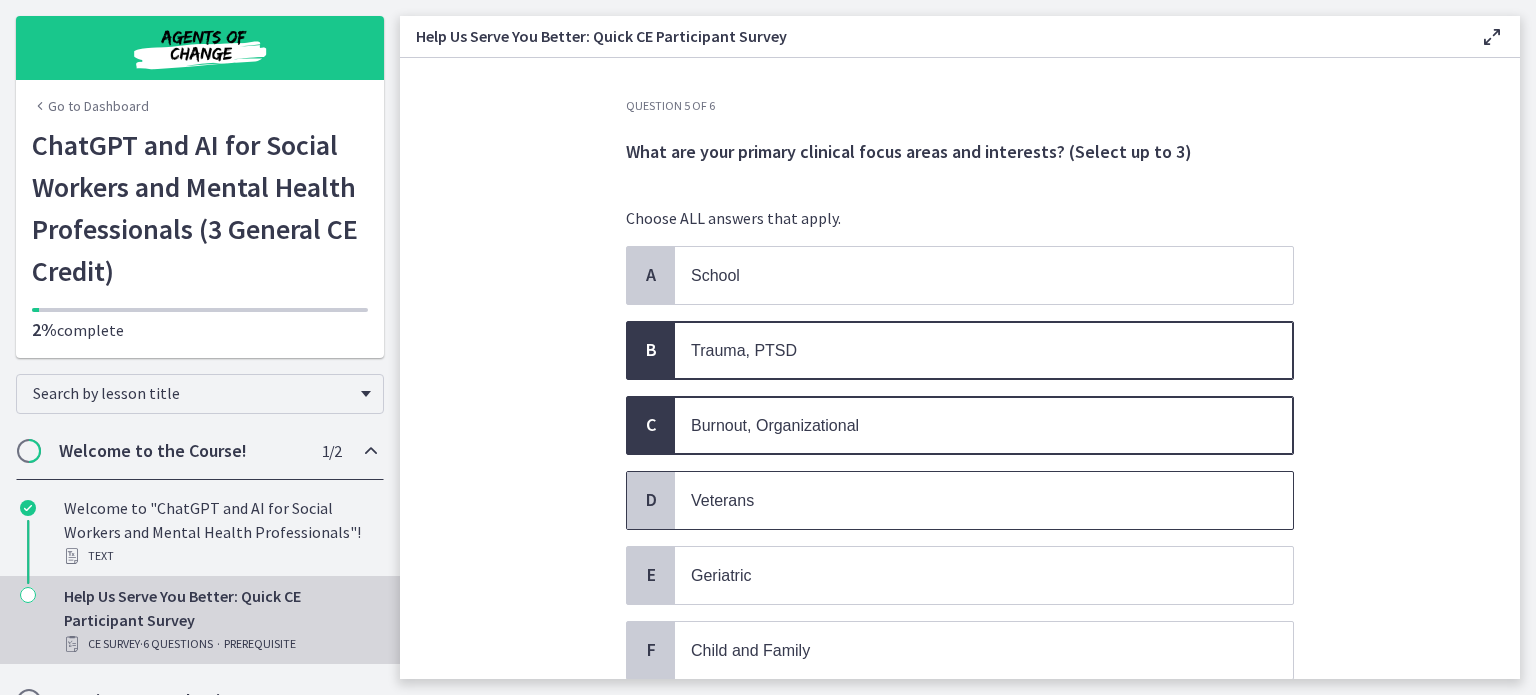 click on "Veterans" at bounding box center (722, 500) 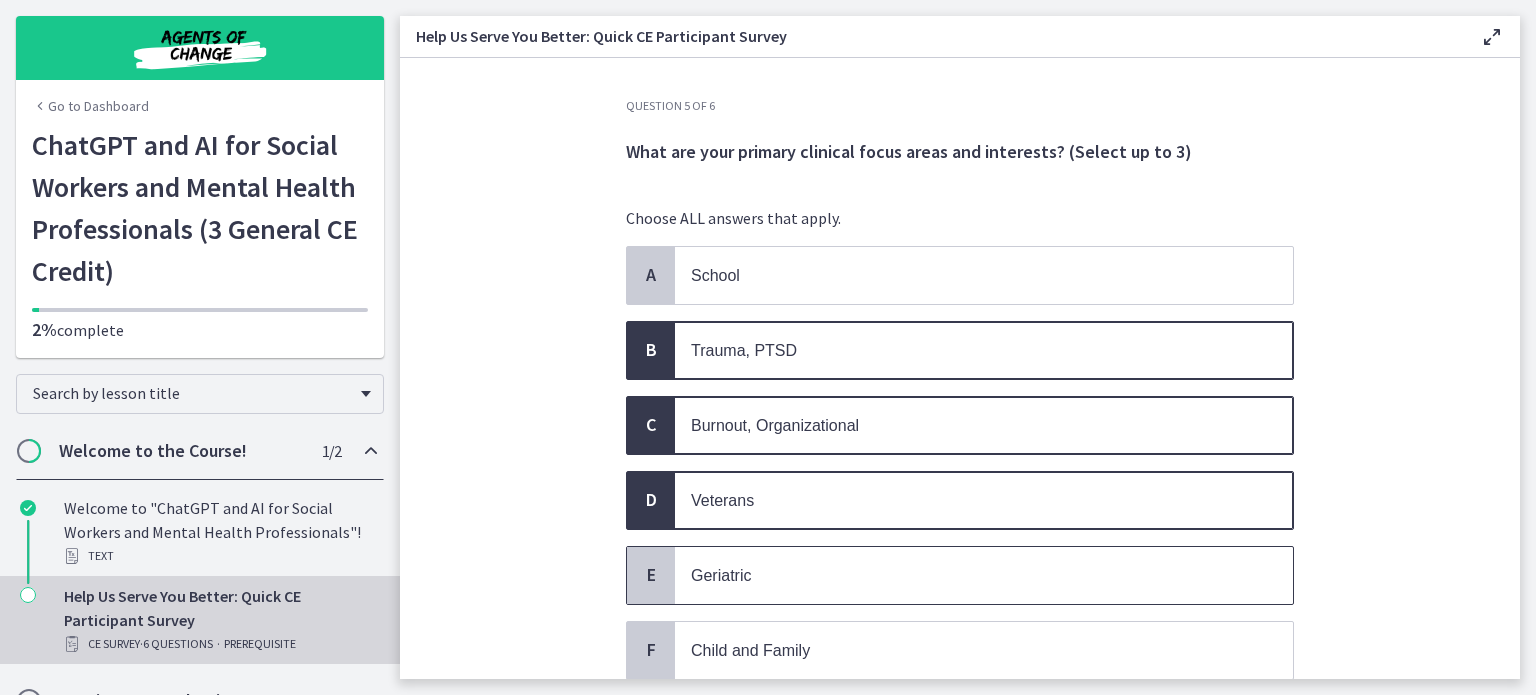 click on "Geriatric" at bounding box center [964, 575] 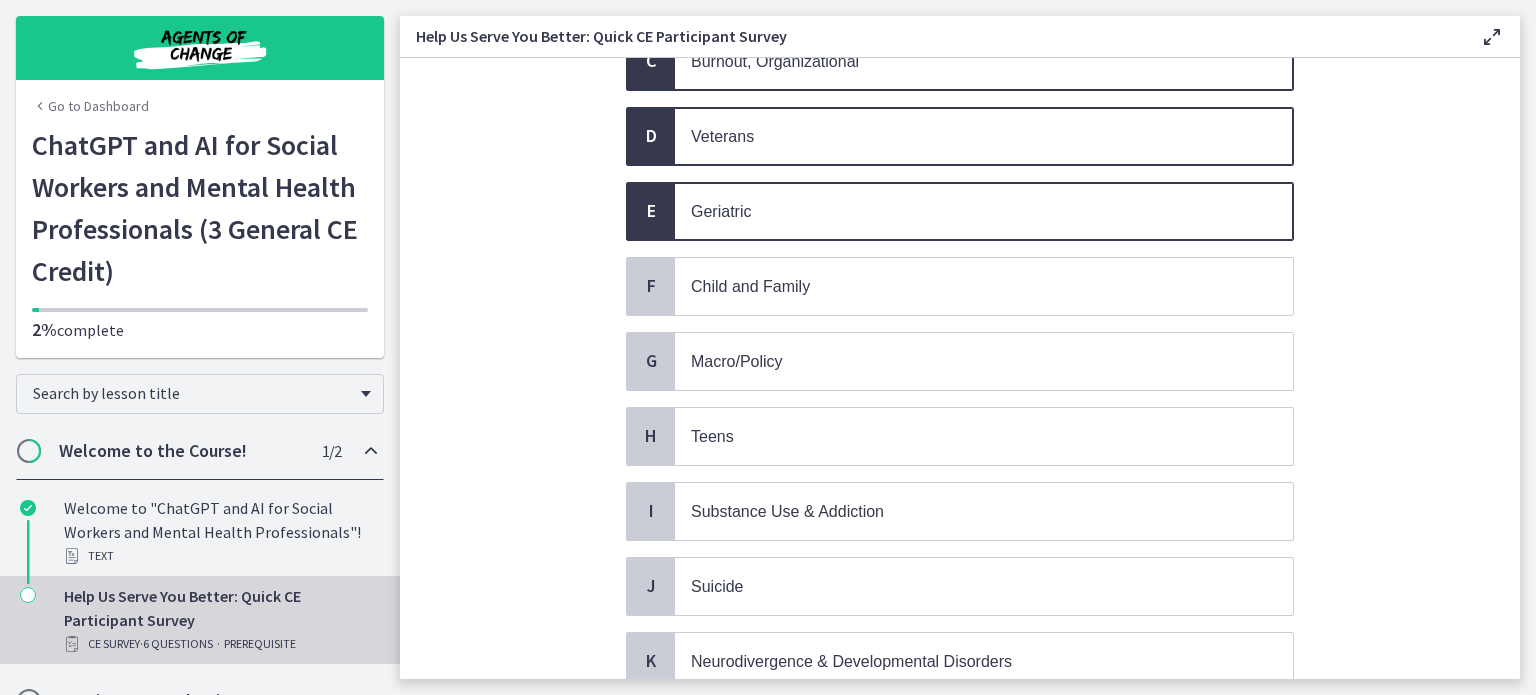 scroll, scrollTop: 400, scrollLeft: 0, axis: vertical 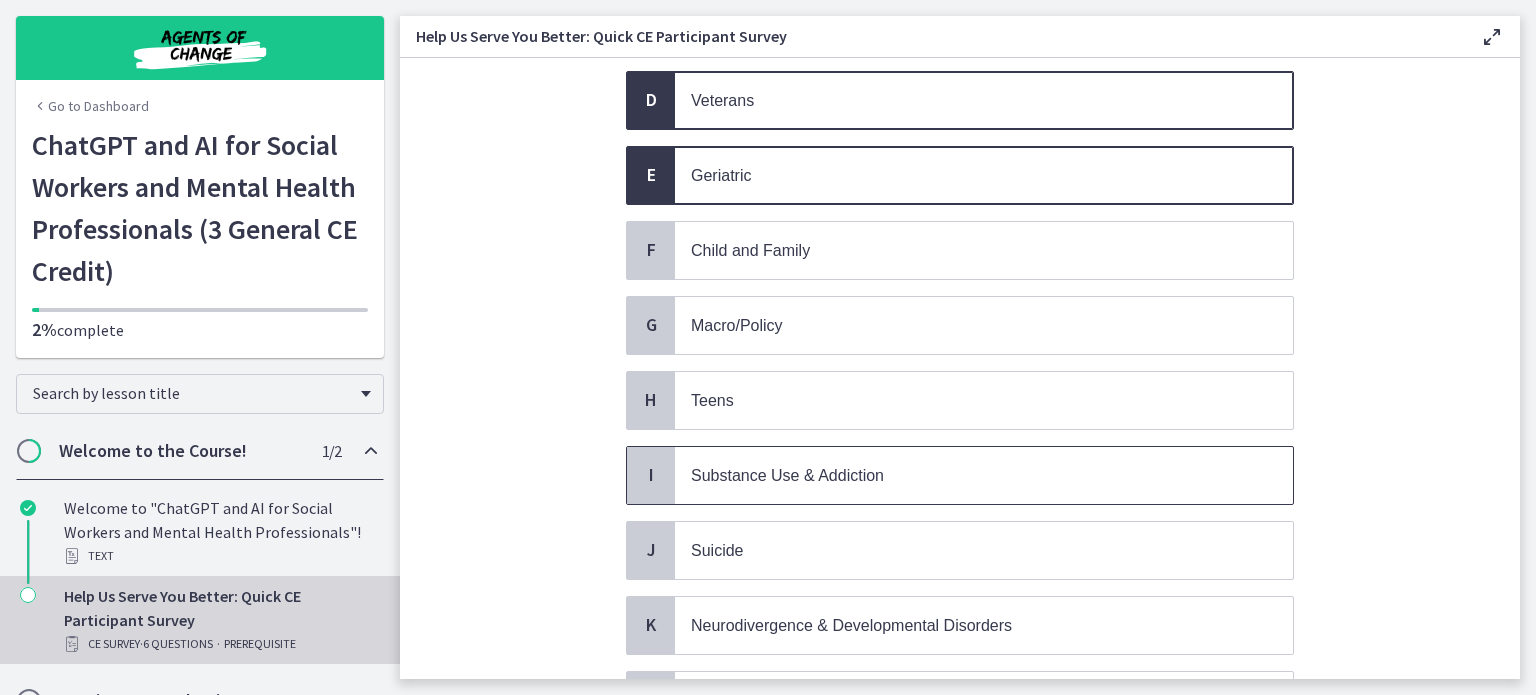 click on "Substance Use & Addiction" at bounding box center [787, 475] 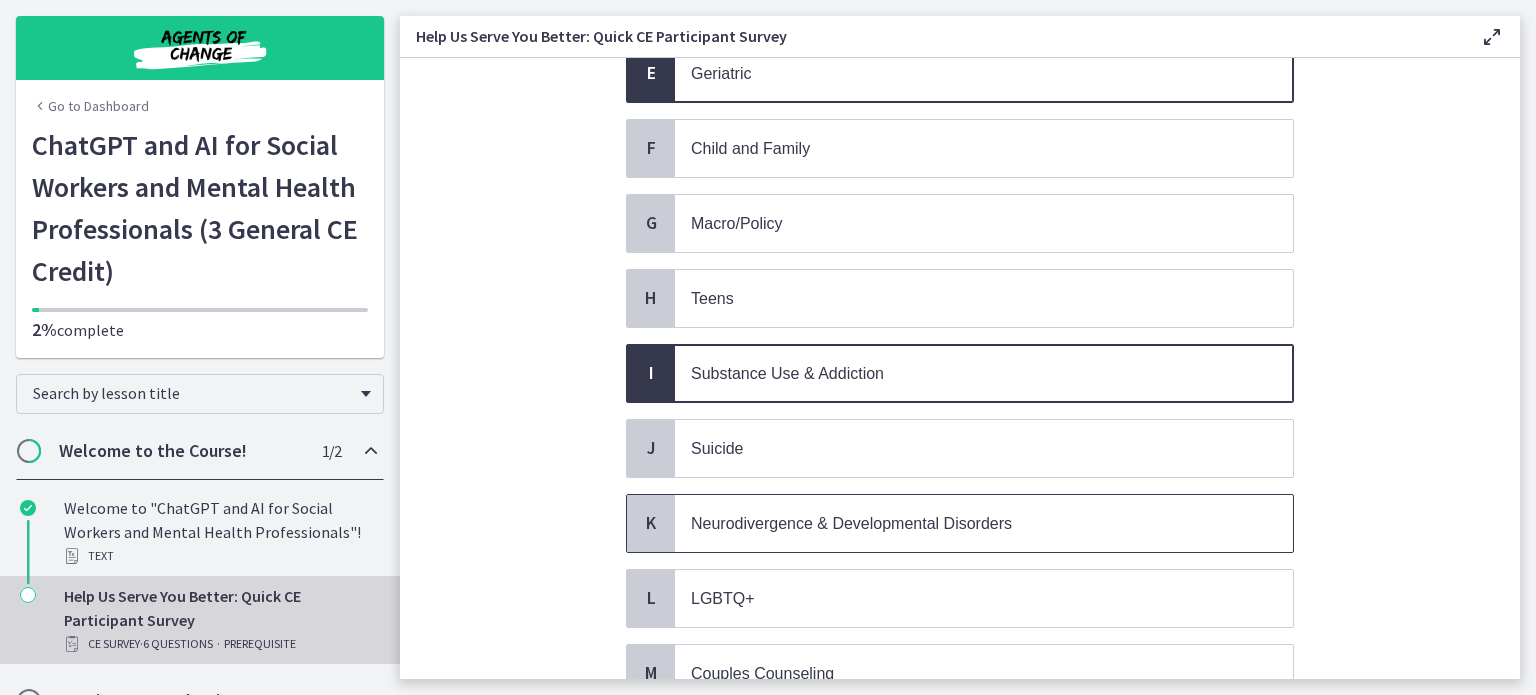 scroll, scrollTop: 533, scrollLeft: 0, axis: vertical 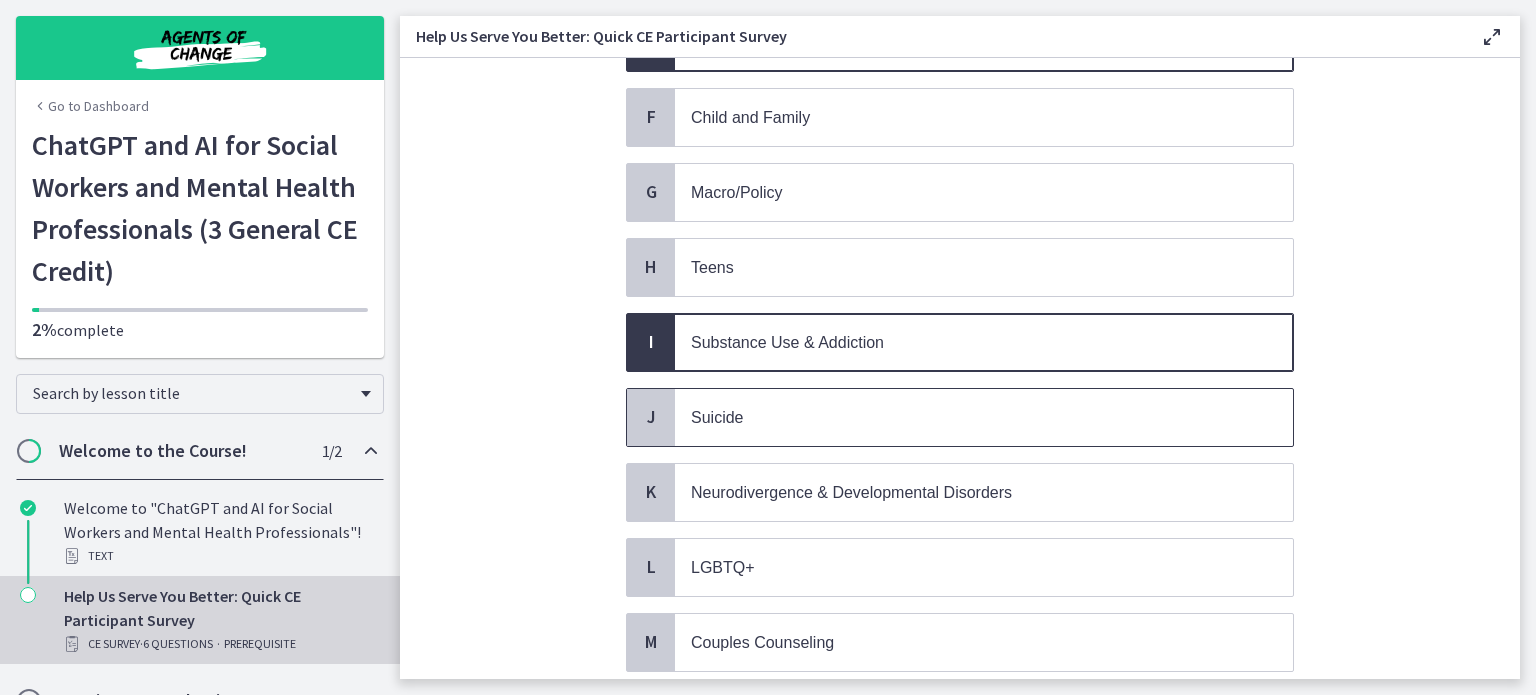 click on "Suicide" at bounding box center [717, 417] 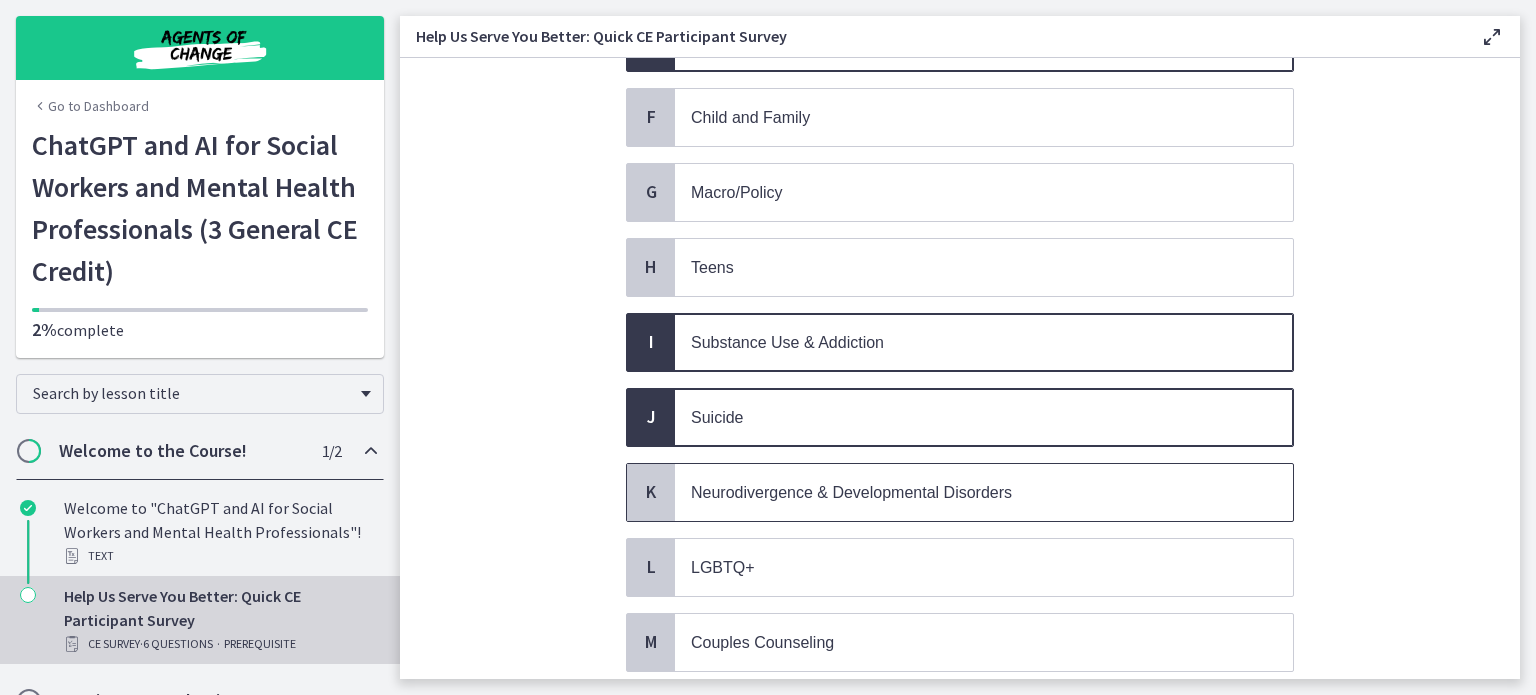 click on "Neurodivergence & Developmental Disorders" at bounding box center [851, 492] 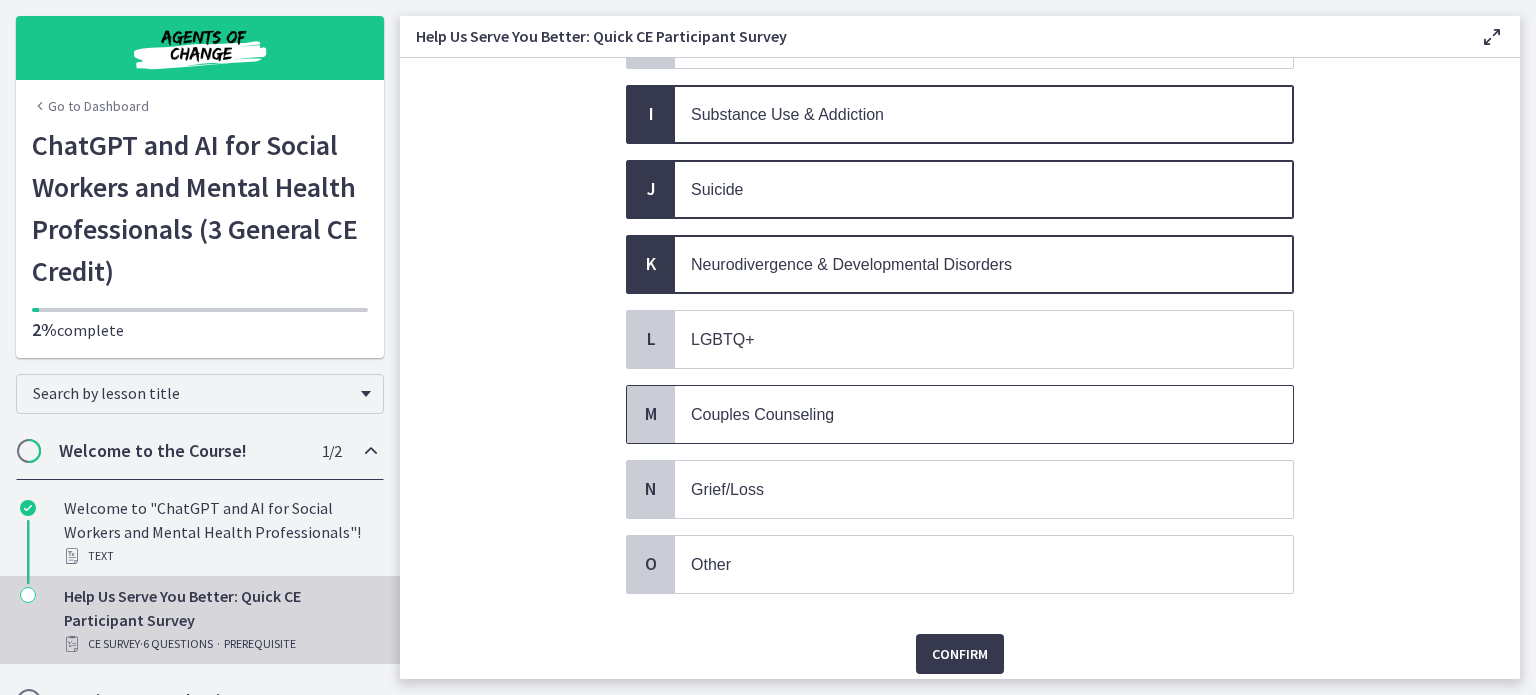 scroll, scrollTop: 814, scrollLeft: 0, axis: vertical 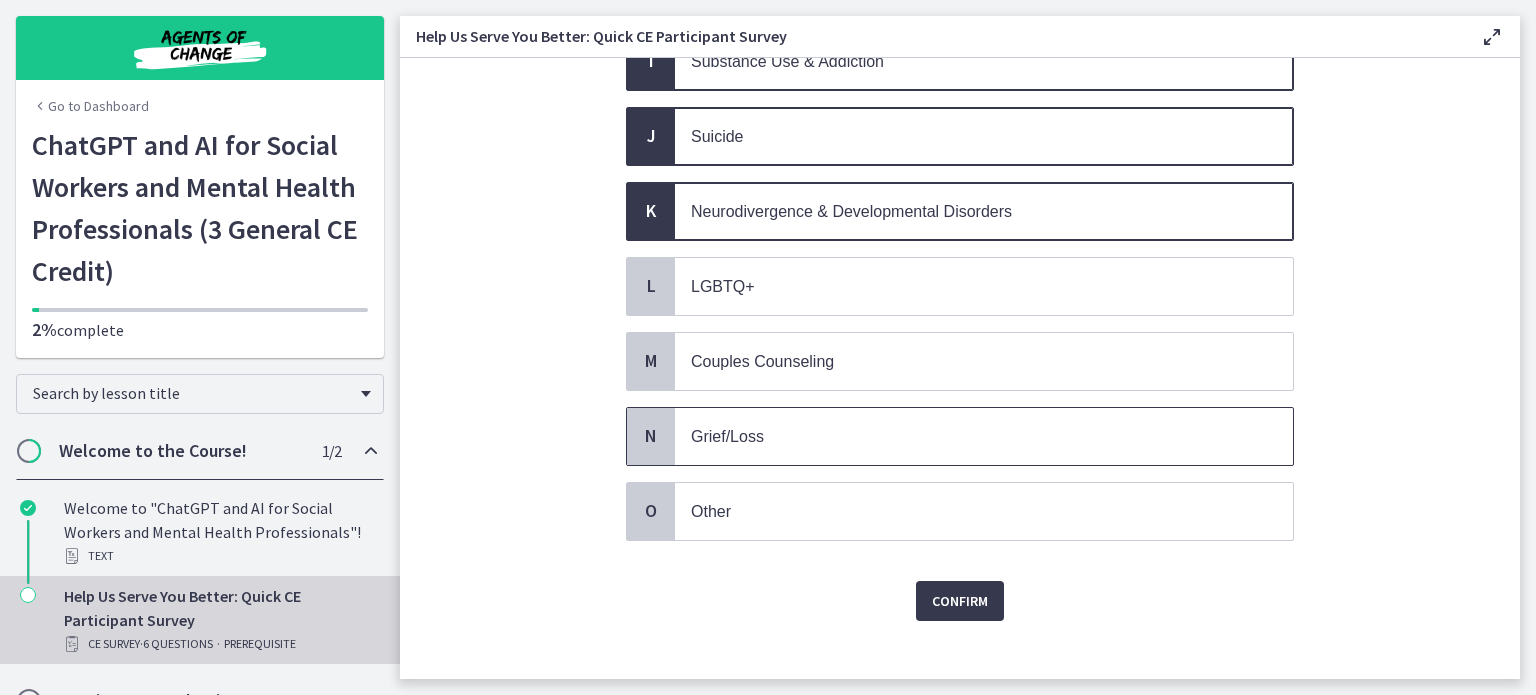 click on "Grief/Loss" at bounding box center [727, 436] 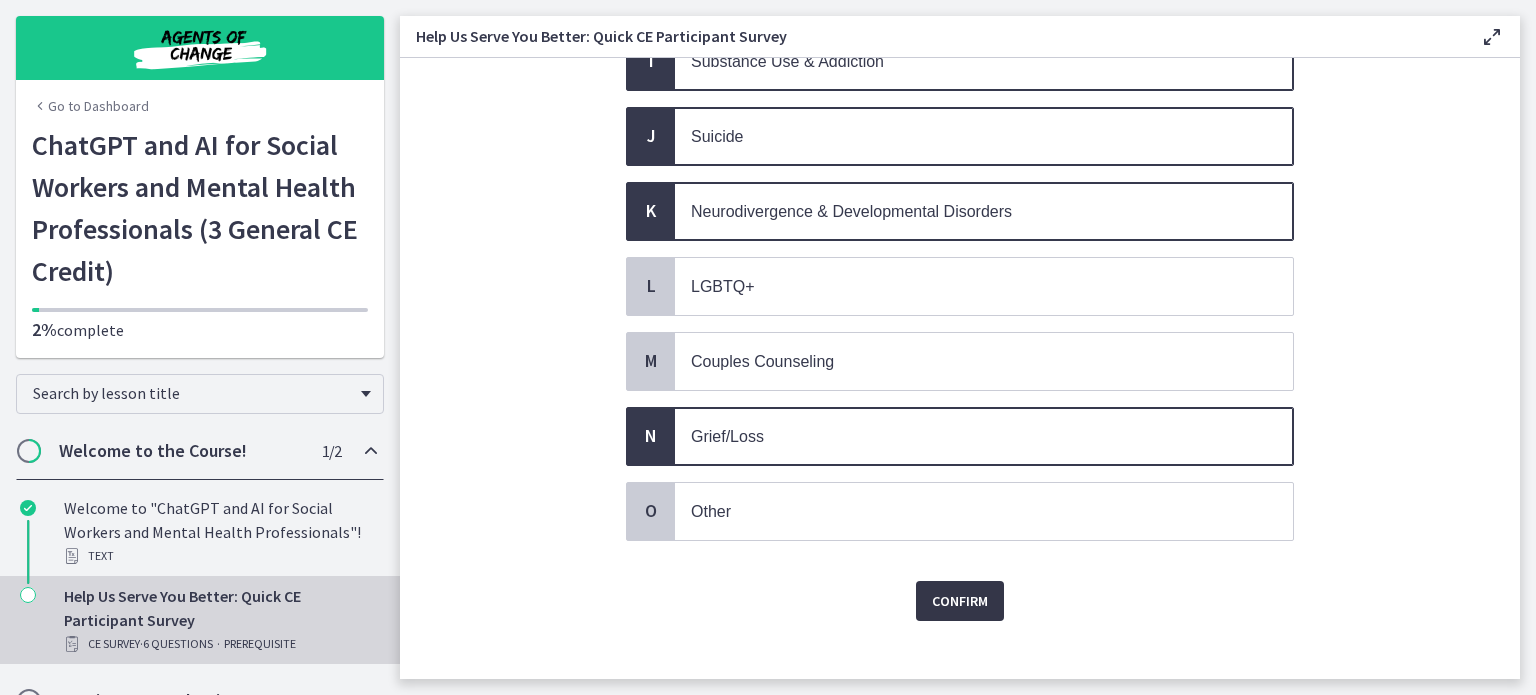 click on "Confirm" at bounding box center [960, 601] 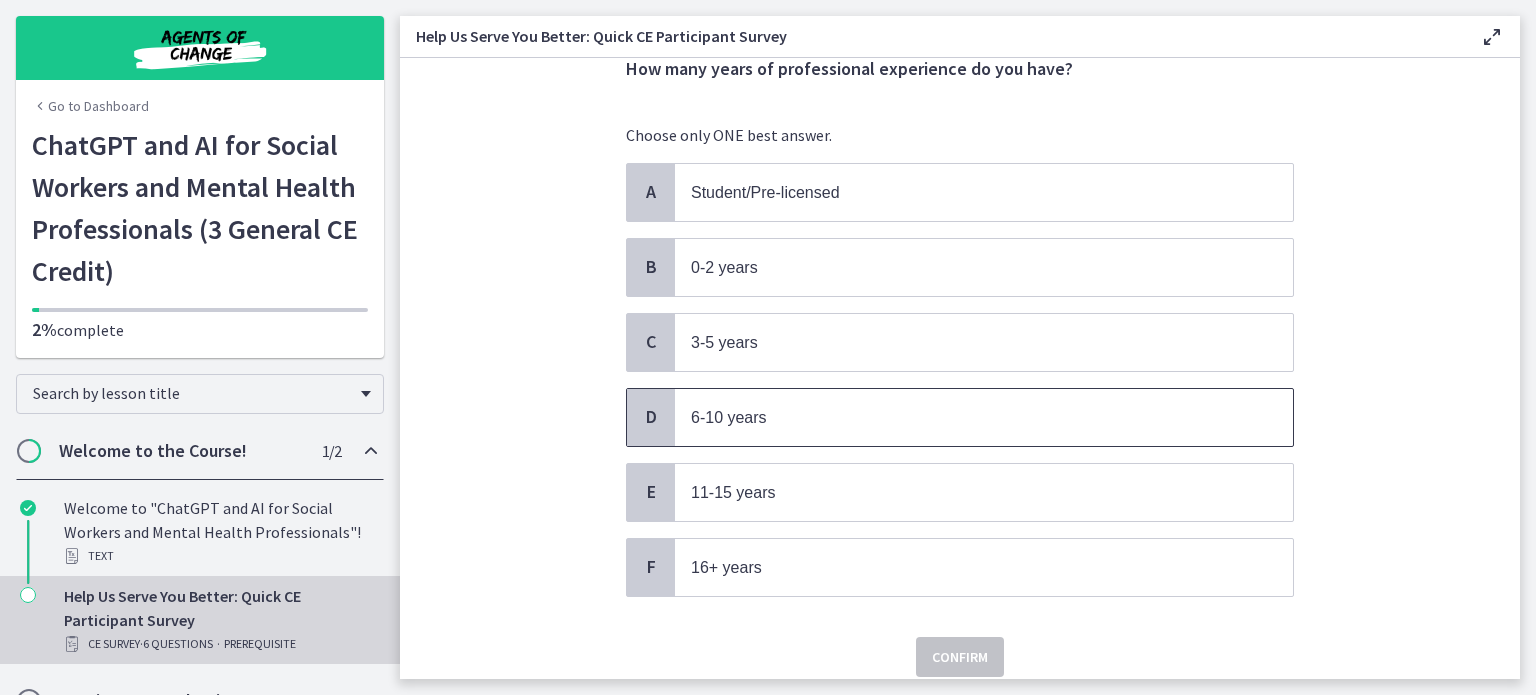 scroll, scrollTop: 133, scrollLeft: 0, axis: vertical 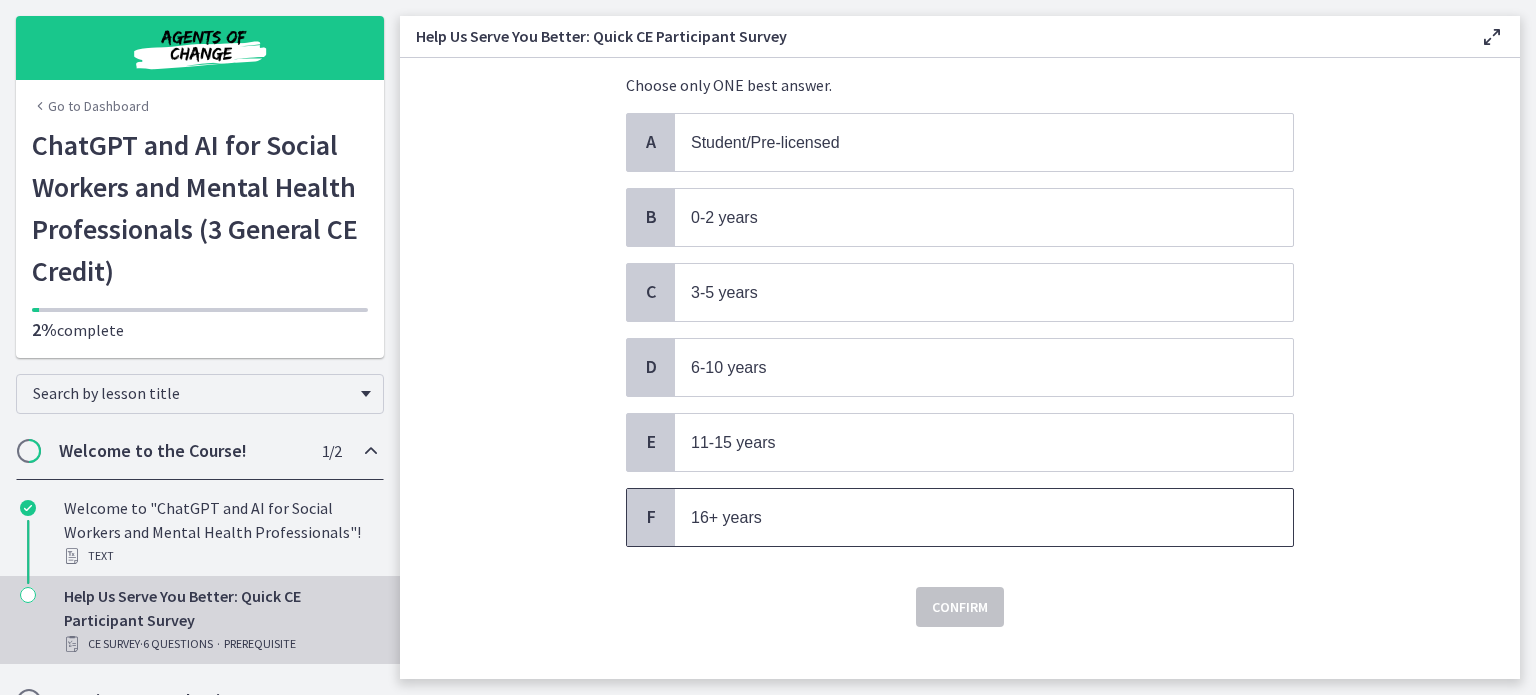 click on "16+ years" at bounding box center [726, 517] 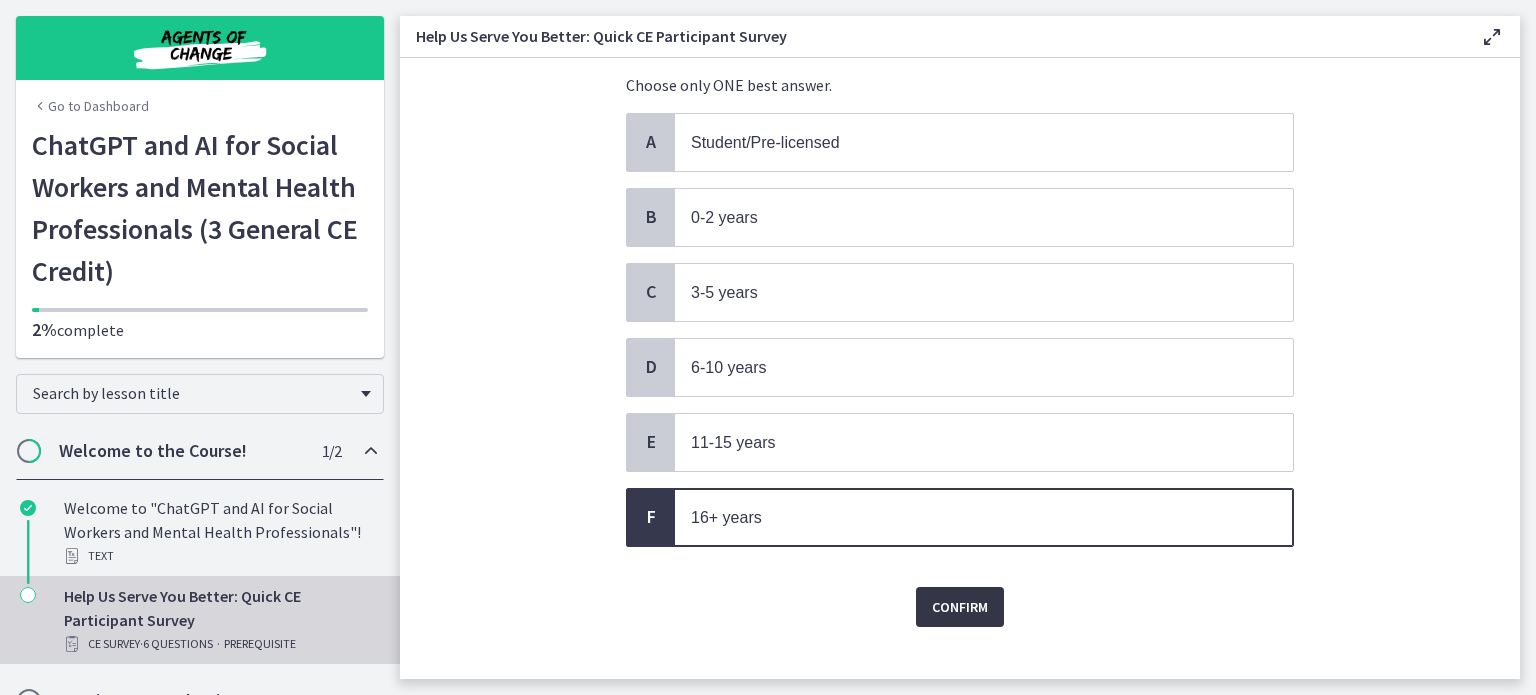 click on "Confirm" at bounding box center (960, 607) 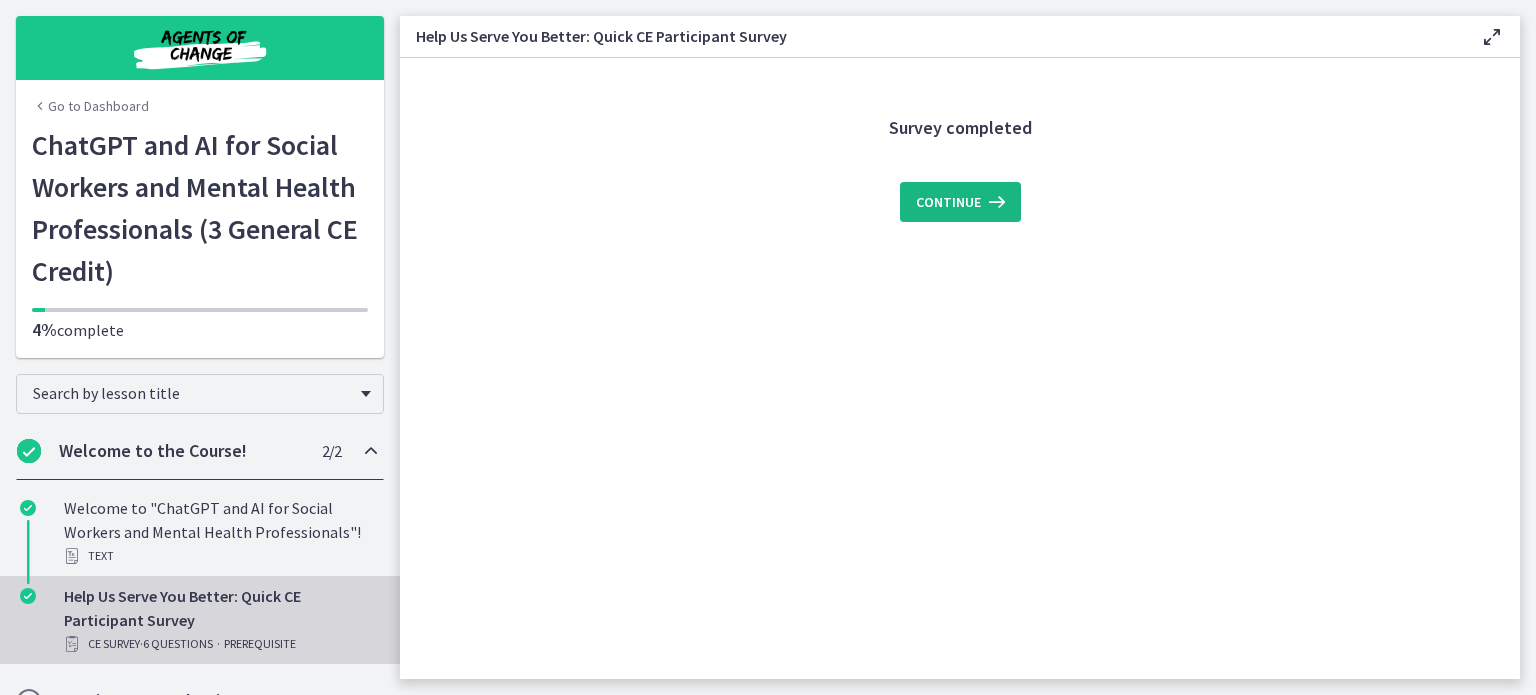 scroll, scrollTop: 0, scrollLeft: 0, axis: both 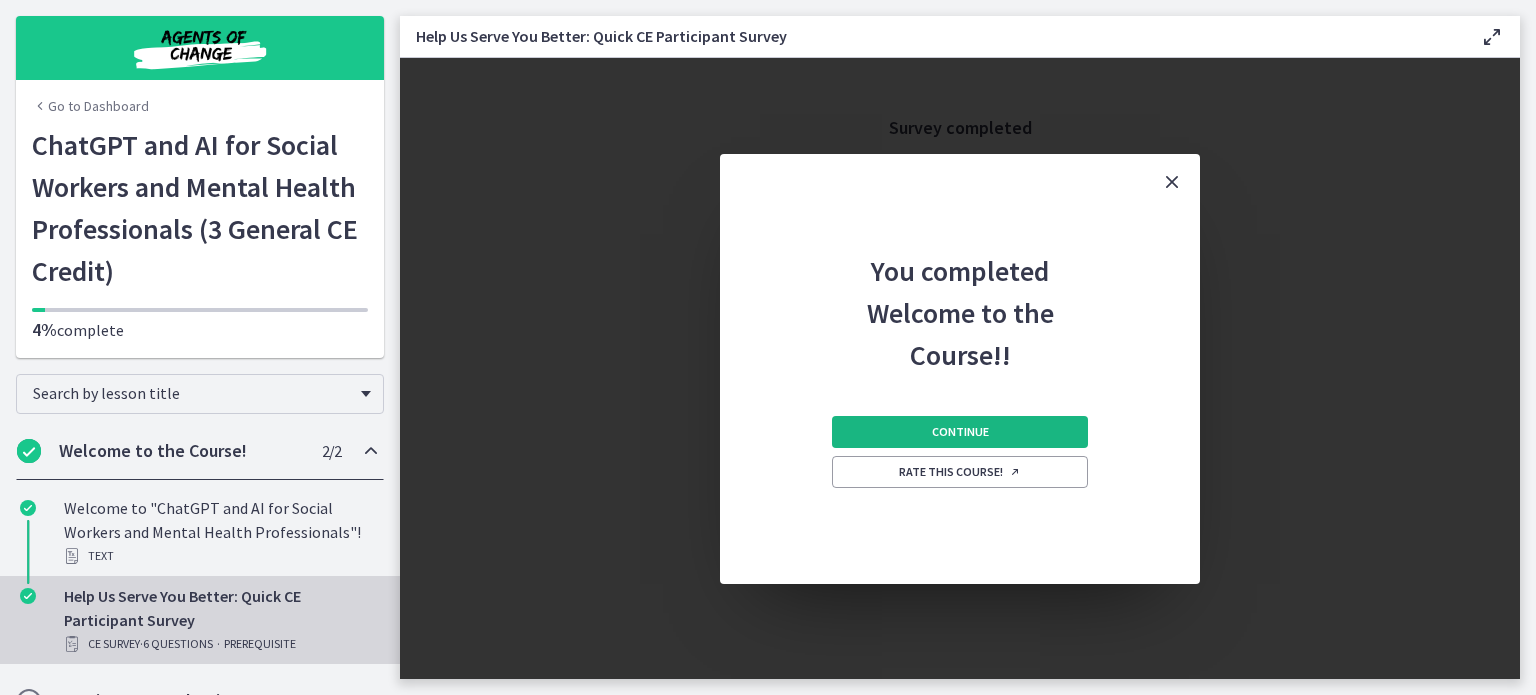 click on "Continue" at bounding box center [960, 432] 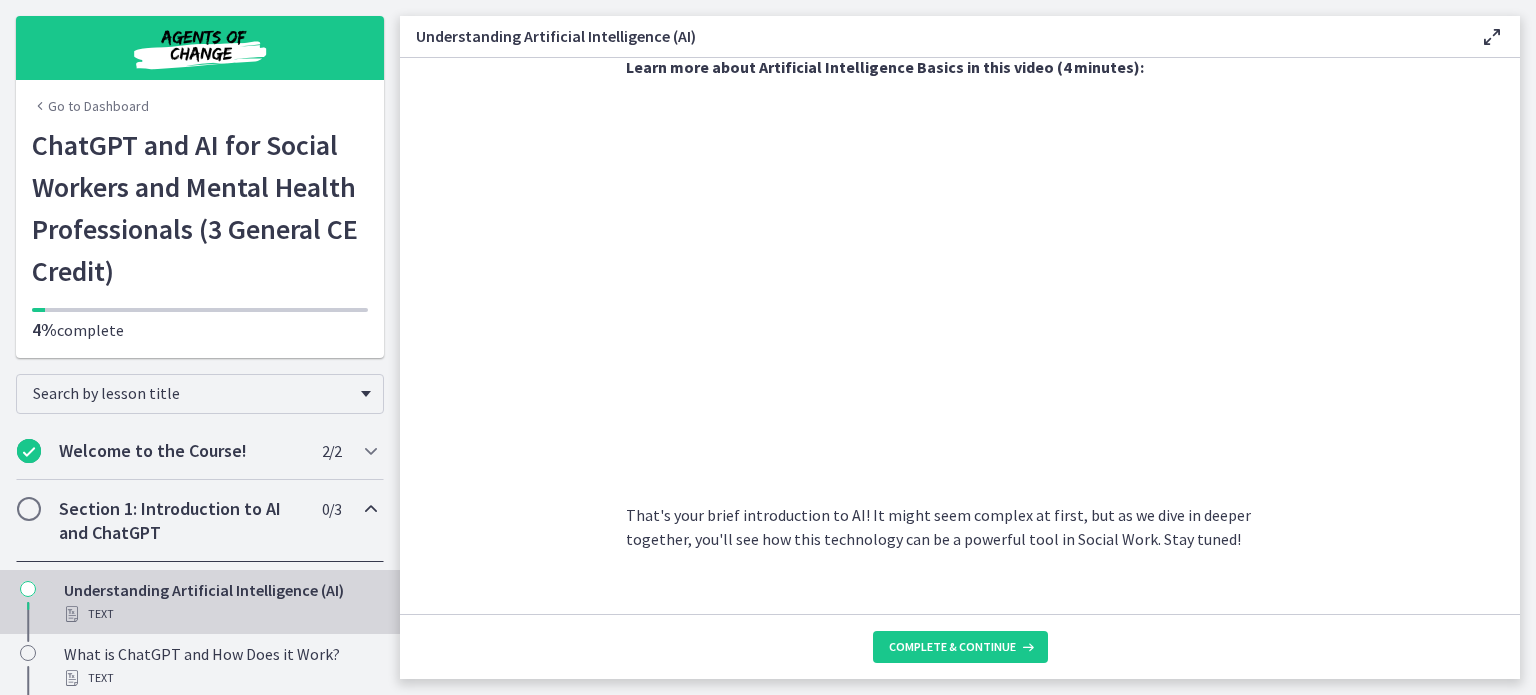 scroll, scrollTop: 913, scrollLeft: 0, axis: vertical 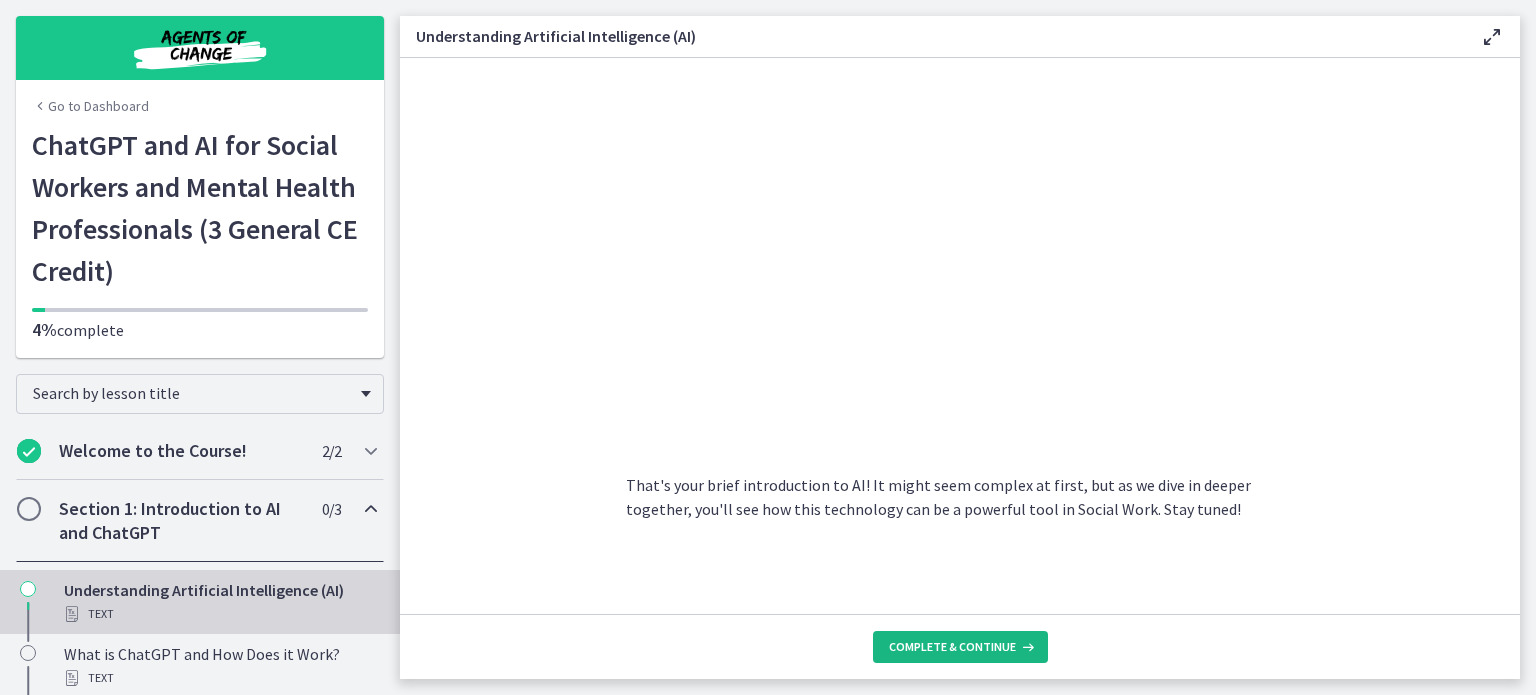 click on "Complete & continue" at bounding box center (952, 647) 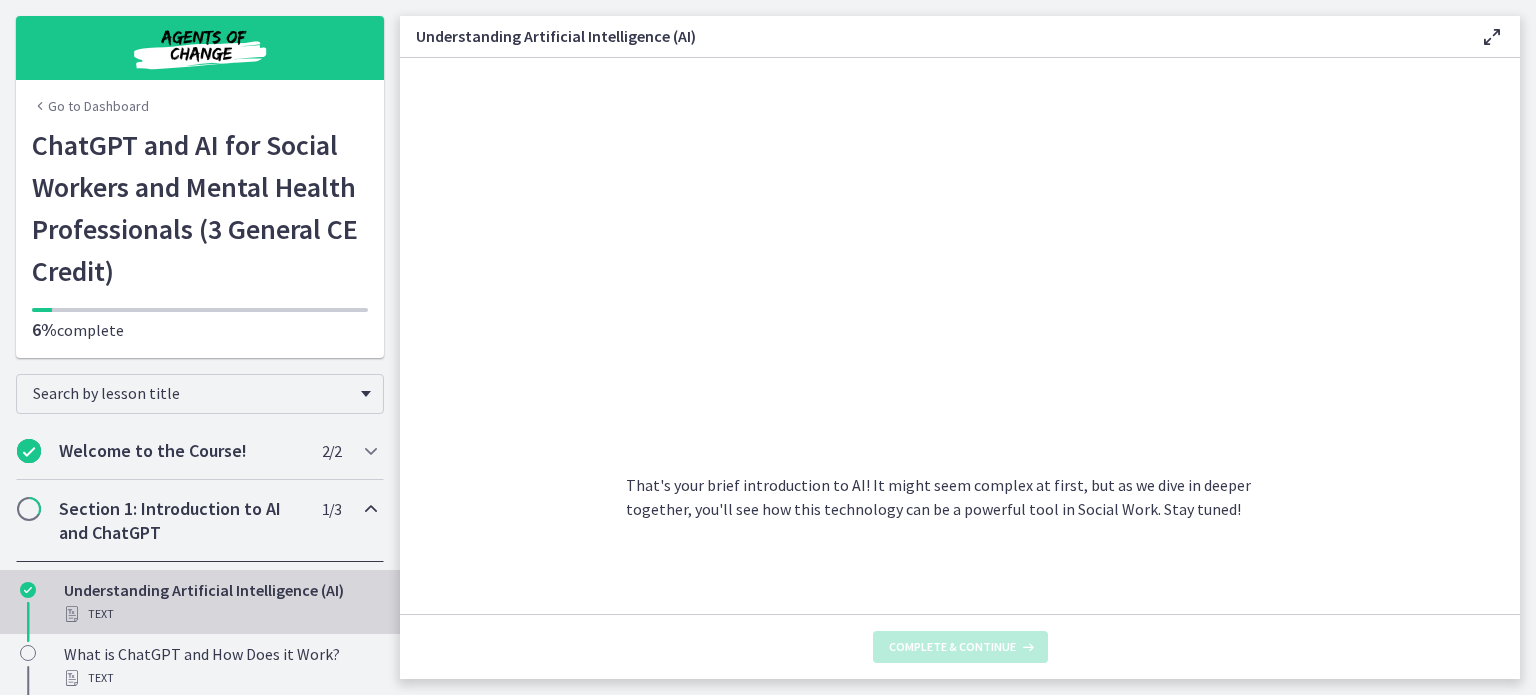 scroll, scrollTop: 0, scrollLeft: 0, axis: both 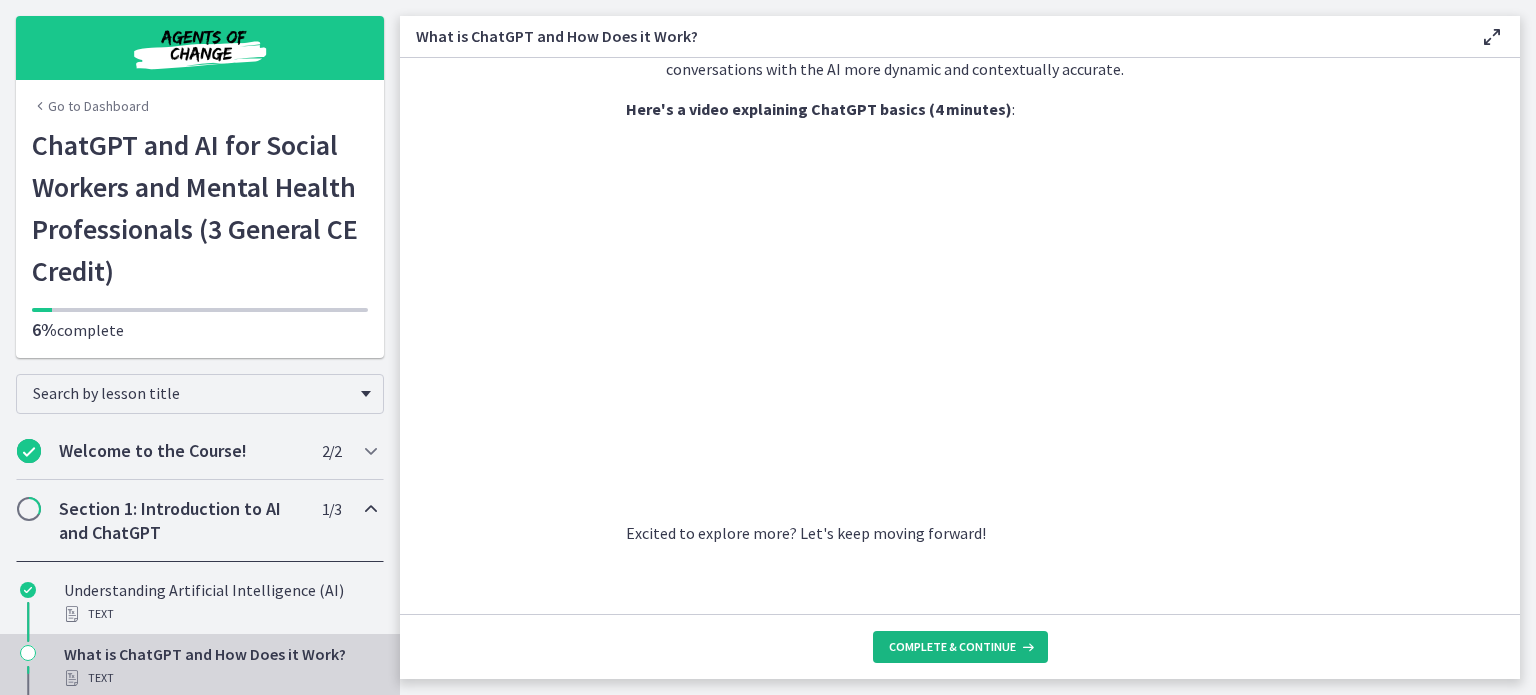 click on "Complete & continue" at bounding box center [952, 647] 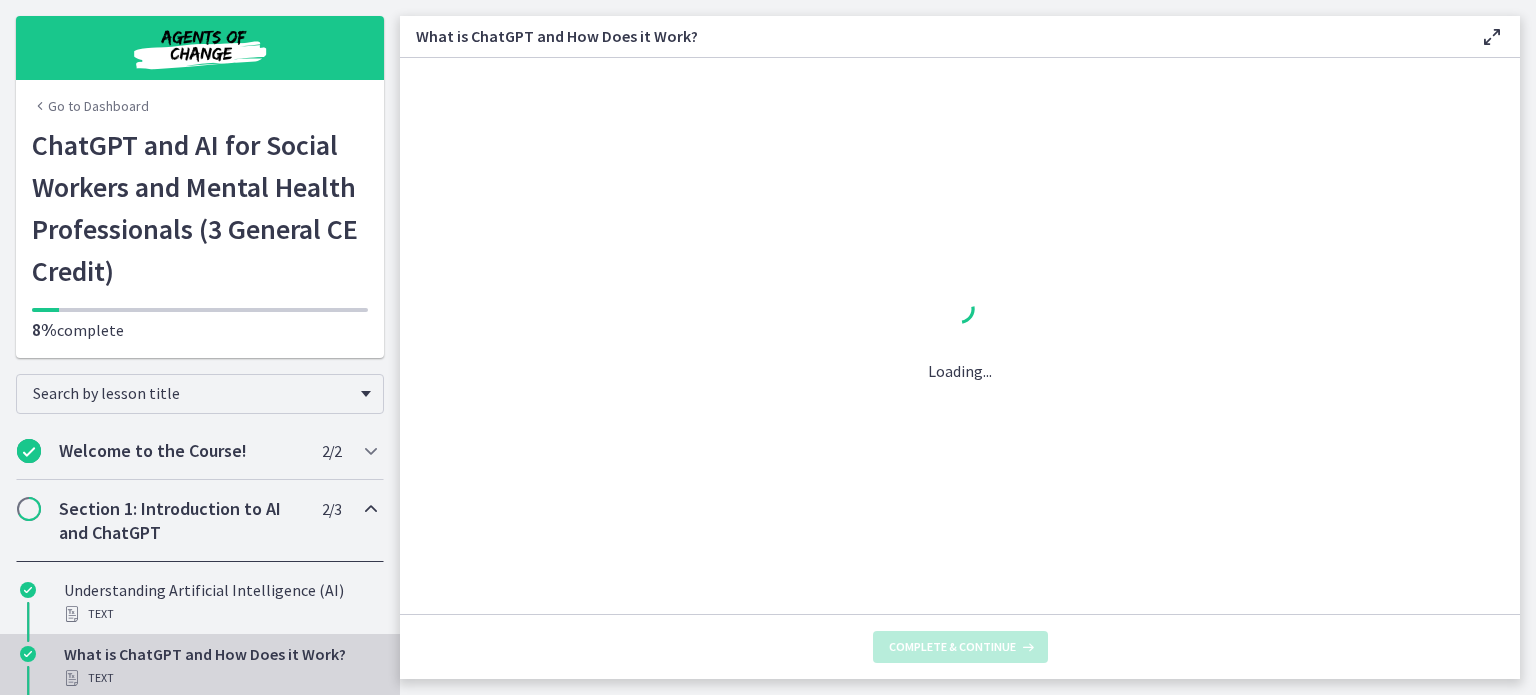 scroll, scrollTop: 0, scrollLeft: 0, axis: both 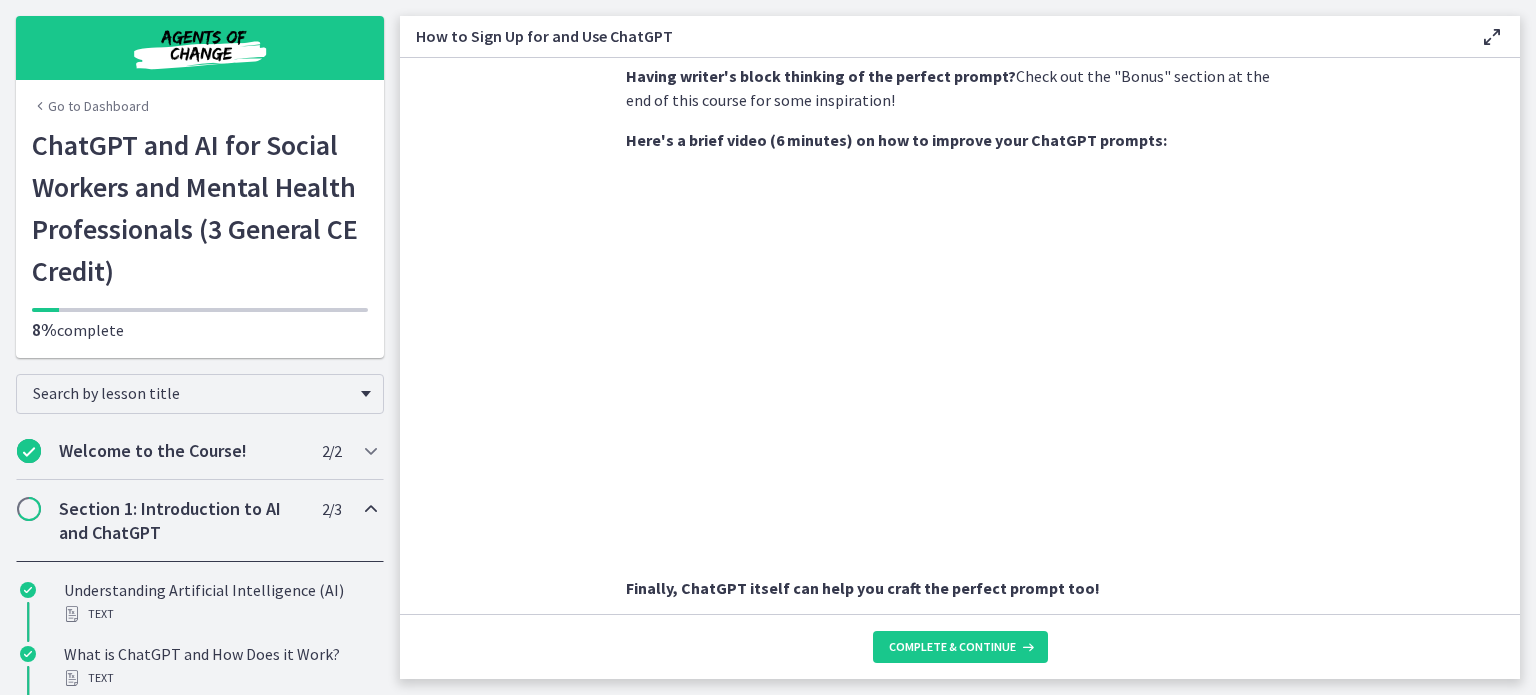 click on "Sign Up : Visit OpenAI's  website , click on the 'Sign Up' button, and fill in your details. It's free to use, but there are options to upgrade if you'd like access to the newest models and other benefits.
Accessing ChatGPT : Once you've signed in, you'll land on the ChatGPT interface.
Using ChatGPT : To start a conversation, type a prompt into the text box and press 'Enter'. For example, as a Social Worker, you might ask, "What resources can I provide a client dealing with financial hardship?"
Remember, the specificity of your input determines the quality of the AI's response. Use detailed prompts to guide the conversation.
Having writer's block thinking of the perfect prompt?  Check out the "Bonus" section at the end of this course for some inspiration!
Here's a brief video (6 minutes) on how to improve your ChatGPT prompts:
Finally, ChatGPT itself can help you craft the perfect prompt too!" at bounding box center [960, 336] 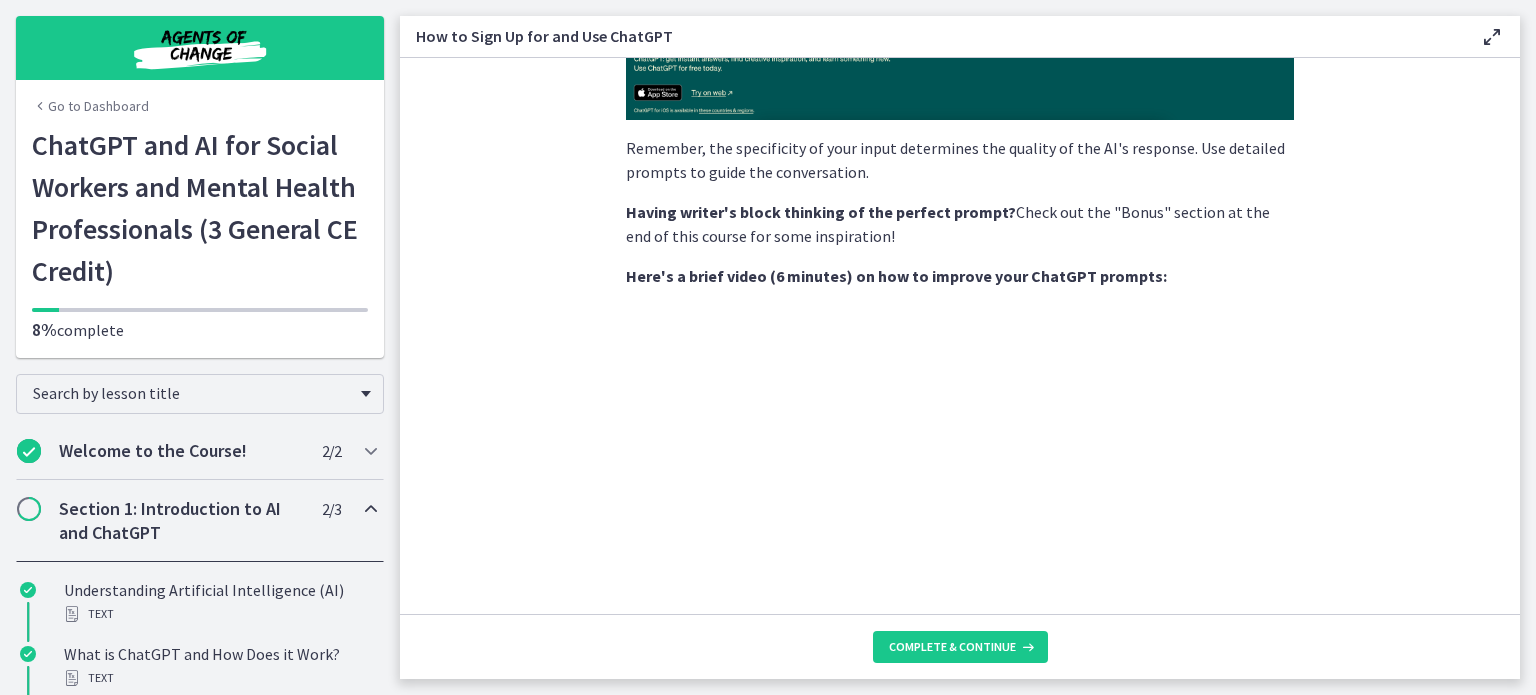 scroll, scrollTop: 720, scrollLeft: 0, axis: vertical 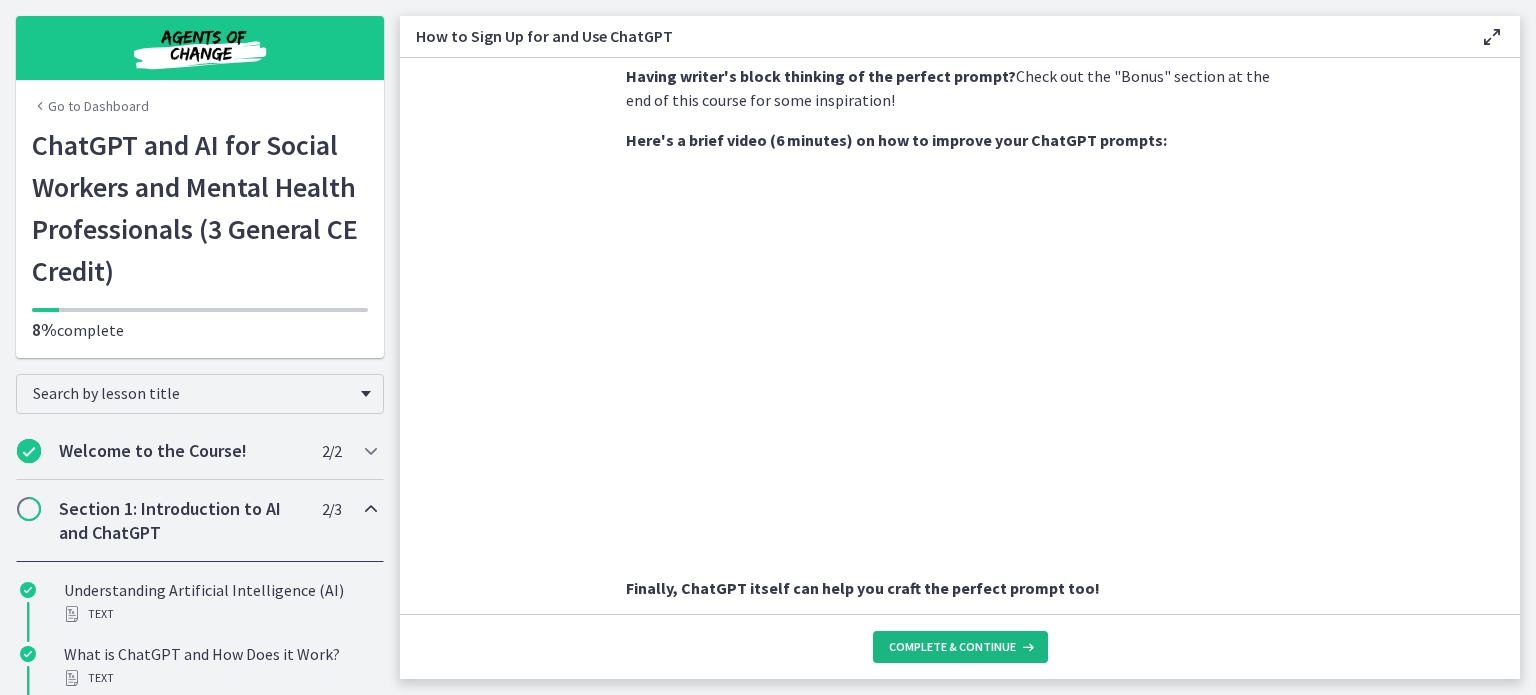 click on "Complete & continue" at bounding box center [952, 647] 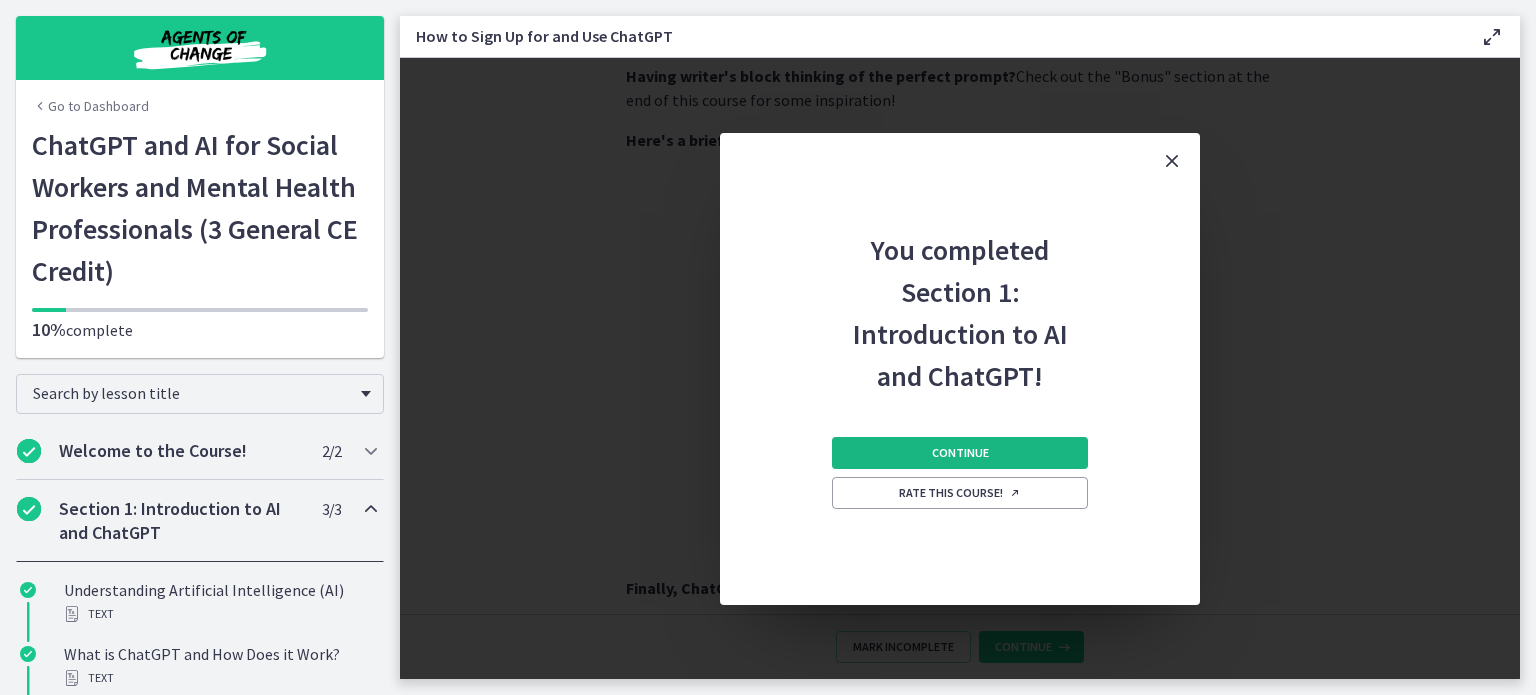 click on "Continue" at bounding box center [960, 453] 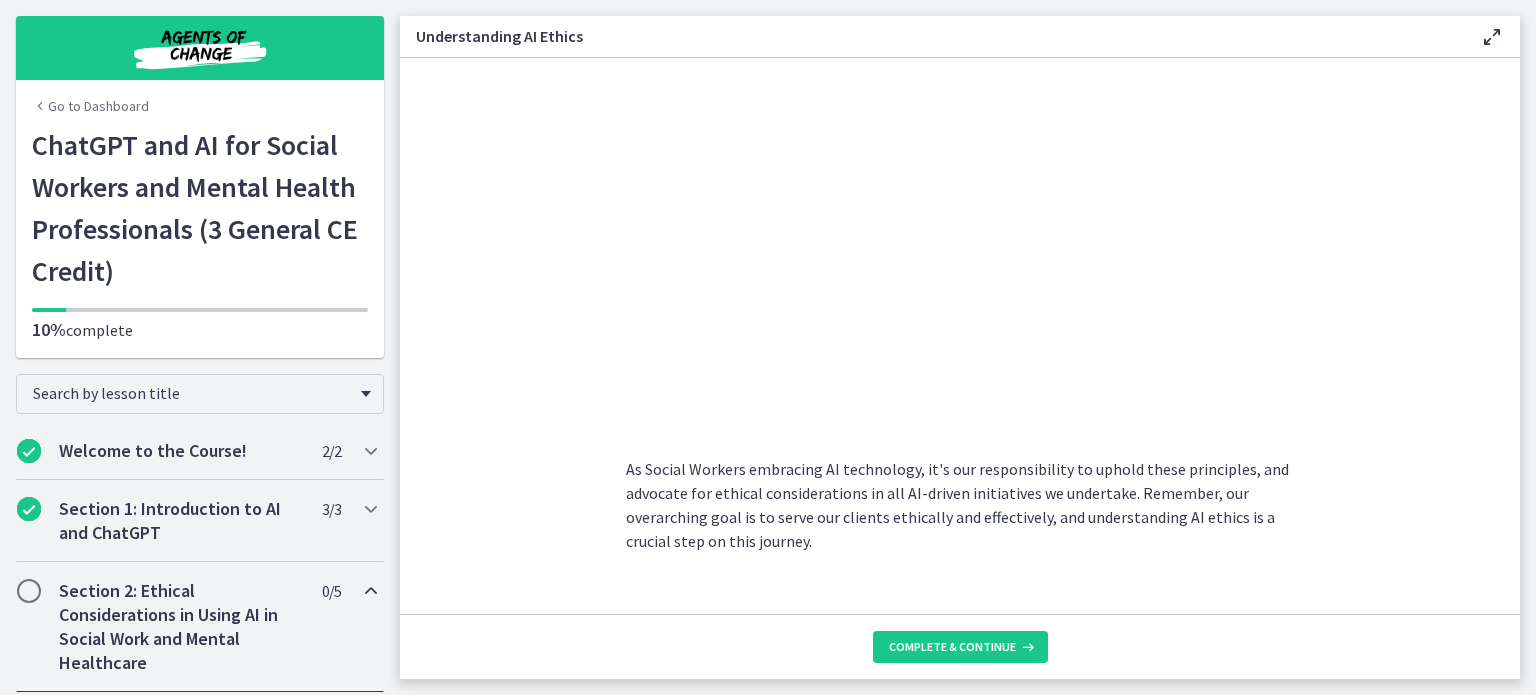 scroll, scrollTop: 1041, scrollLeft: 0, axis: vertical 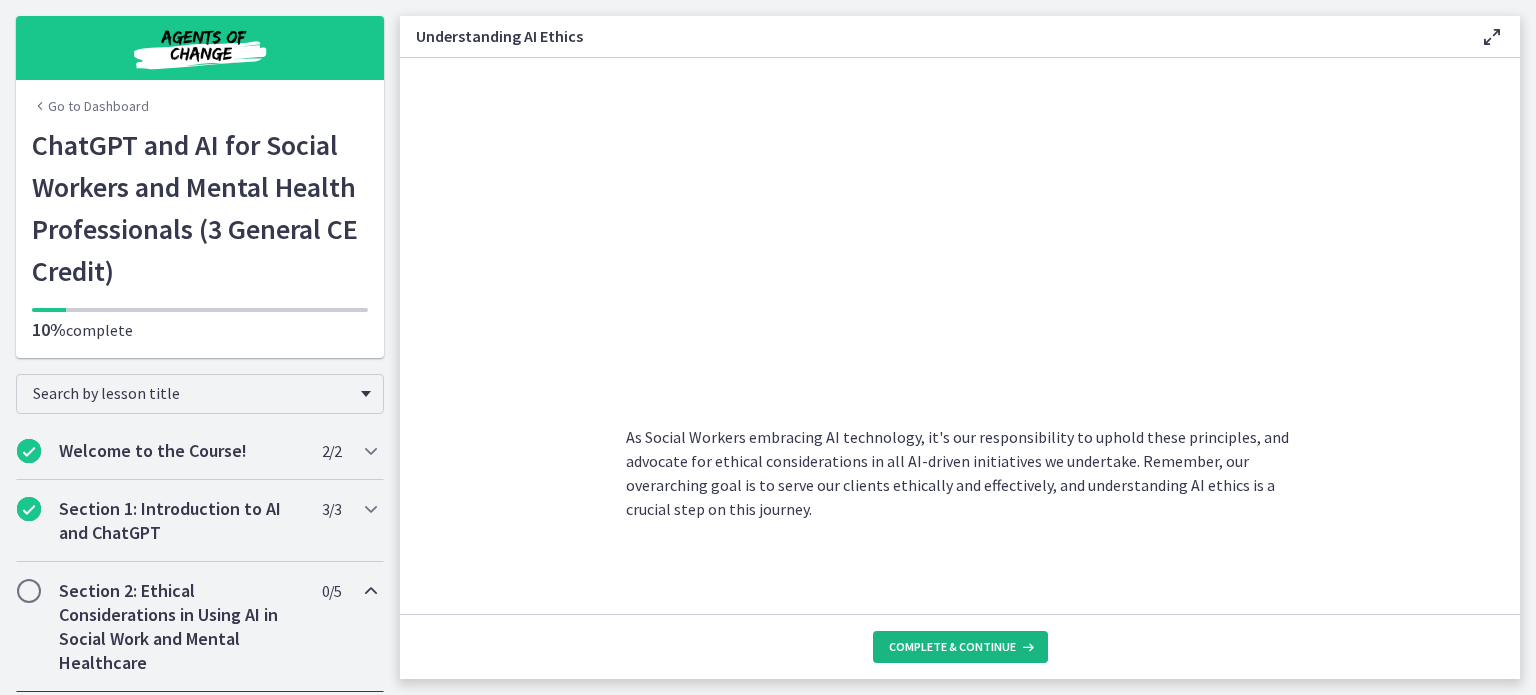 click on "Complete & continue" at bounding box center [952, 647] 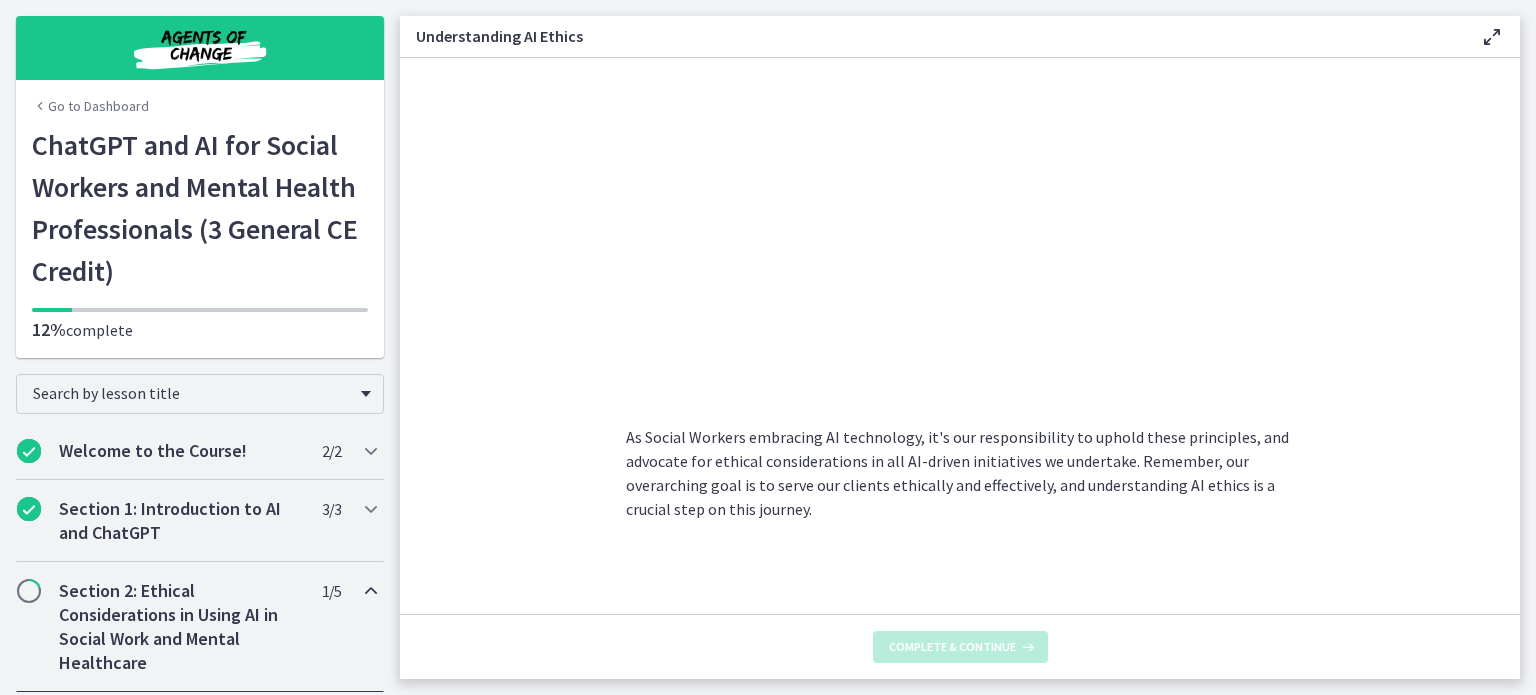 scroll, scrollTop: 0, scrollLeft: 0, axis: both 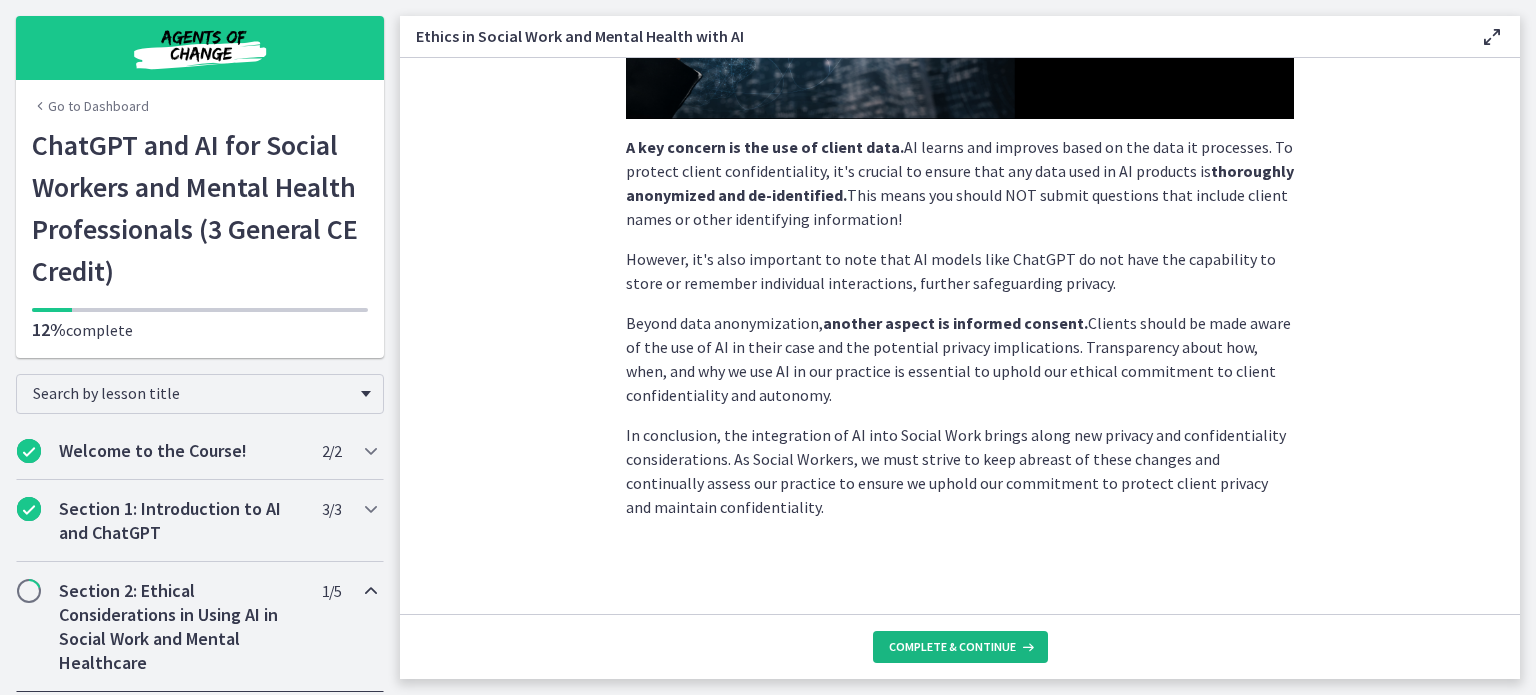 click on "Complete & continue" at bounding box center (952, 647) 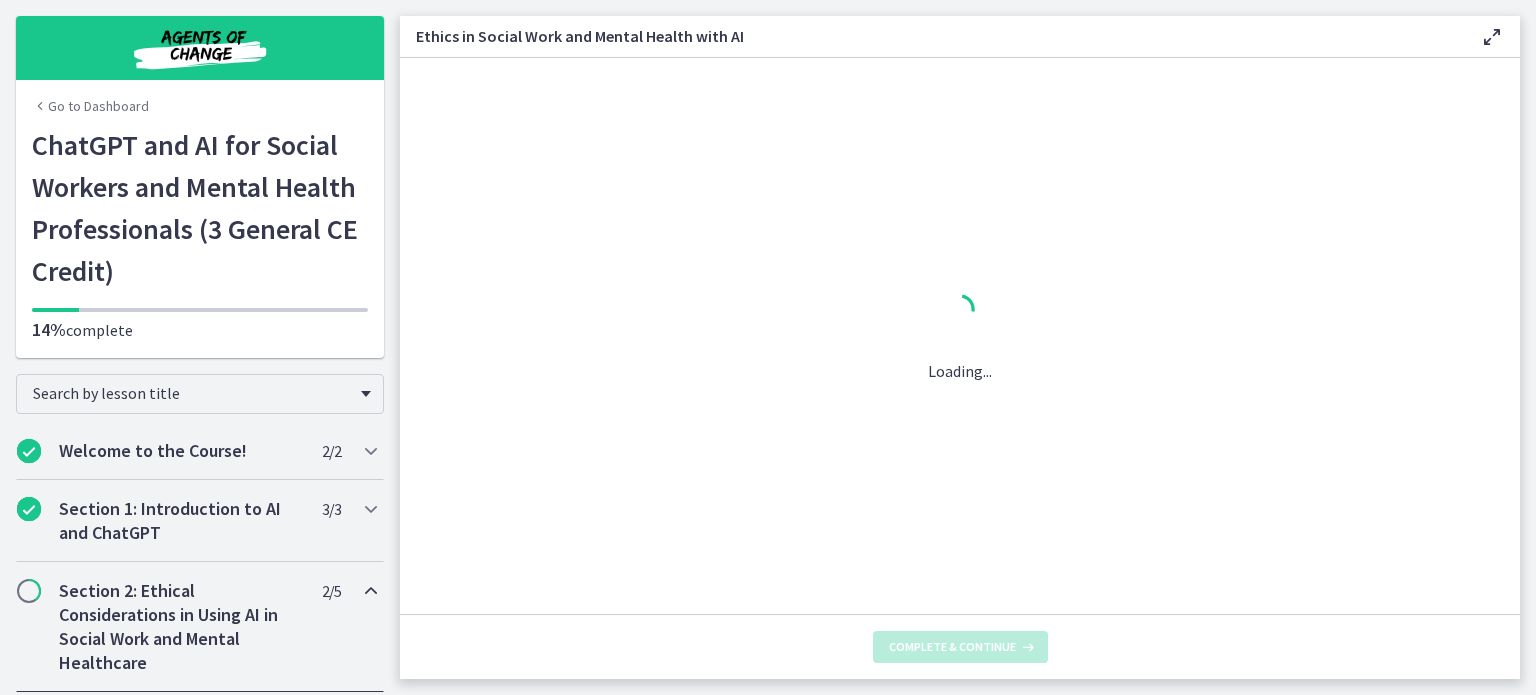 scroll, scrollTop: 0, scrollLeft: 0, axis: both 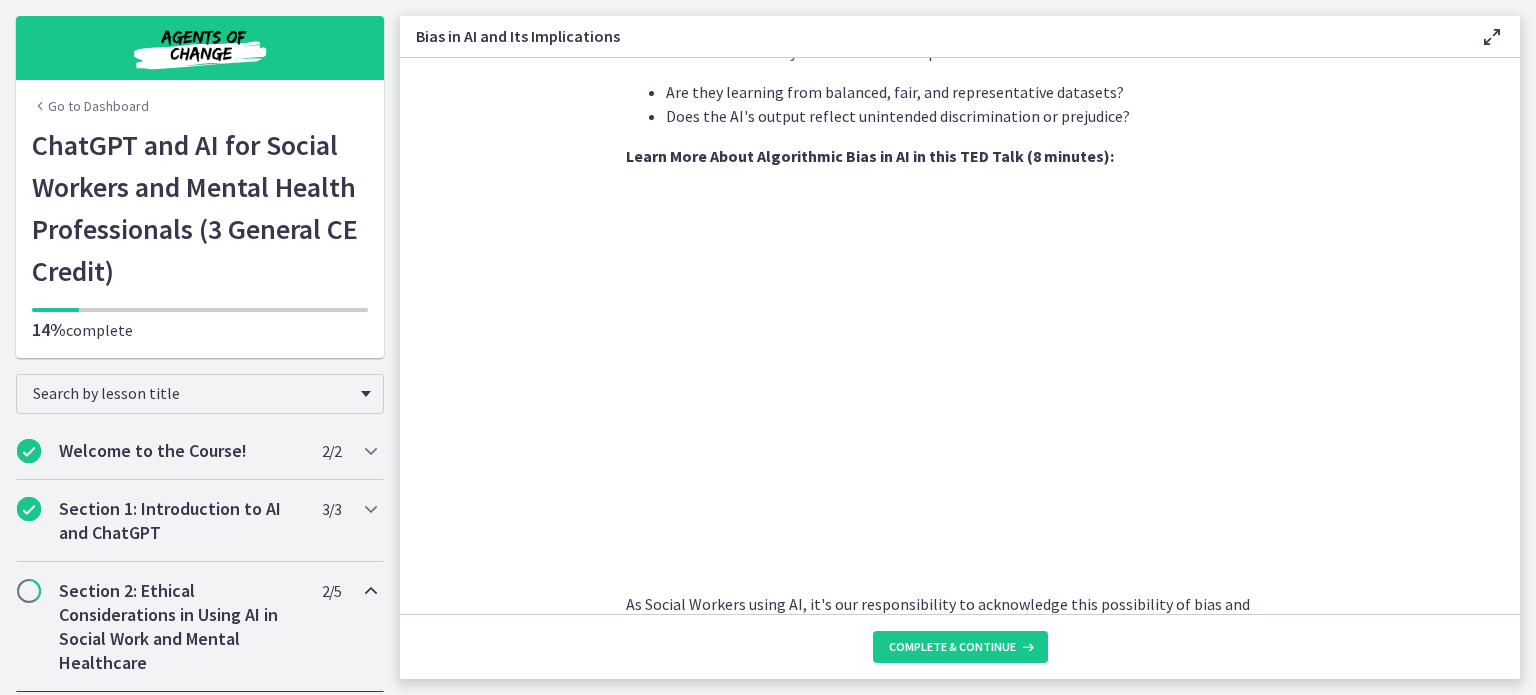 click on "AI systems like ChatGPT learn from vast amounts of data. If this data contains inherent societal or cultural biases, AI can inadvertently learn, replicate, and even amplify these biases.  This is a significant concern when using AI in Social Work, a field committed to promoting fairness and equality.
Bias in AI could lead to skewed outputs, leading to inaccurate or discriminatory practices. For instance, an AI tool used for risk assessment in child welfare  might unintentionally flag certain demographic groups as higher risk  due to underlying bias in the data it was trained on.
It's essential to critically assess AI tools for potential bias:
Are they learning from balanced, fair, and representative datasets?
Does the AI's output reflect unintended discrimination or prejudice?
Learn More About Algorithmic Bias in AI in this TED Talk (8 minutes):
Ethical Implications:
Impact on Clients and Service Delivery:" at bounding box center [960, 336] 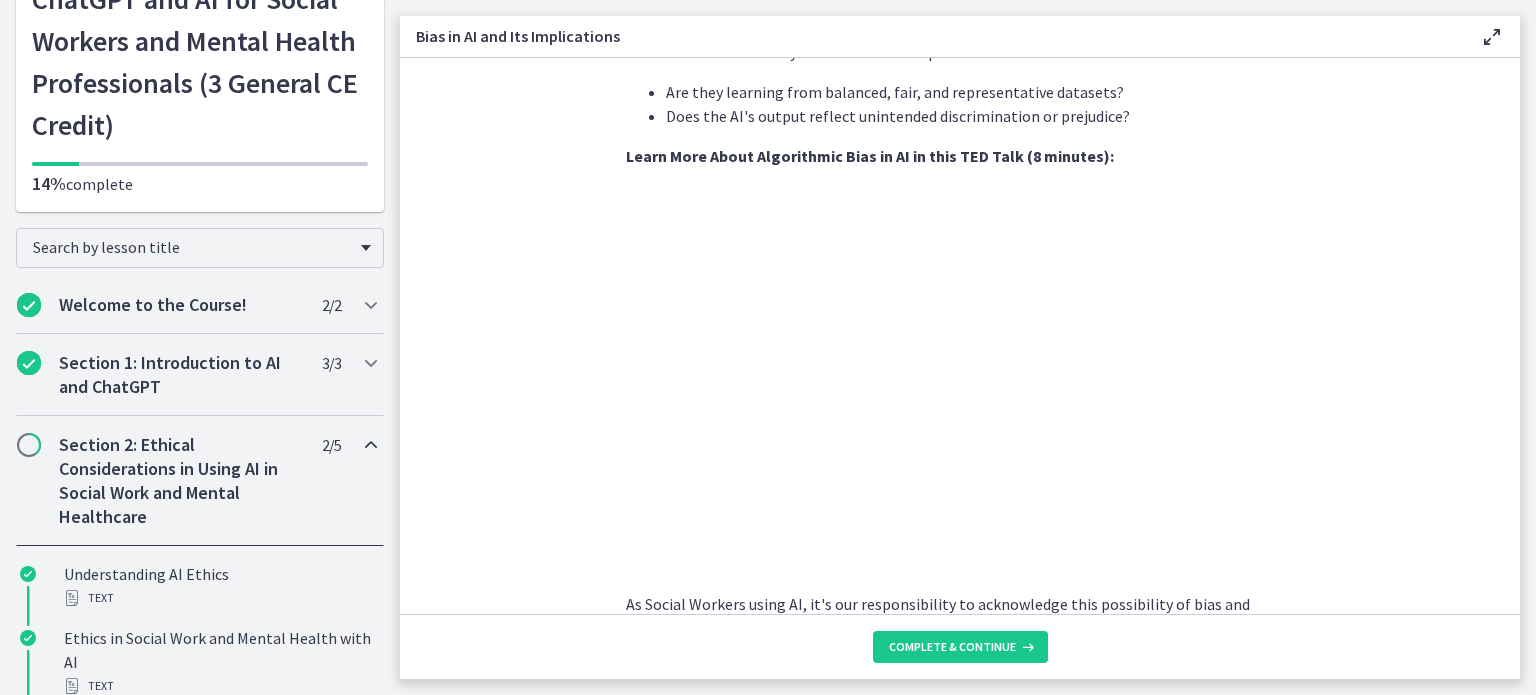 scroll, scrollTop: 0, scrollLeft: 0, axis: both 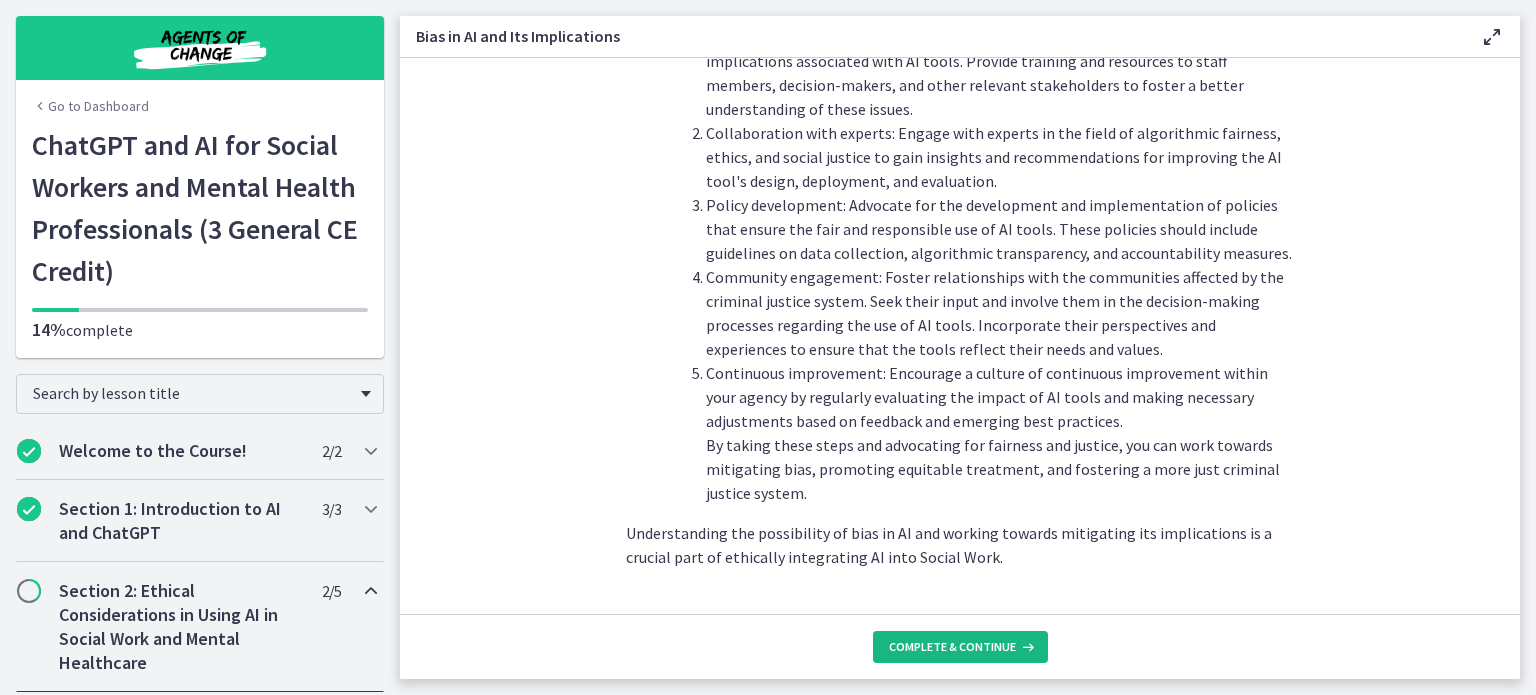 click on "Complete & continue" at bounding box center (952, 647) 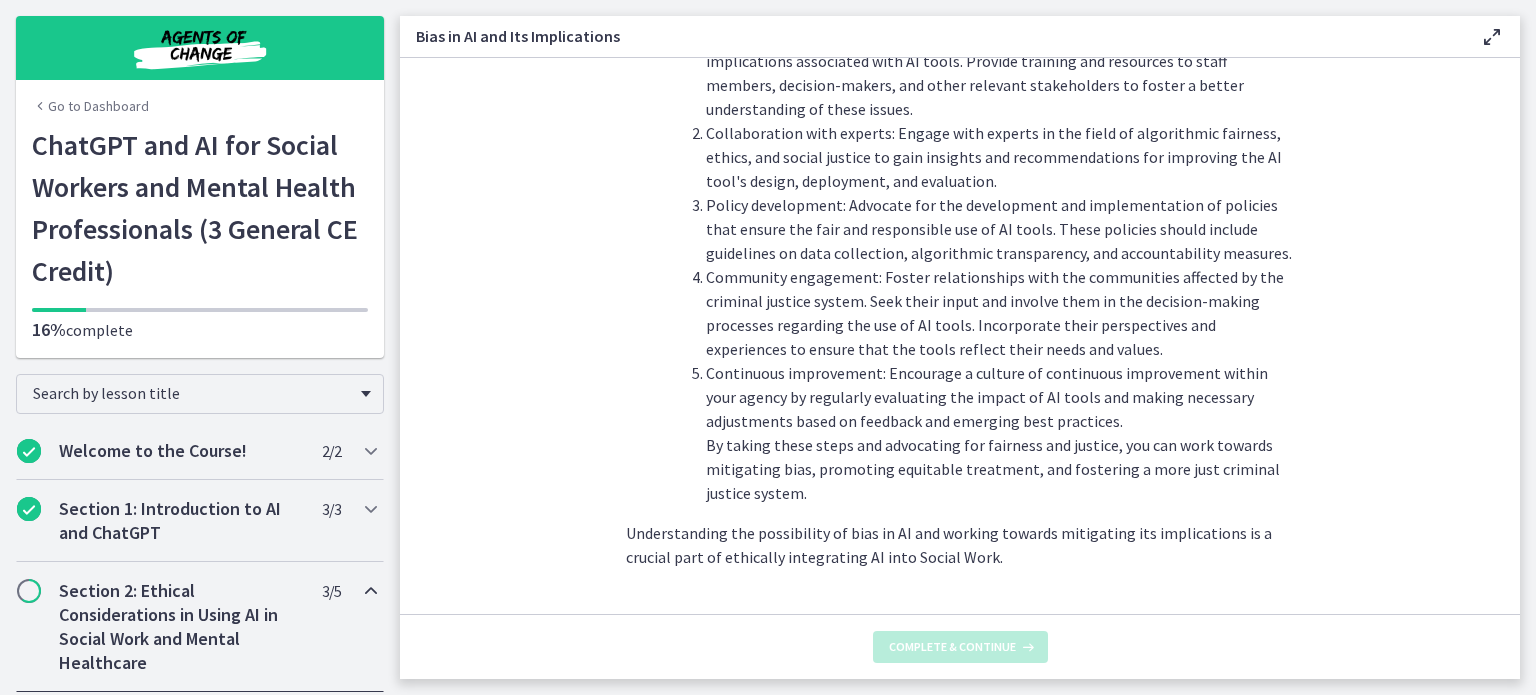 scroll, scrollTop: 0, scrollLeft: 0, axis: both 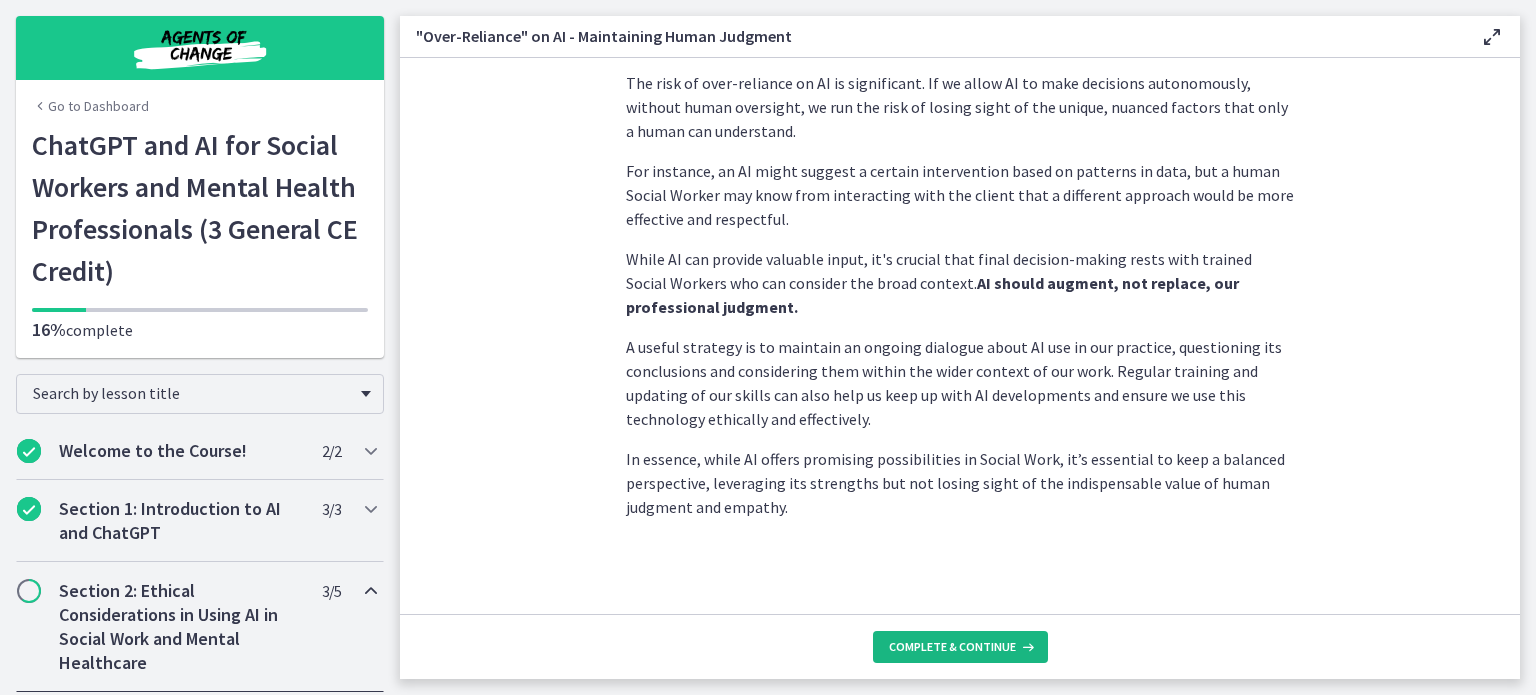 click on "Complete & continue" at bounding box center [960, 647] 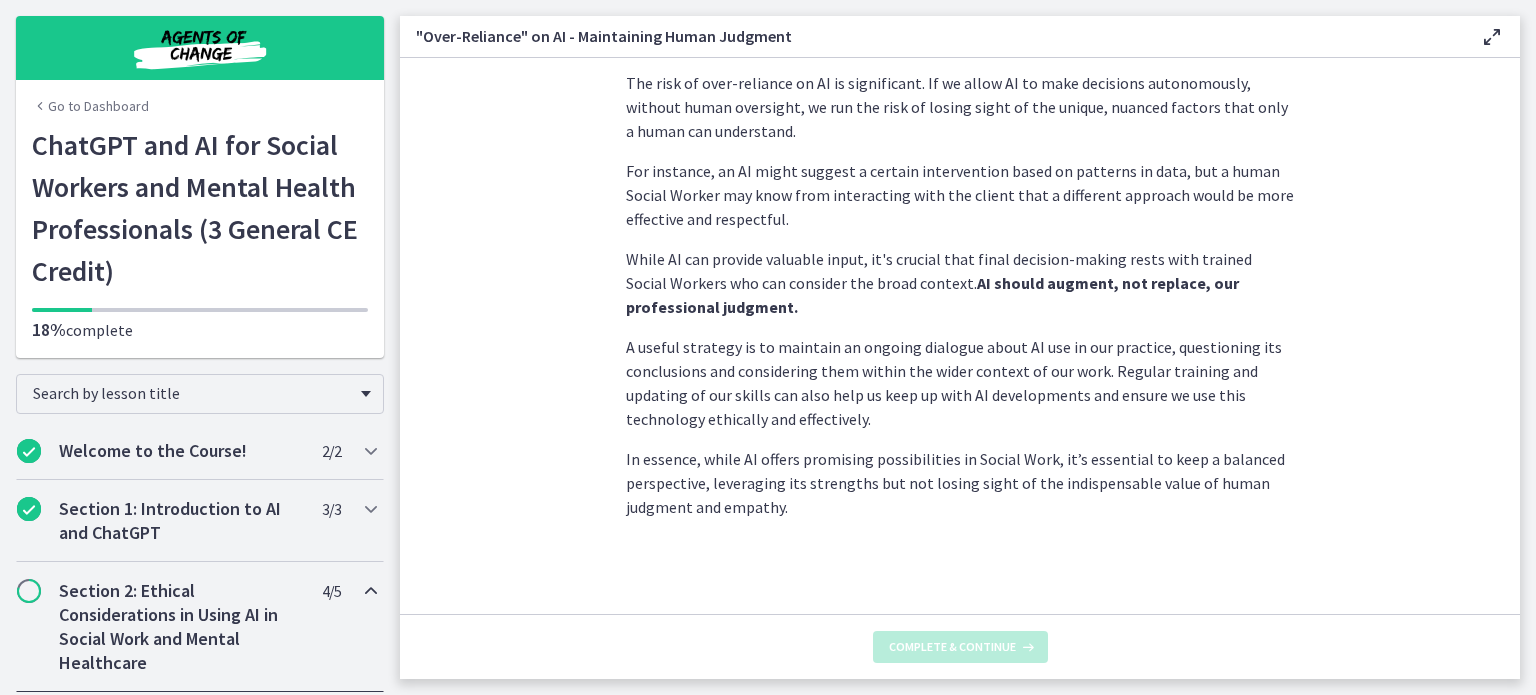 scroll, scrollTop: 0, scrollLeft: 0, axis: both 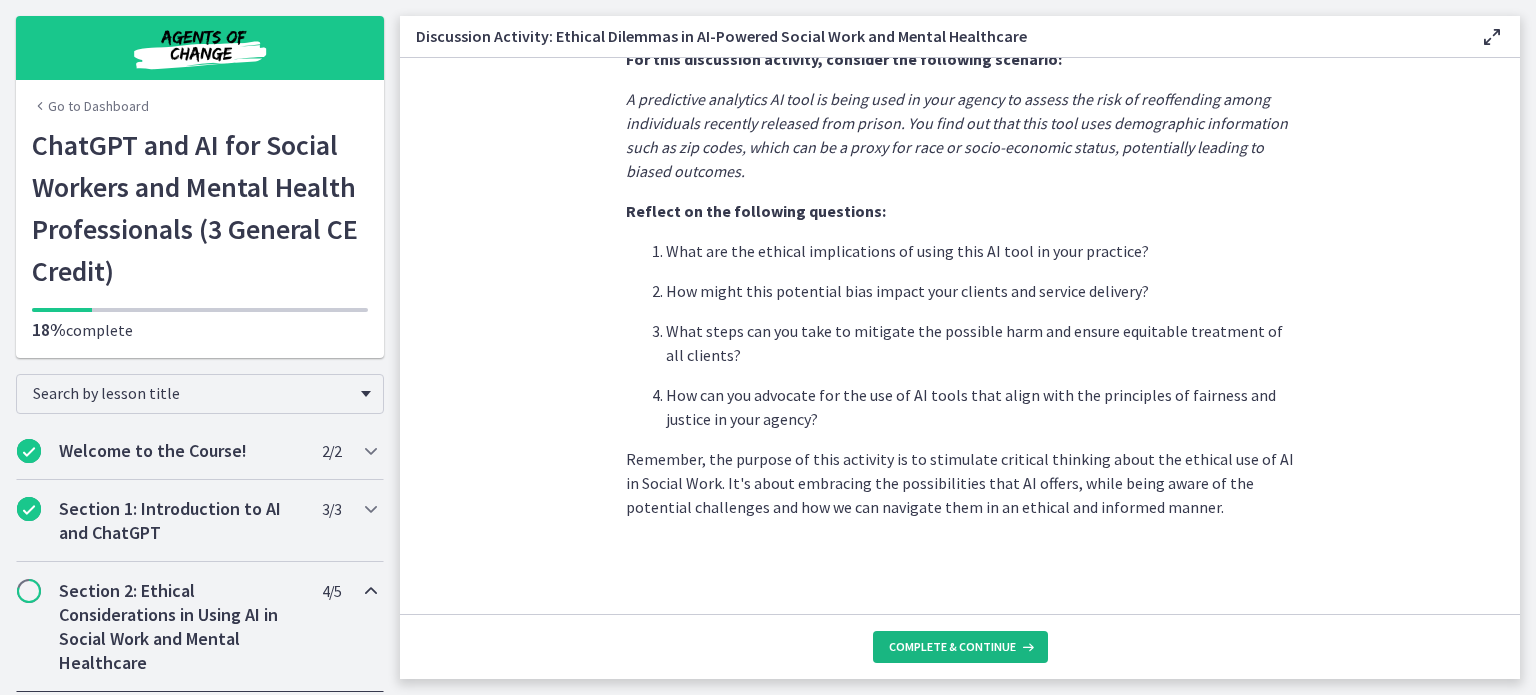 click on "Complete & continue" at bounding box center [960, 647] 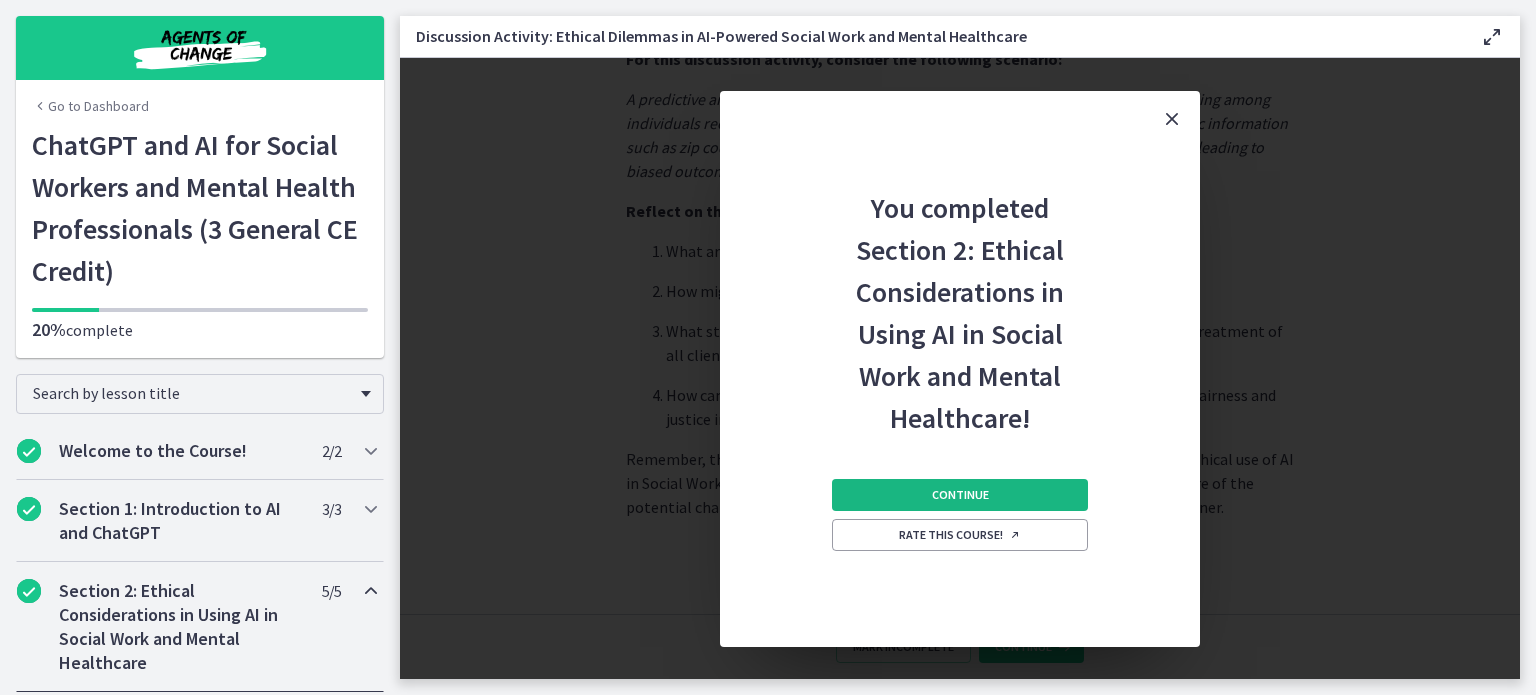click on "Continue" at bounding box center (960, 495) 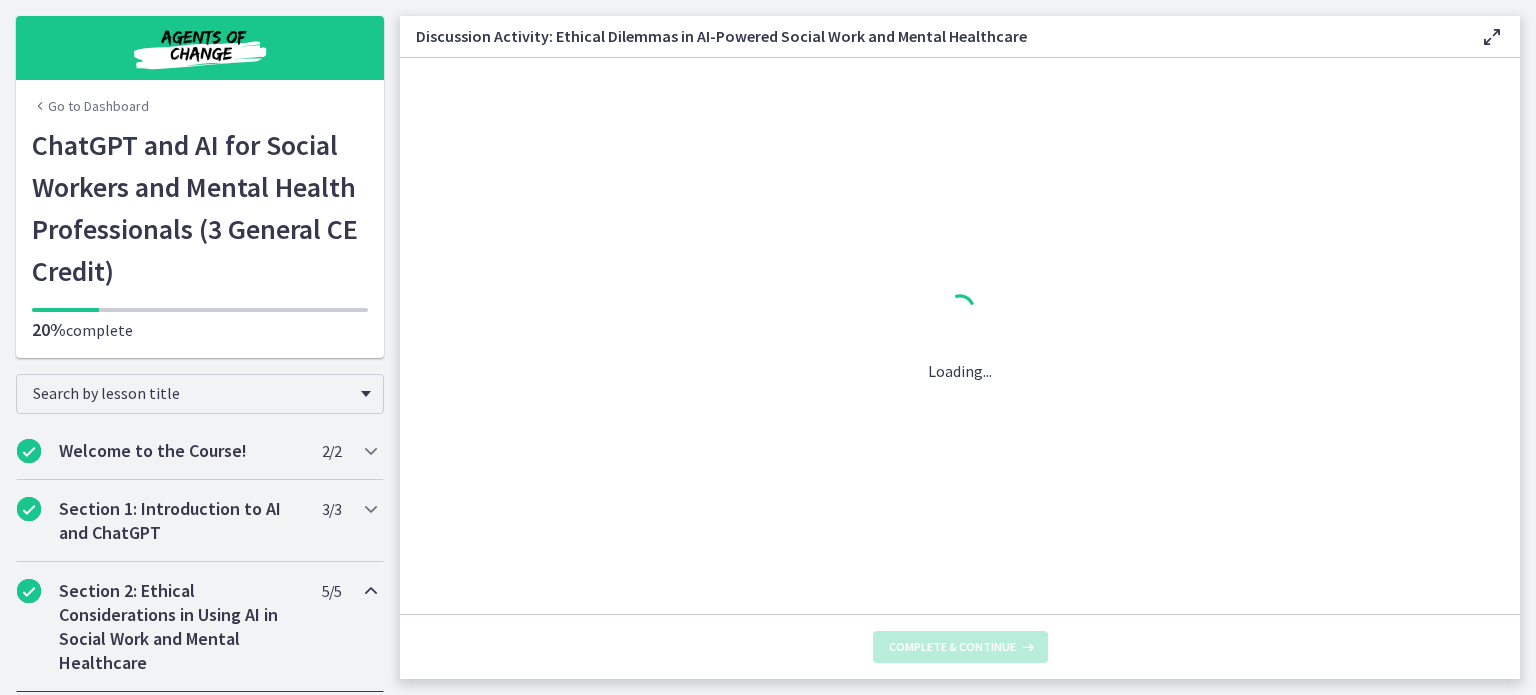 scroll, scrollTop: 0, scrollLeft: 0, axis: both 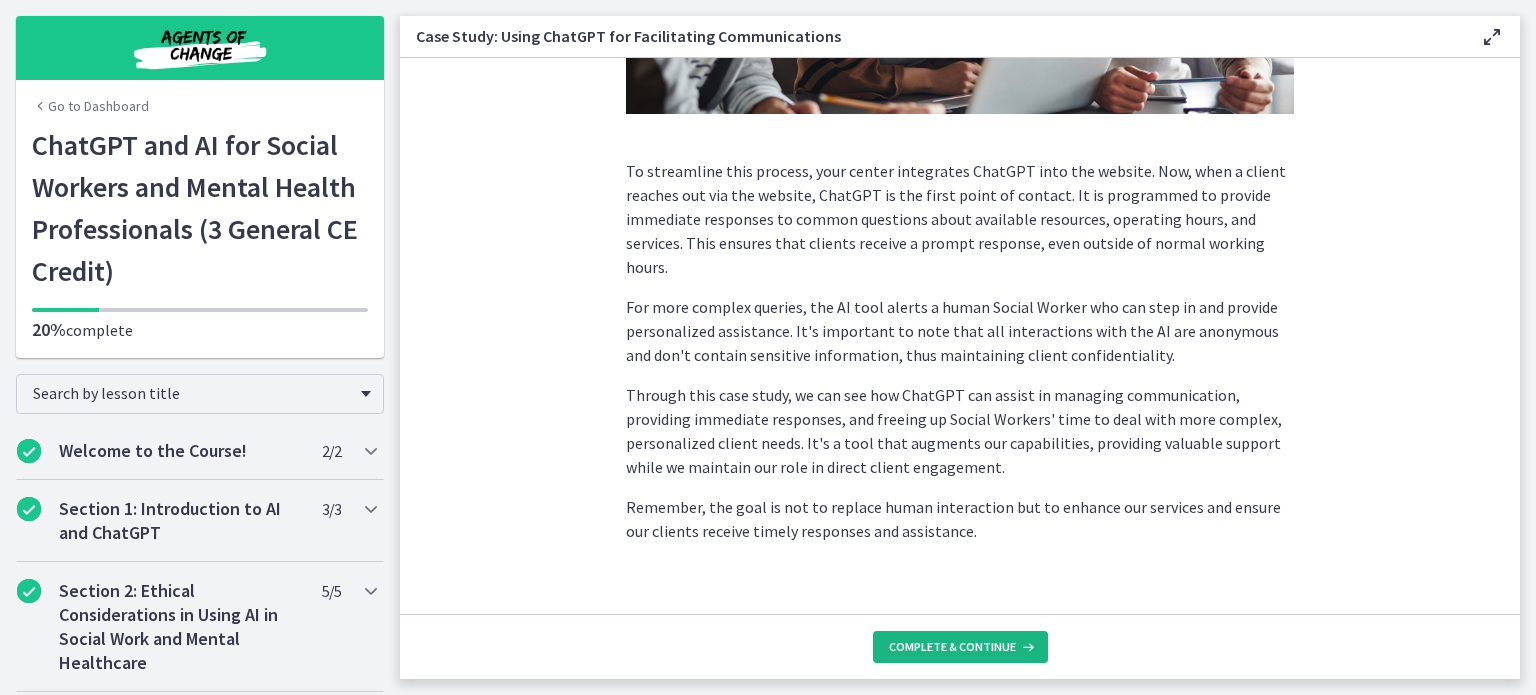 click on "Complete & continue" at bounding box center (960, 647) 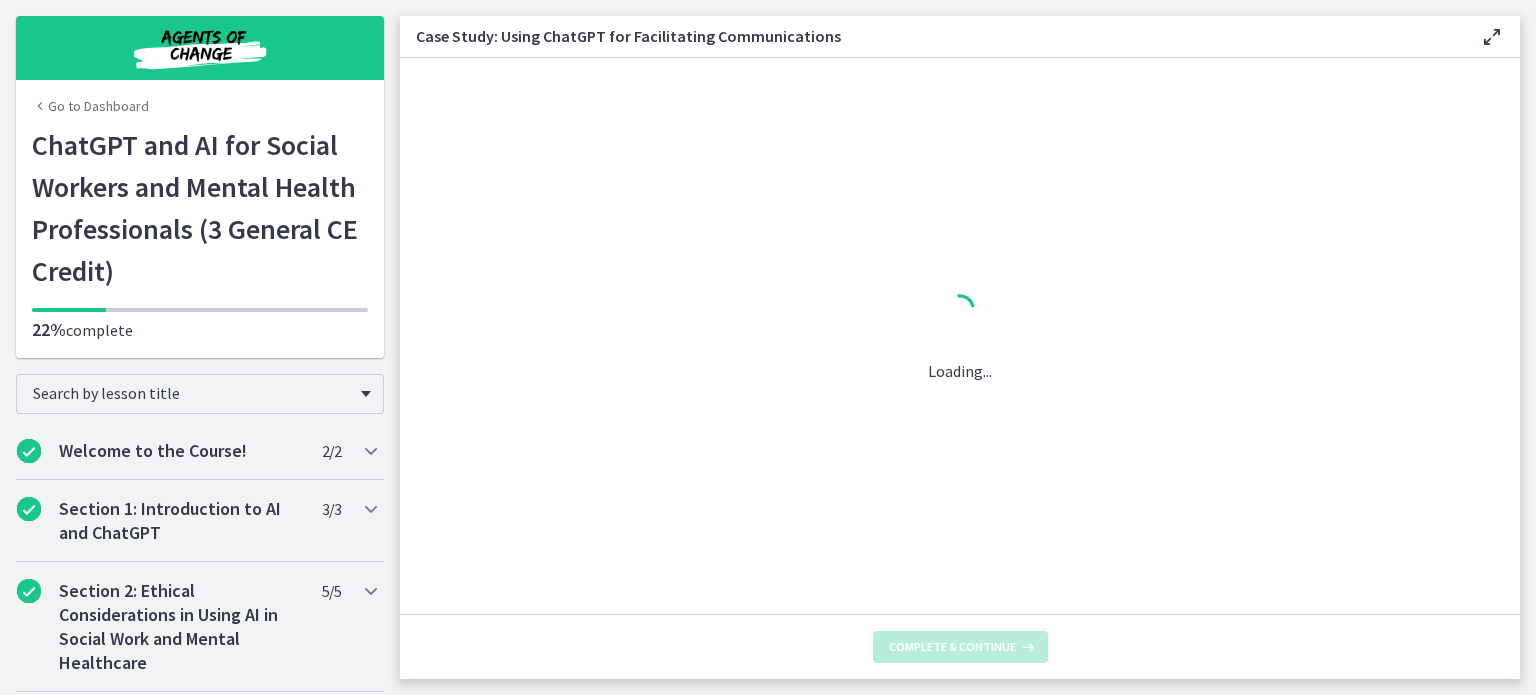 scroll, scrollTop: 0, scrollLeft: 0, axis: both 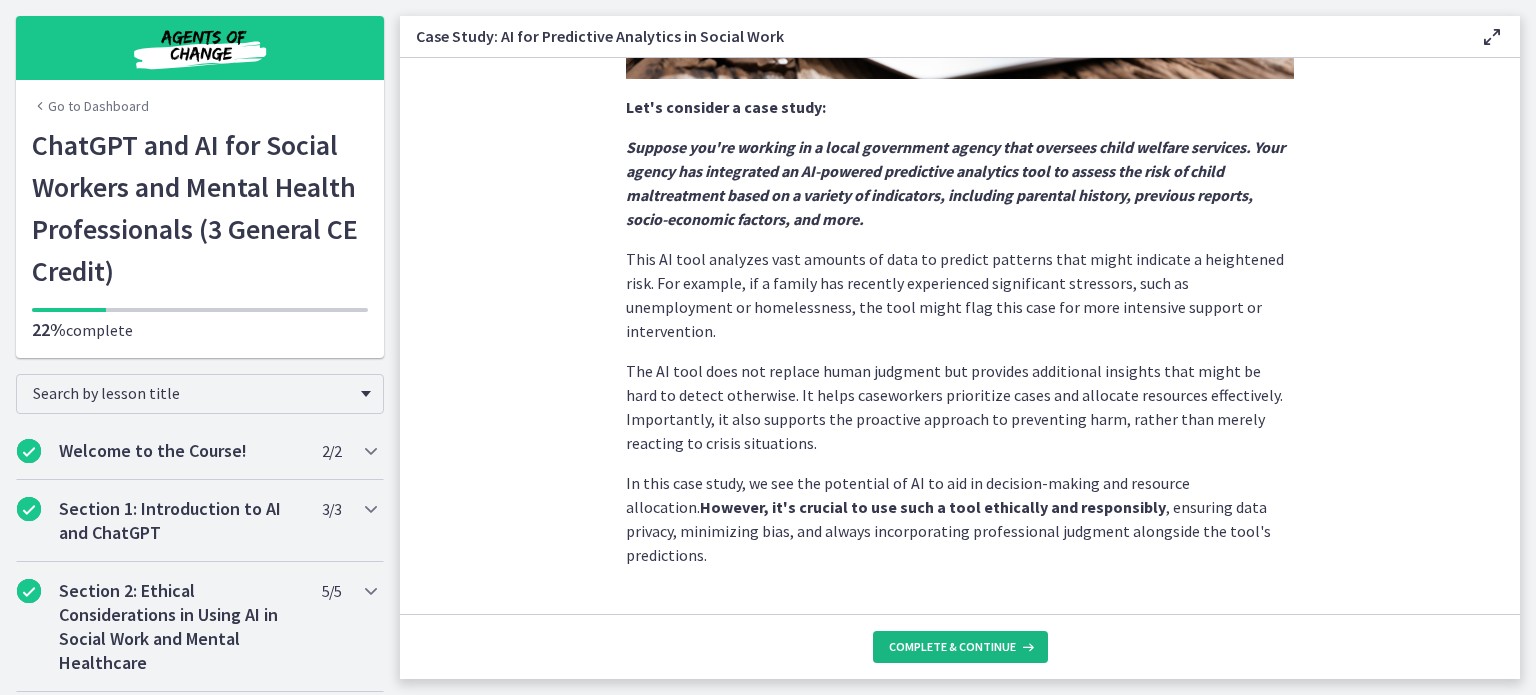 click on "Complete & continue" at bounding box center [952, 647] 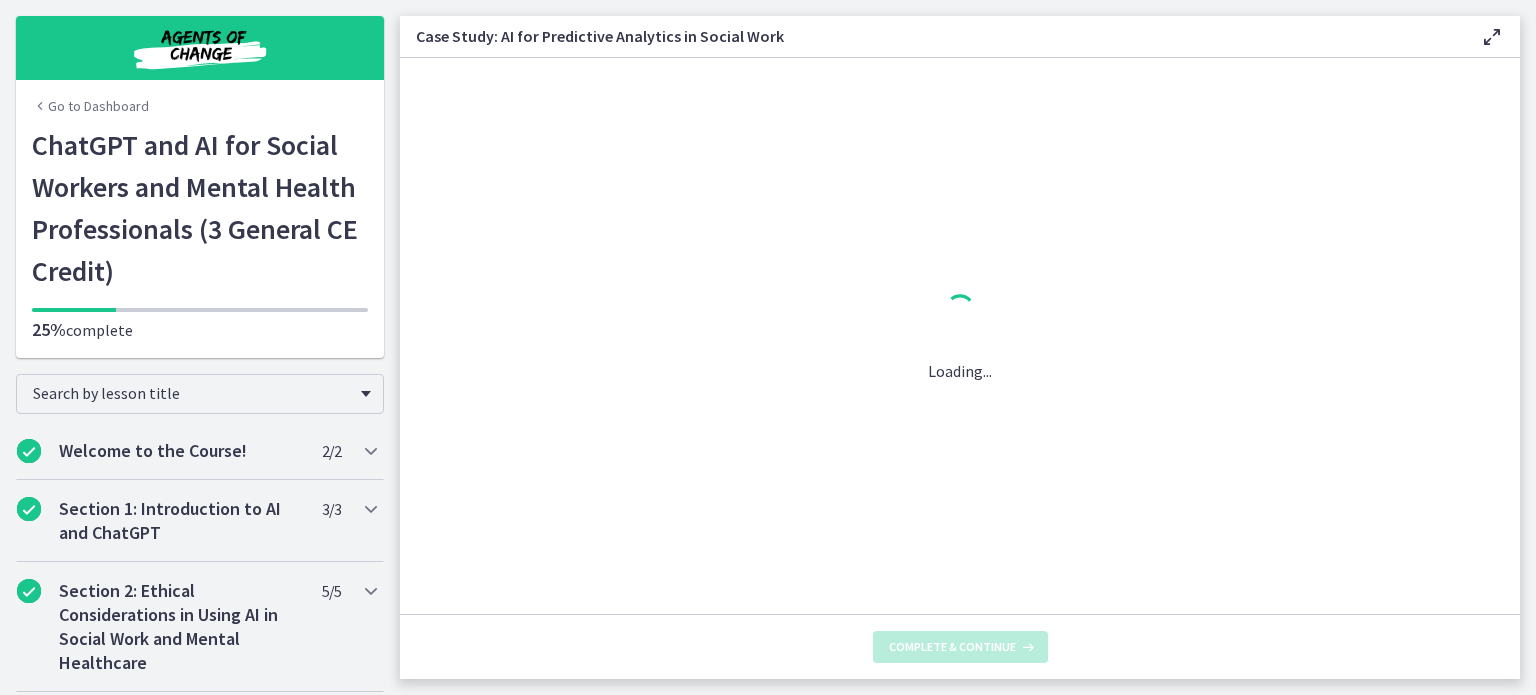 scroll, scrollTop: 0, scrollLeft: 0, axis: both 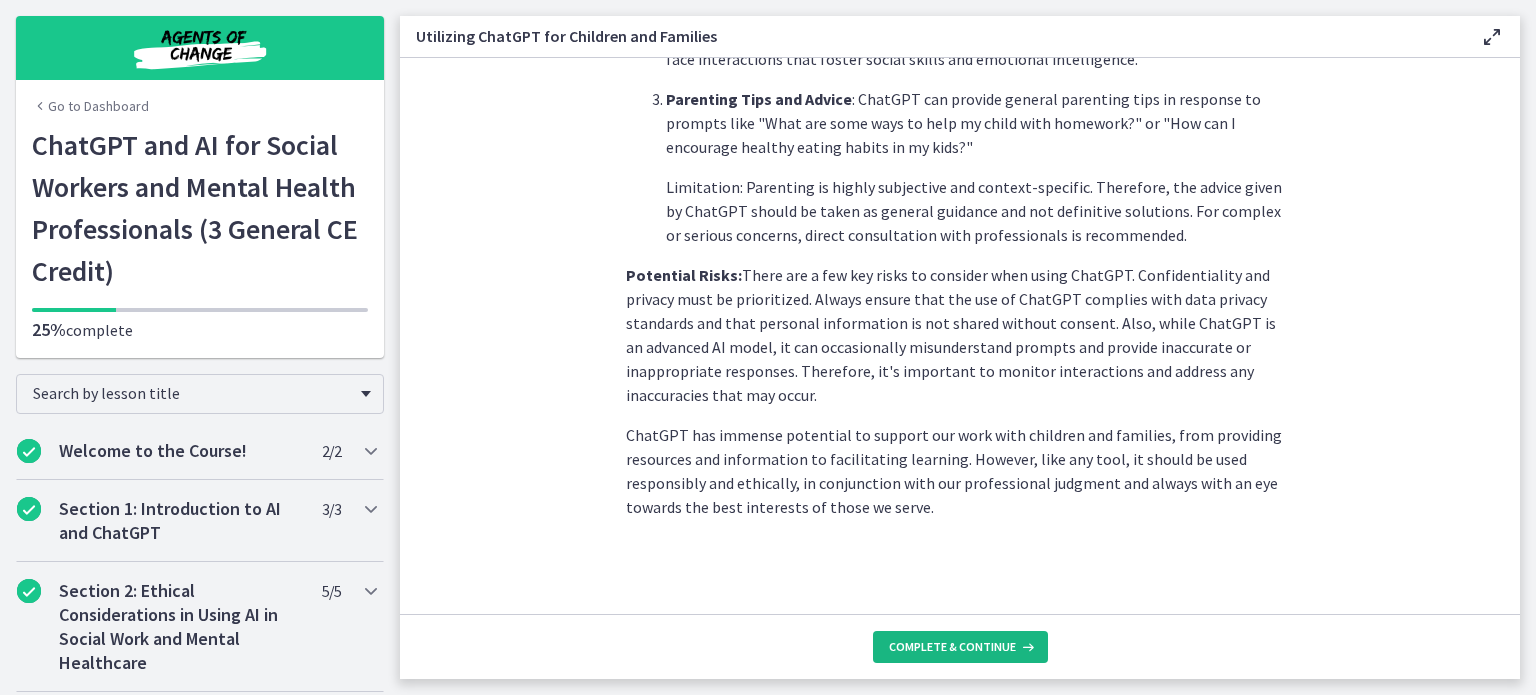 click on "Complete & continue" at bounding box center [952, 647] 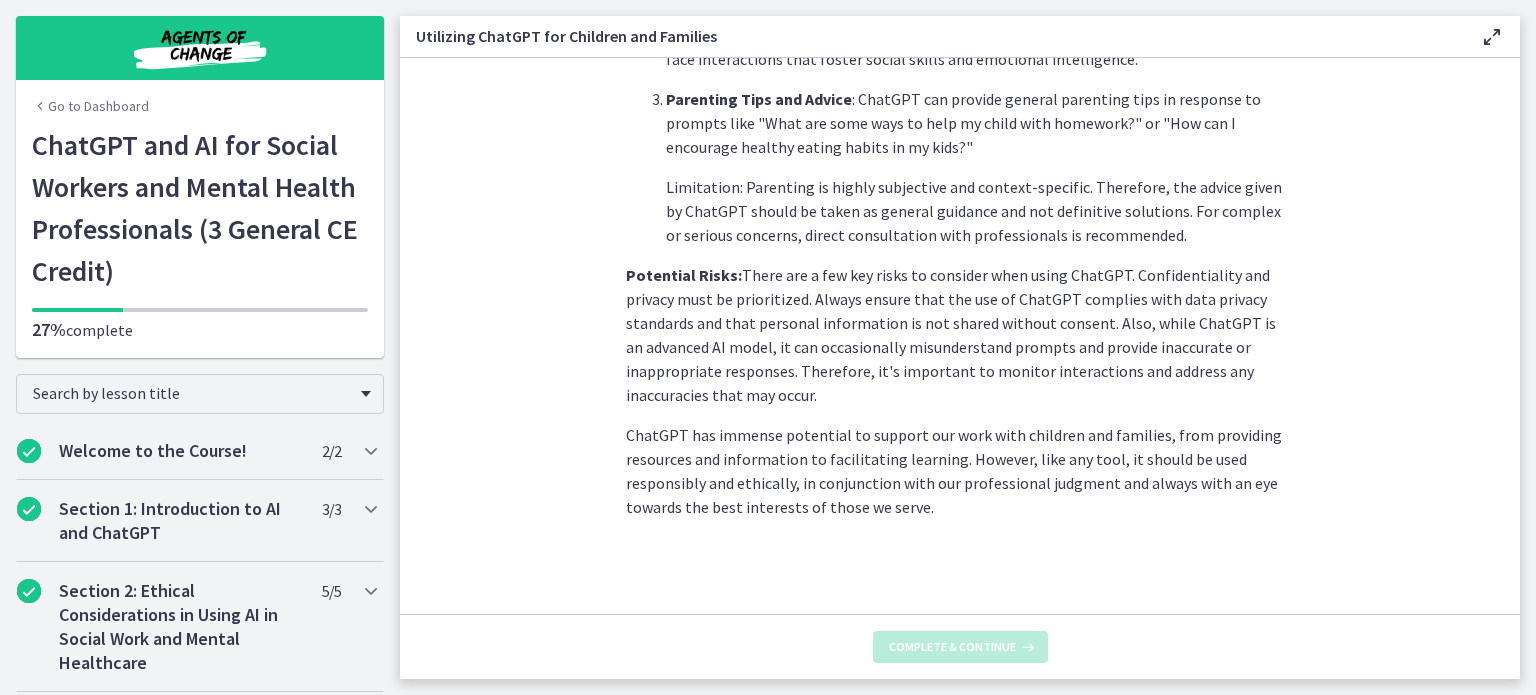 scroll, scrollTop: 0, scrollLeft: 0, axis: both 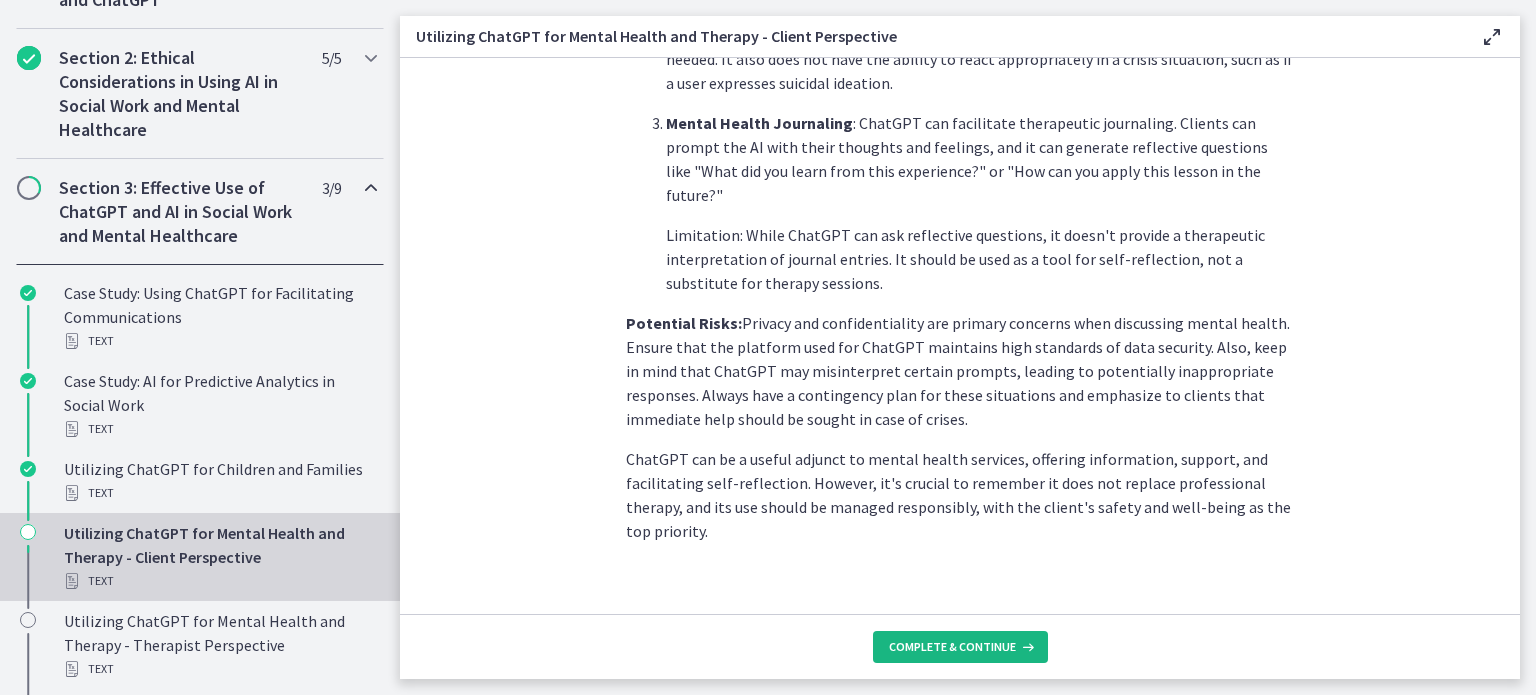 click on "Complete & continue" at bounding box center [960, 647] 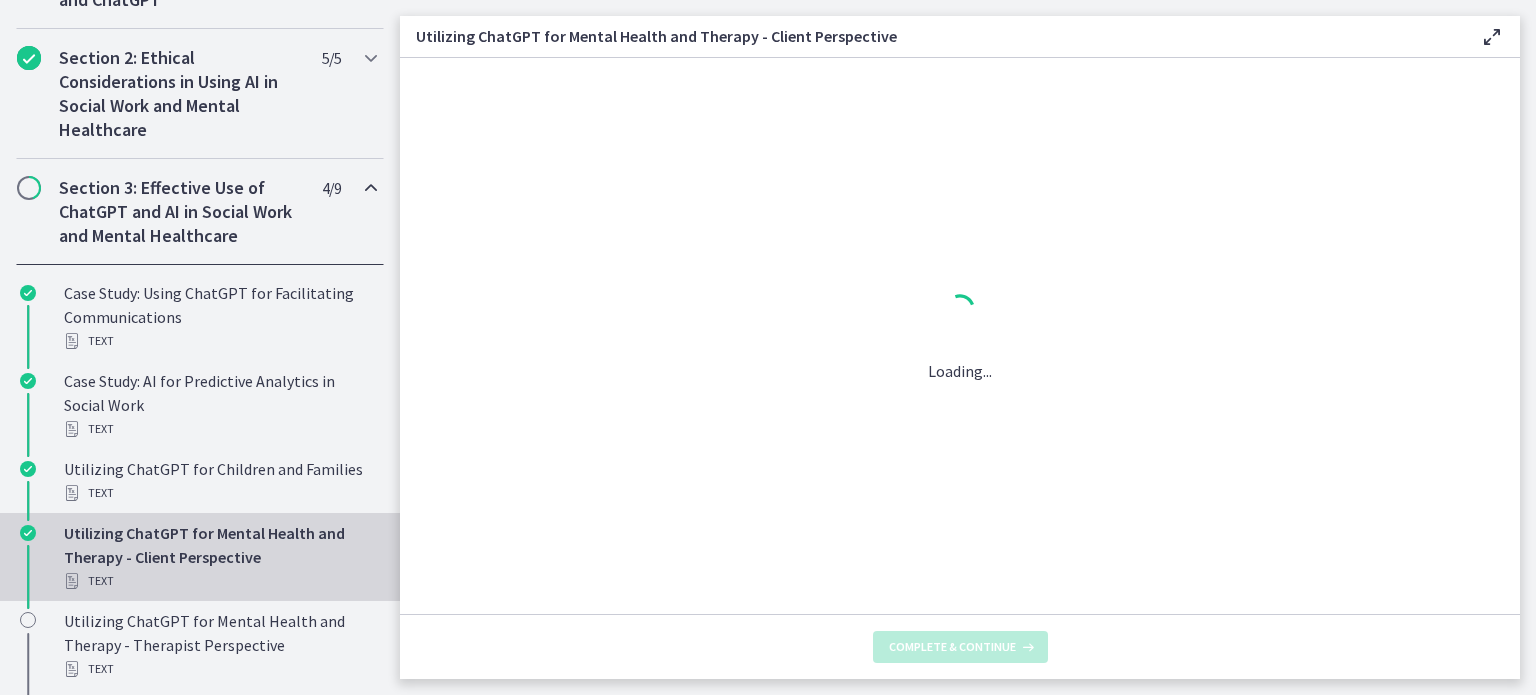 scroll, scrollTop: 0, scrollLeft: 0, axis: both 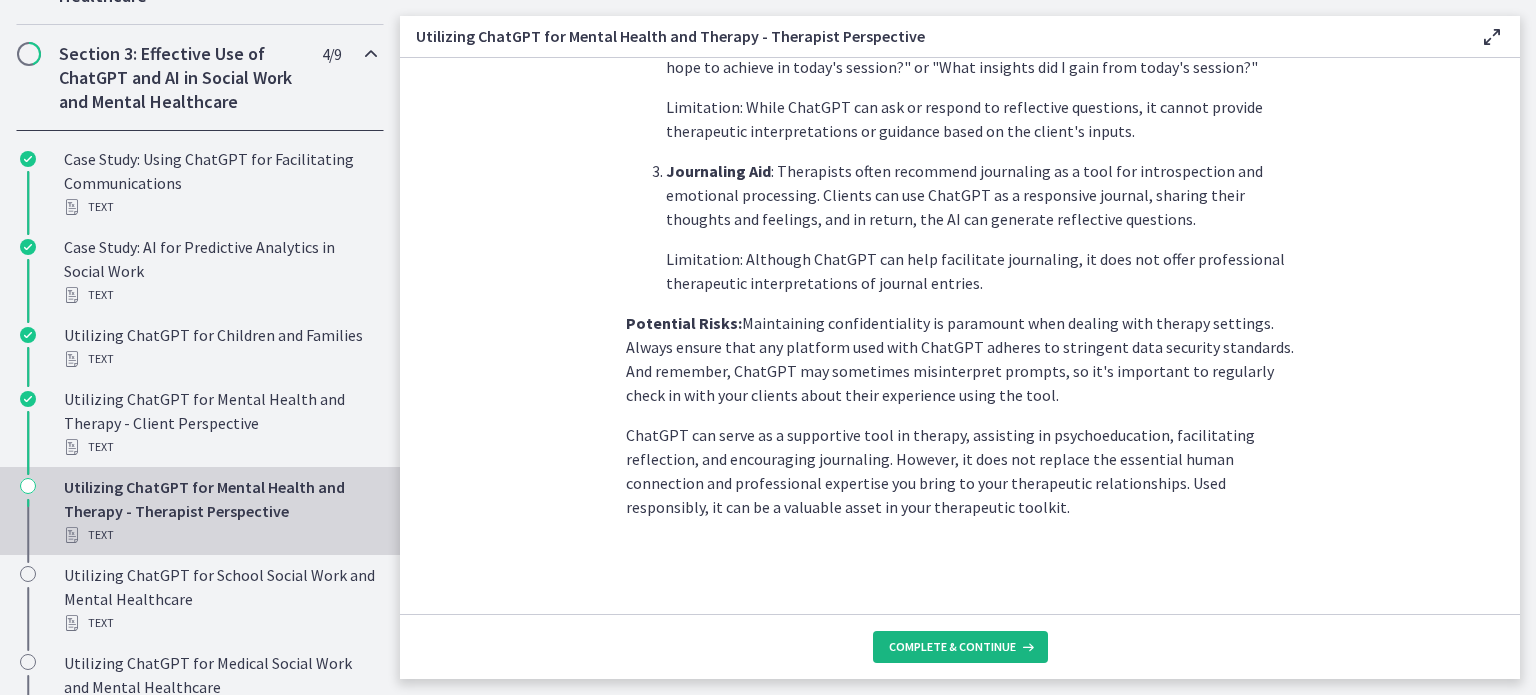 click on "Complete & continue" at bounding box center (952, 647) 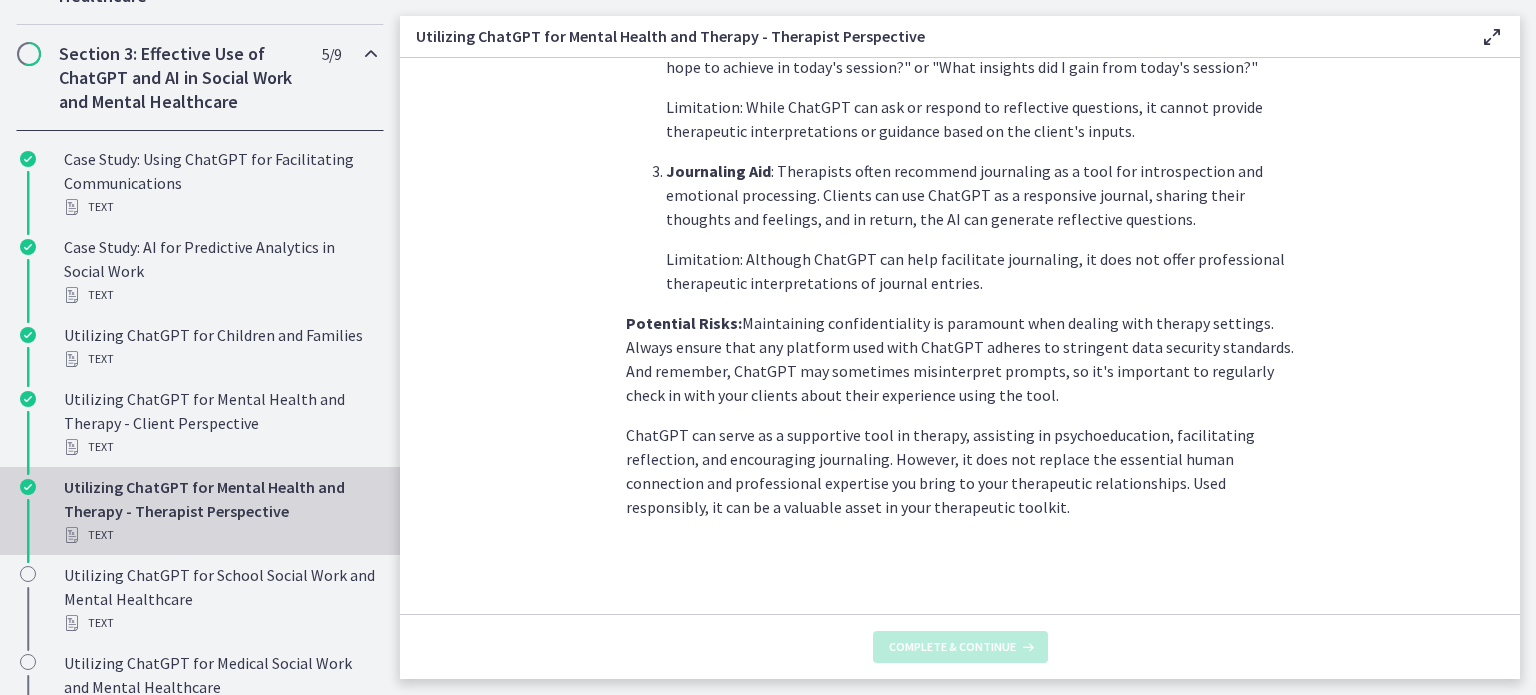 scroll, scrollTop: 0, scrollLeft: 0, axis: both 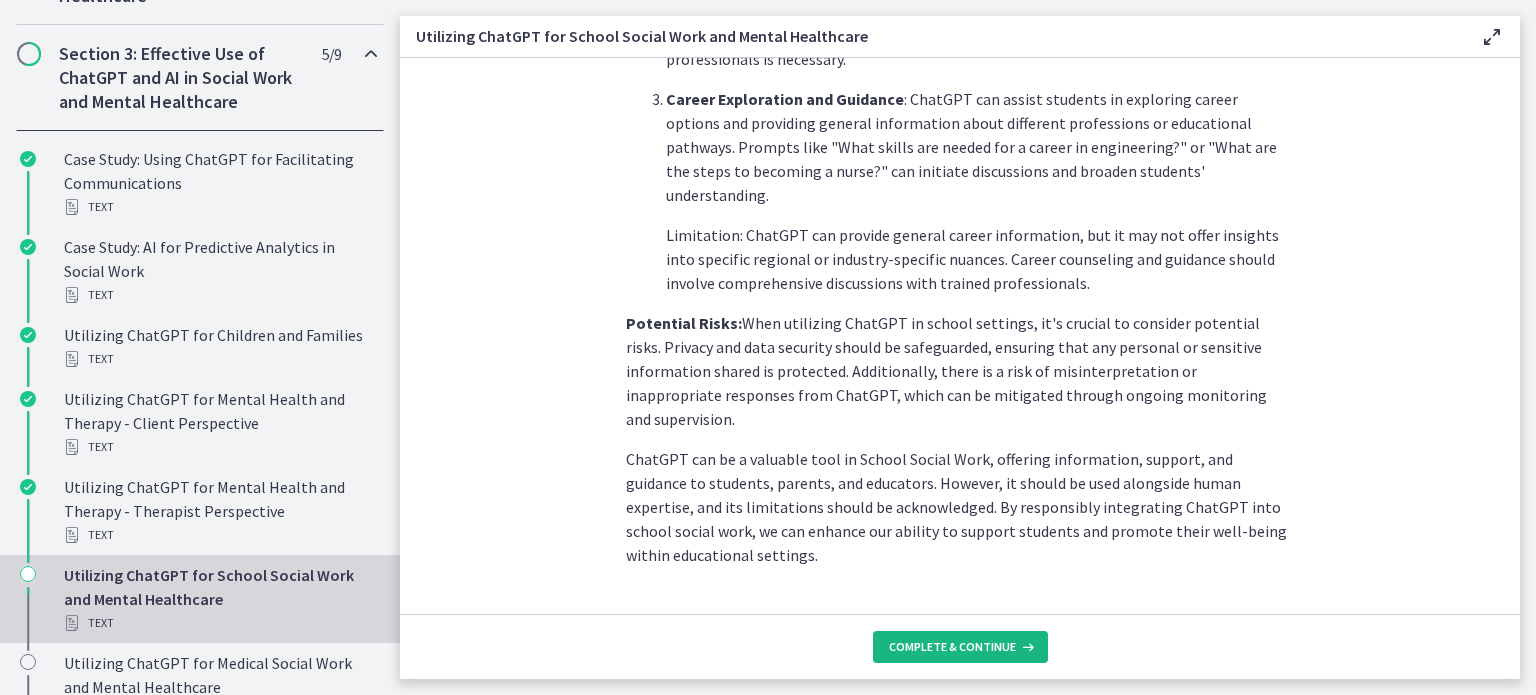 click on "Complete & continue" at bounding box center (960, 647) 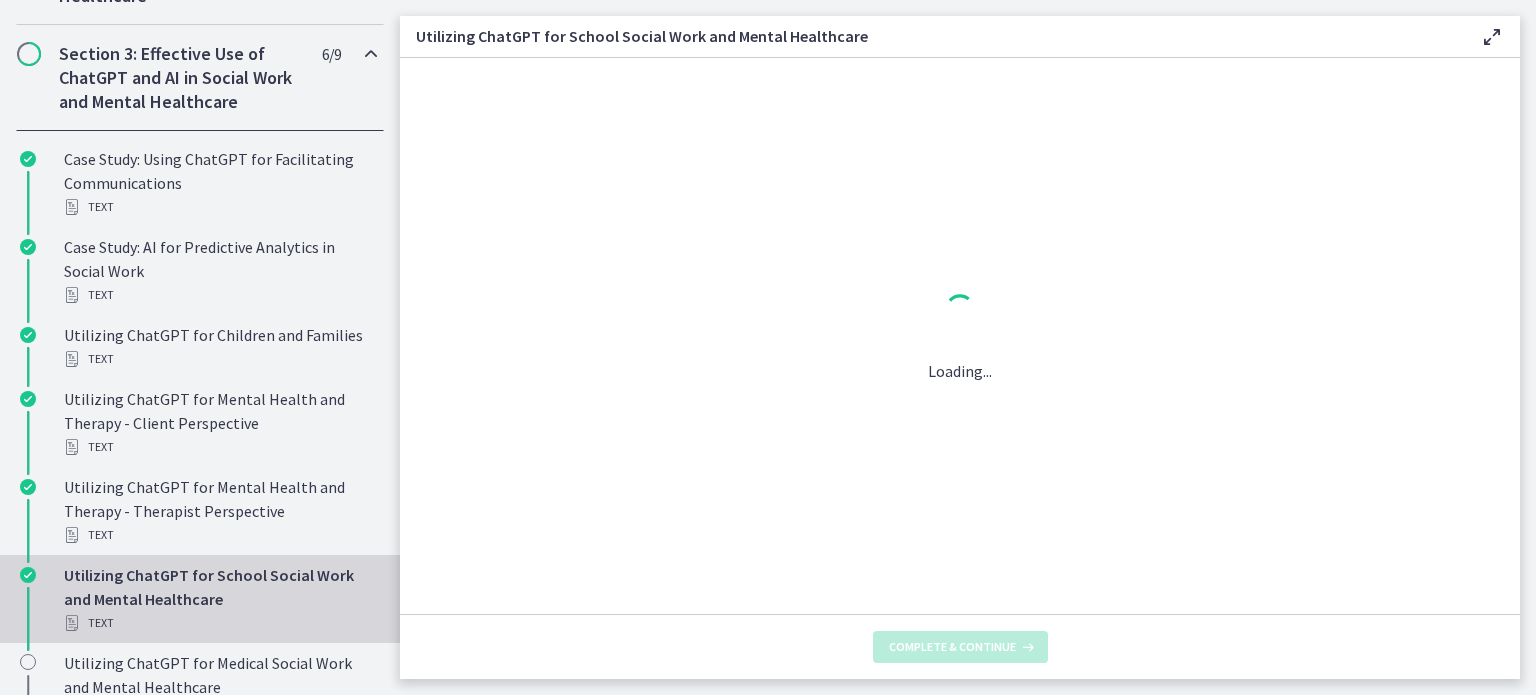 scroll, scrollTop: 0, scrollLeft: 0, axis: both 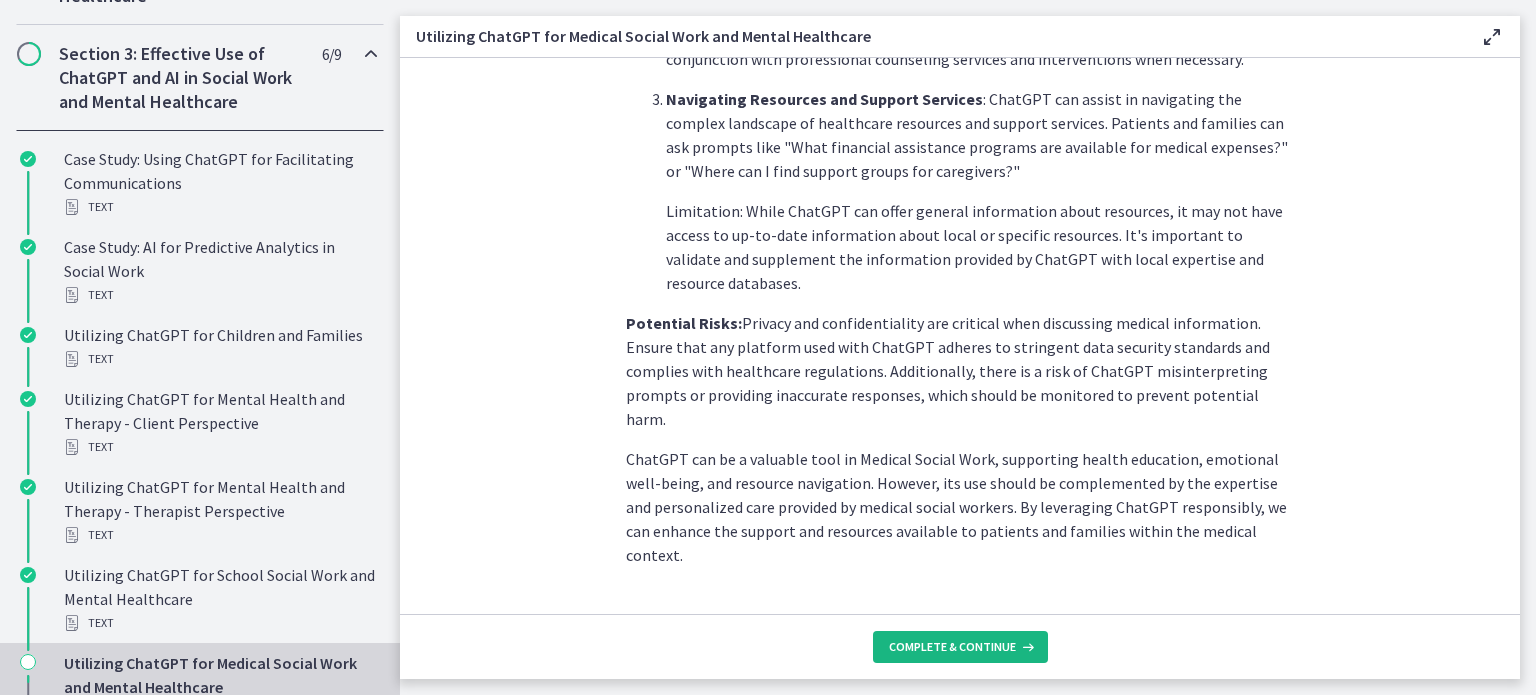 click on "Complete & continue" at bounding box center [960, 647] 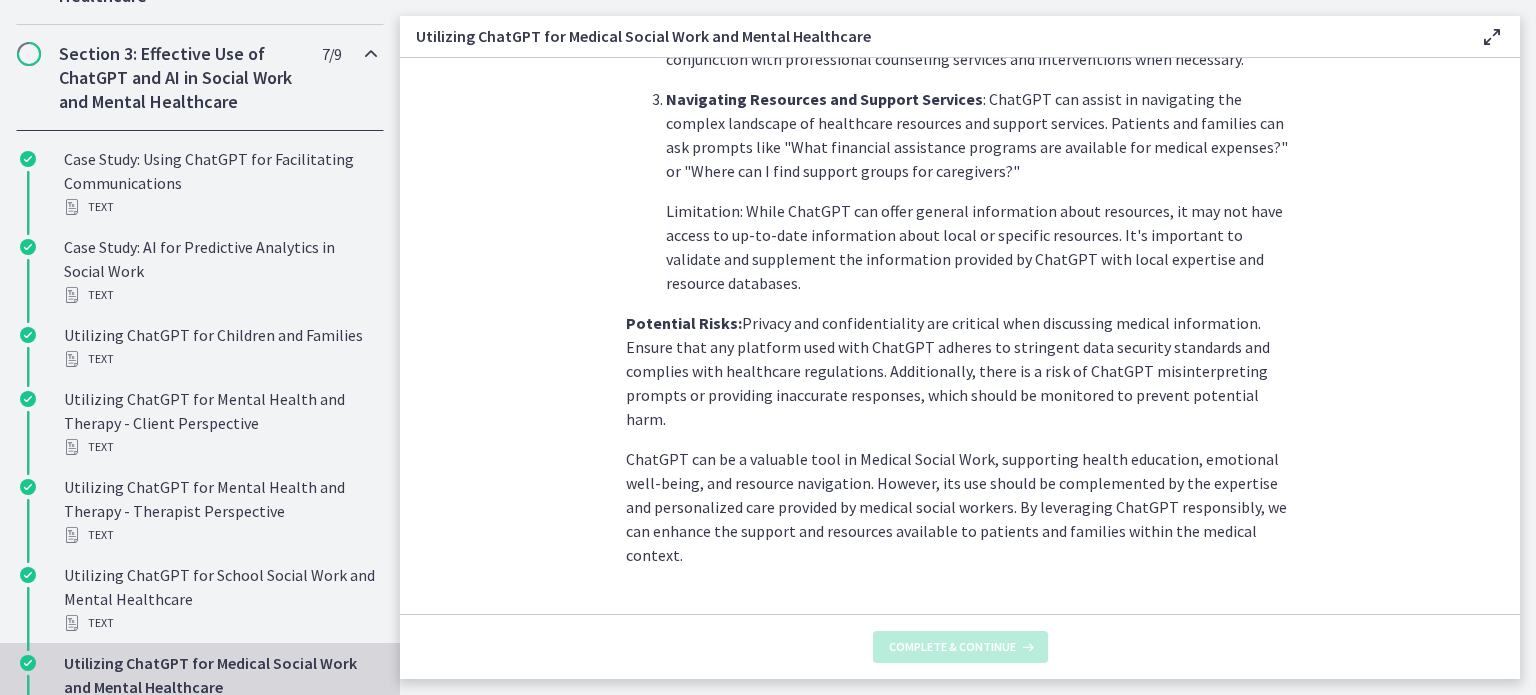 scroll, scrollTop: 0, scrollLeft: 0, axis: both 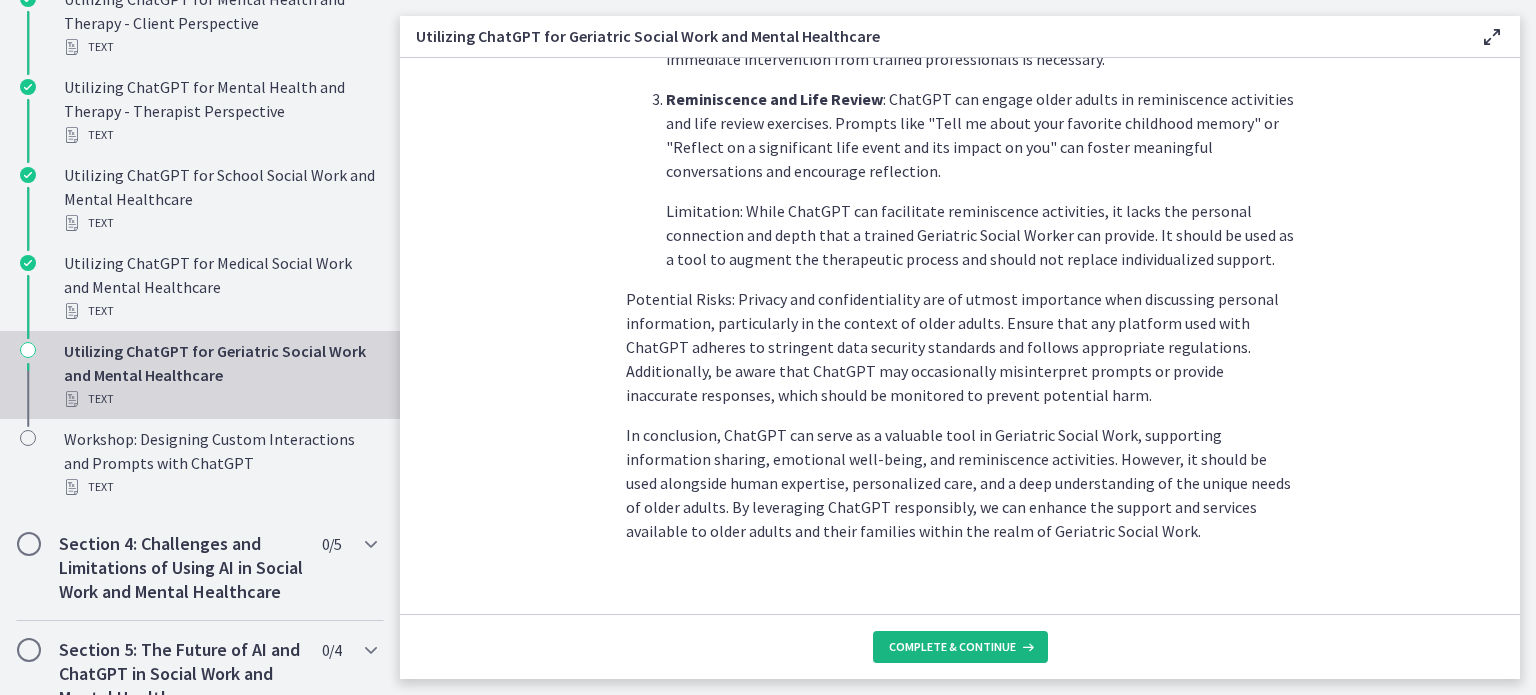 click on "Complete & continue" at bounding box center [952, 647] 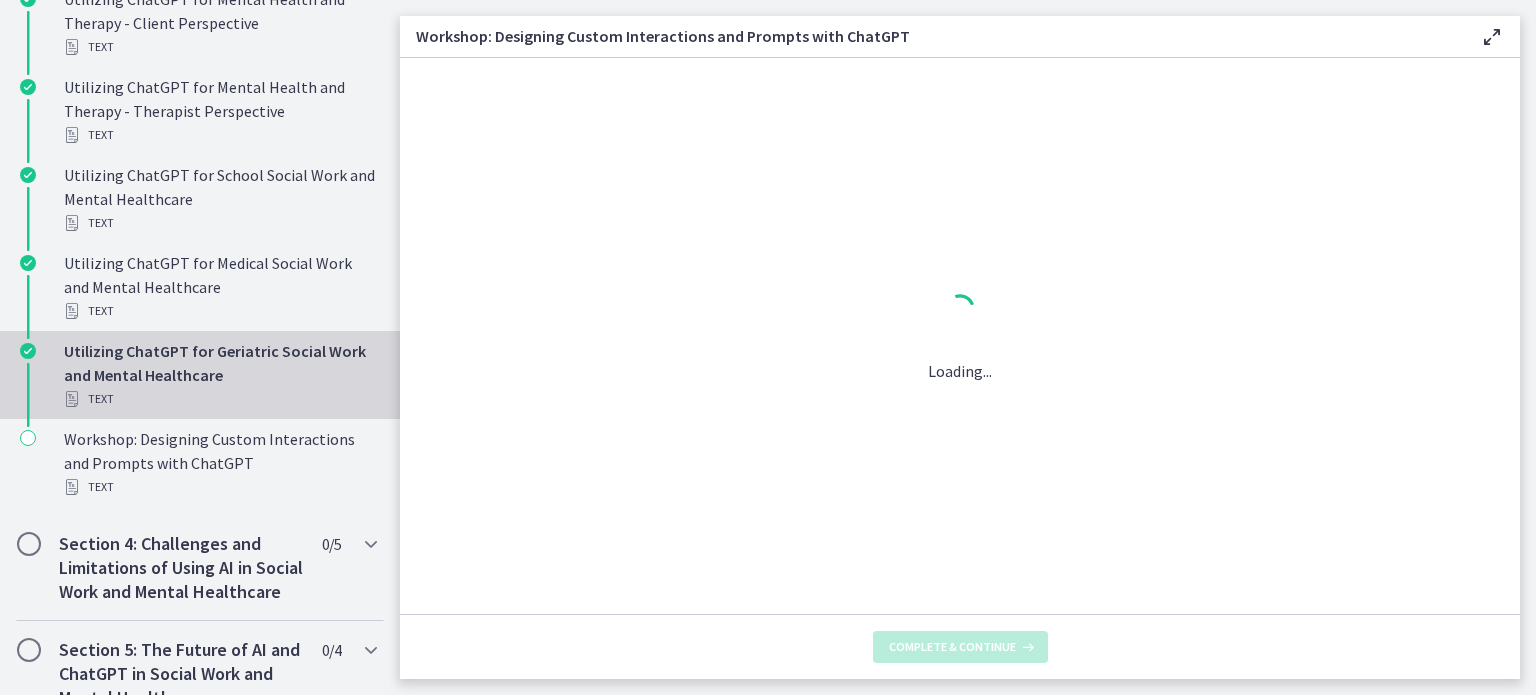 scroll, scrollTop: 0, scrollLeft: 0, axis: both 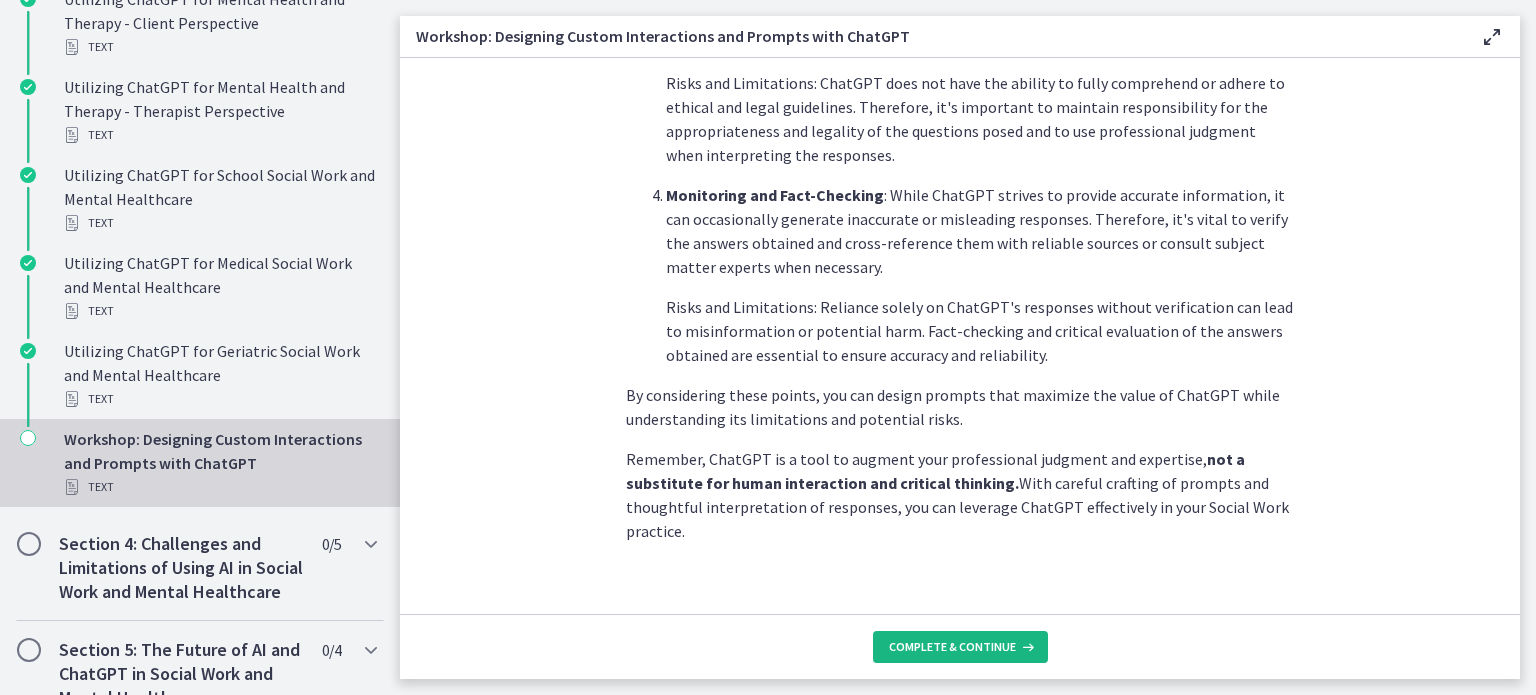 click on "Complete & continue" at bounding box center (960, 647) 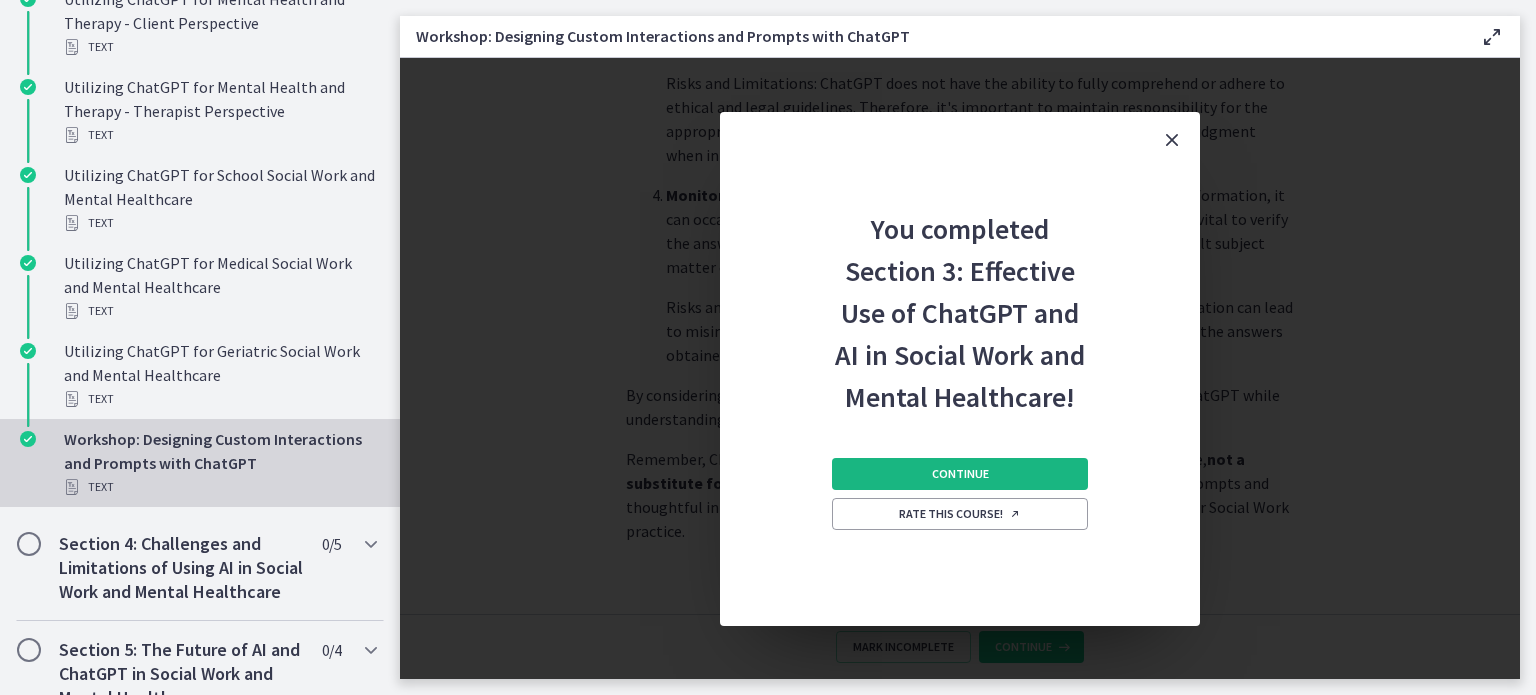 click on "Continue" at bounding box center [960, 474] 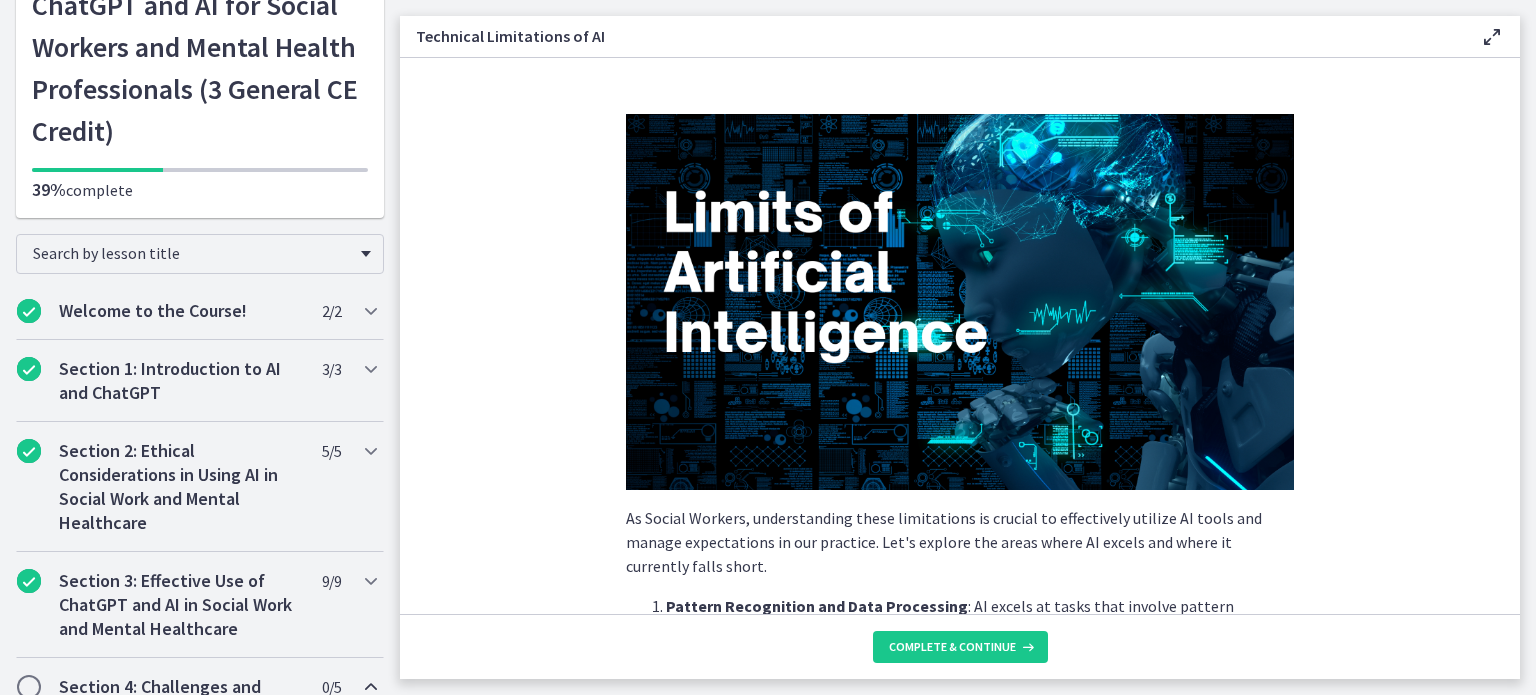 scroll, scrollTop: 400, scrollLeft: 0, axis: vertical 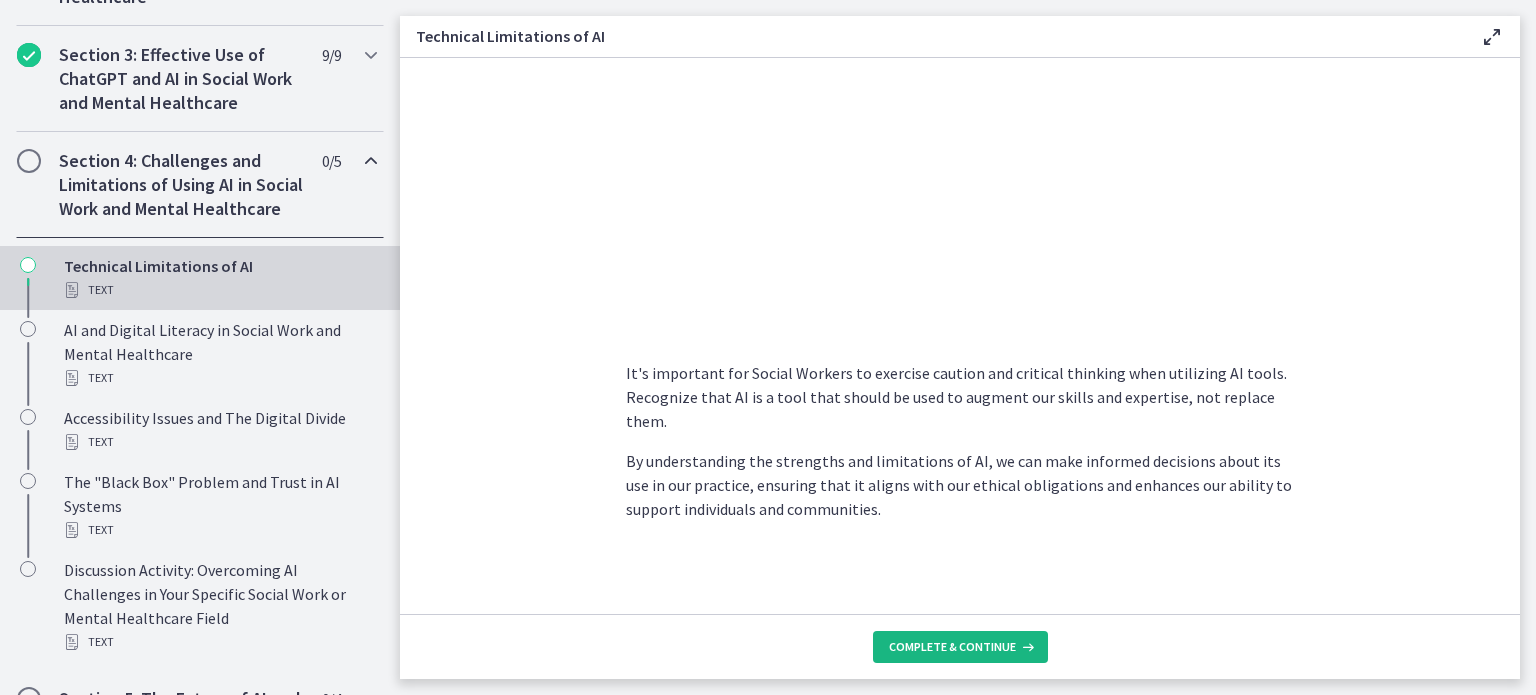 click on "Complete & continue" at bounding box center [952, 647] 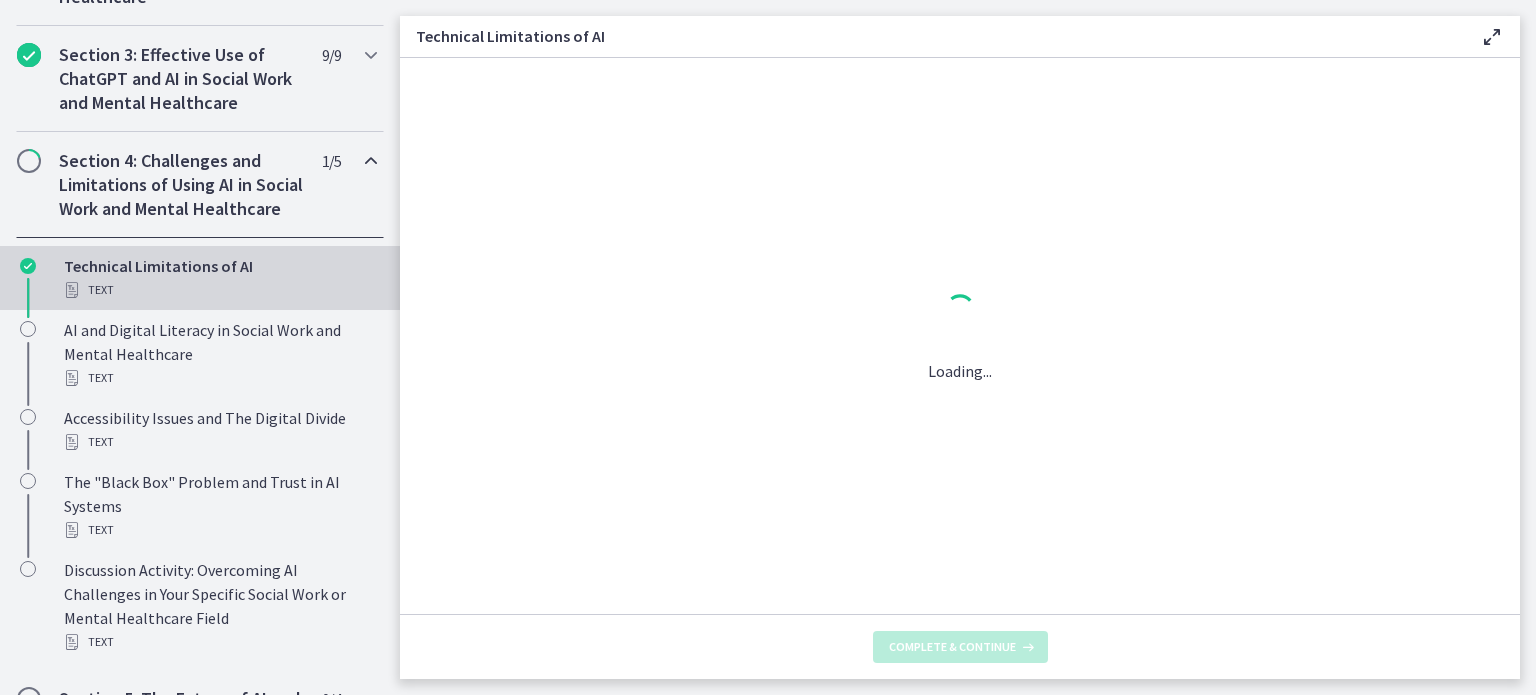 scroll, scrollTop: 0, scrollLeft: 0, axis: both 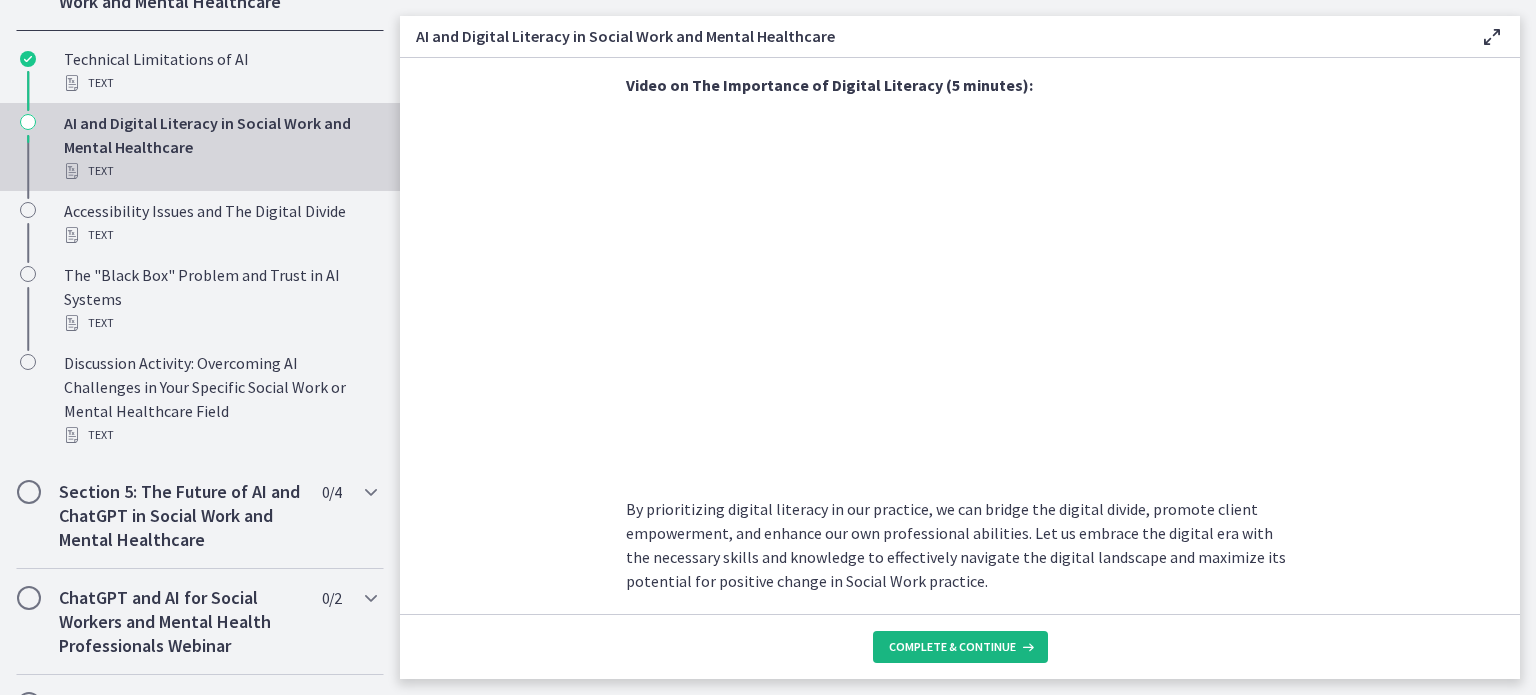 click on "Complete & continue" at bounding box center [952, 647] 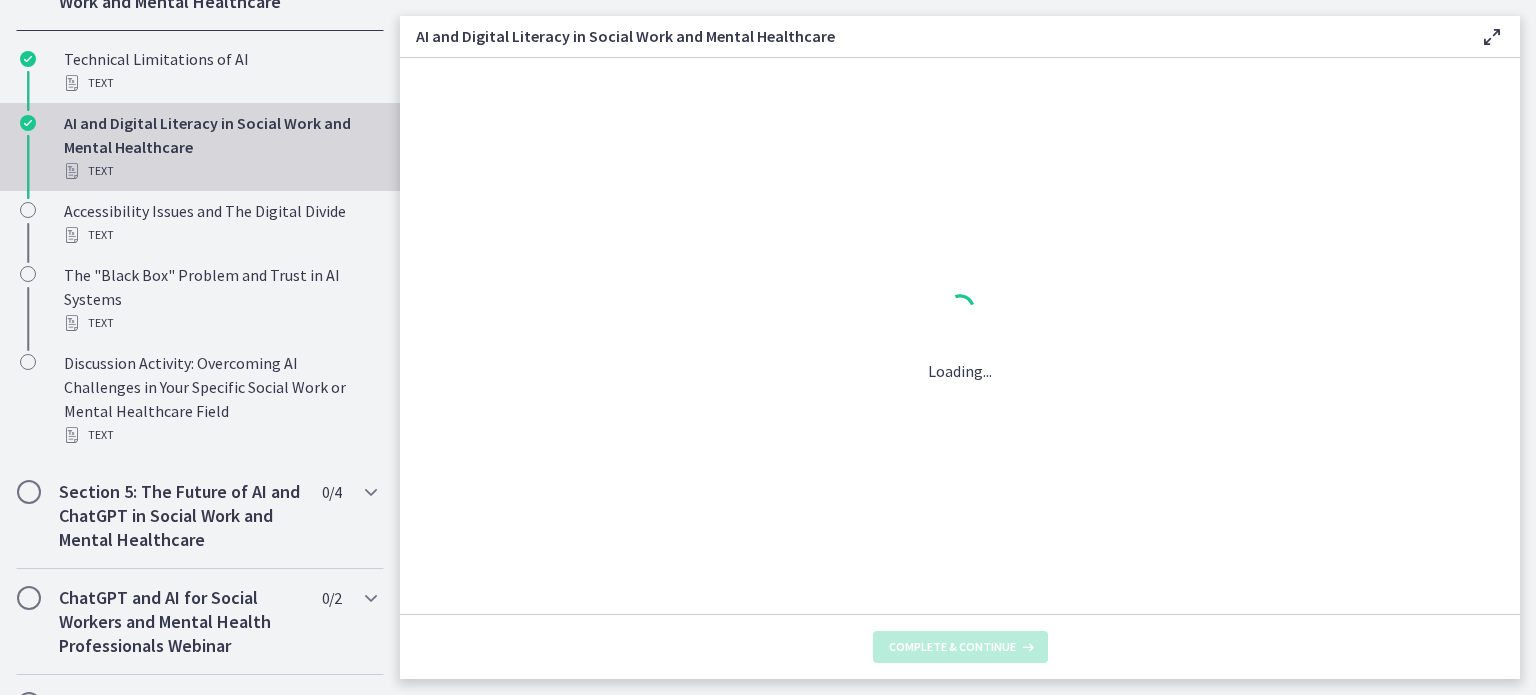 scroll, scrollTop: 0, scrollLeft: 0, axis: both 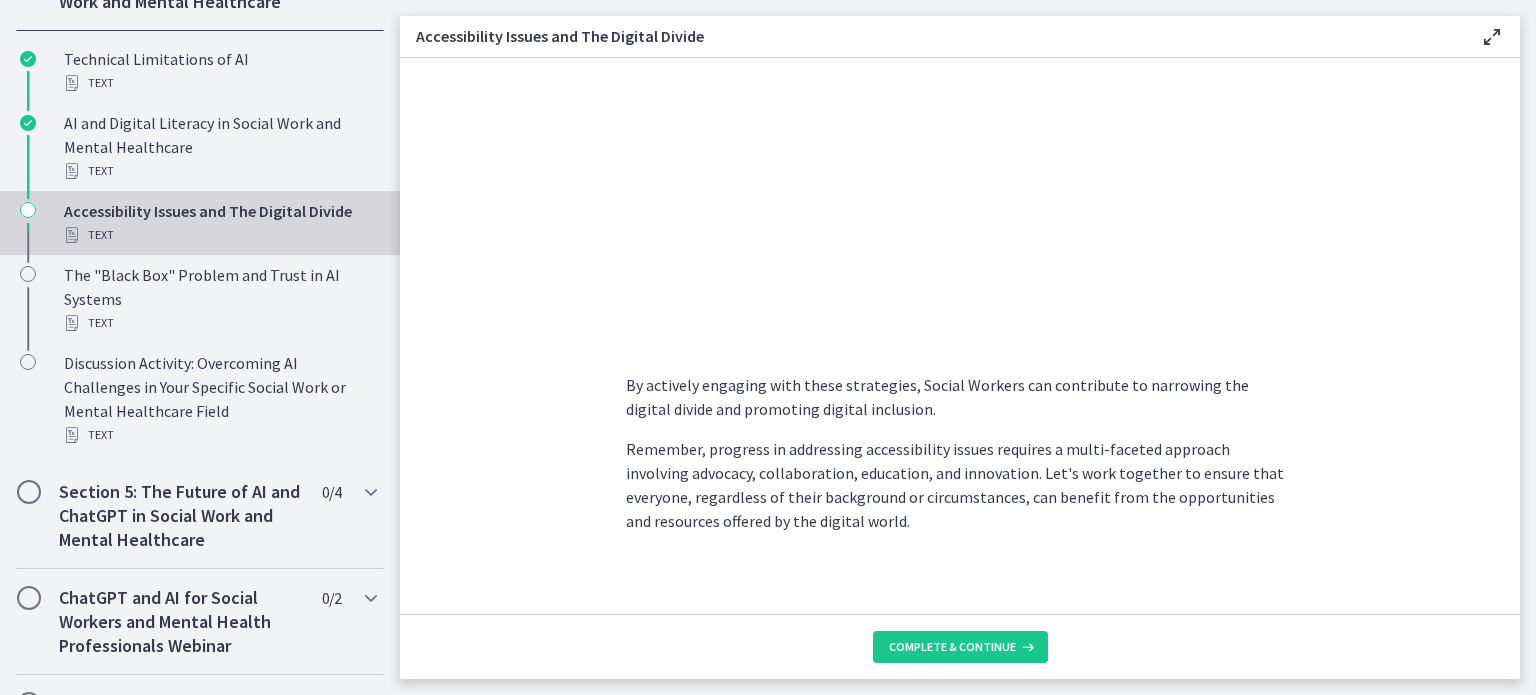 click on "As Social Workers, it is crucial to recognize and address these challenges to ensure equitable access to services, resources, and support for all individuals and communities. Let's understand these issues and explore strategies to make progress in solving them.
Understanding Accessibility Issues:
Lack of Access to Technology and Internet : Many individuals and communities face barriers due to a lack of access to technology devices (e.g., computers, smartphones) and reliable internet connections. This digital divide can disproportionately impact marginalized populations, including low-income individuals, rural communities, older adults, and people with disabilities.
Limited Digital Literacy Skills : Digital literacy skills are essential for navigating online platforms, accessing information, and utilizing digital tools effectively. However, some individuals may lack the necessary skills, which further contributes to the digital divide." at bounding box center (960, 336) 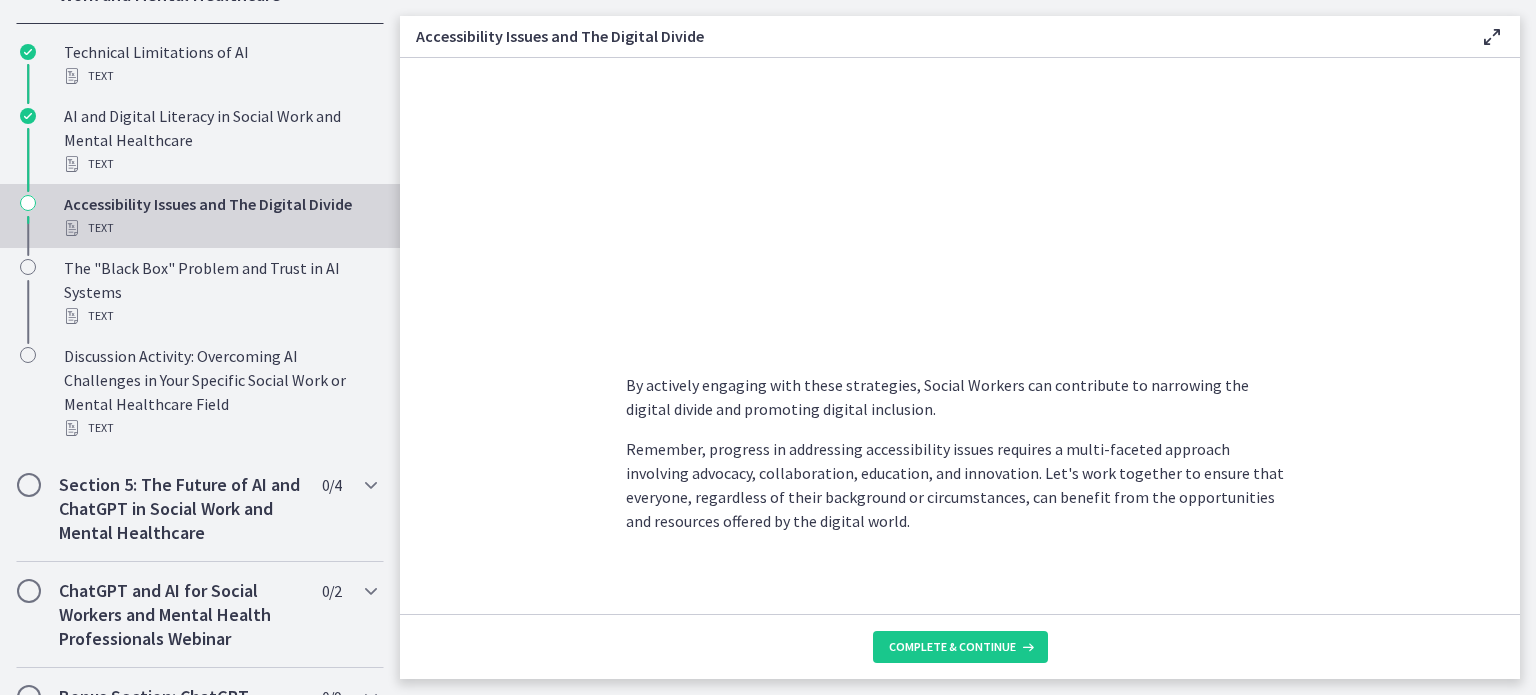 scroll, scrollTop: 873, scrollLeft: 0, axis: vertical 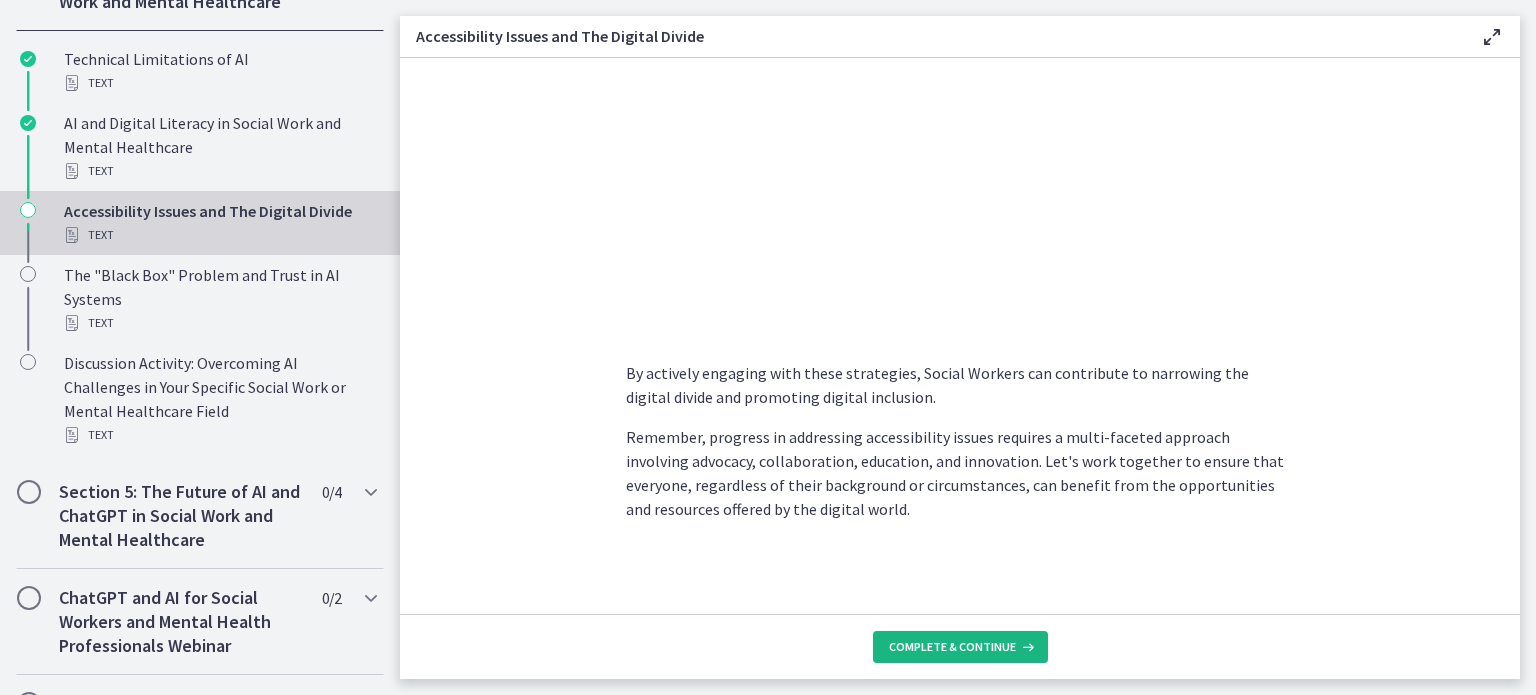click on "Complete & continue" at bounding box center [960, 647] 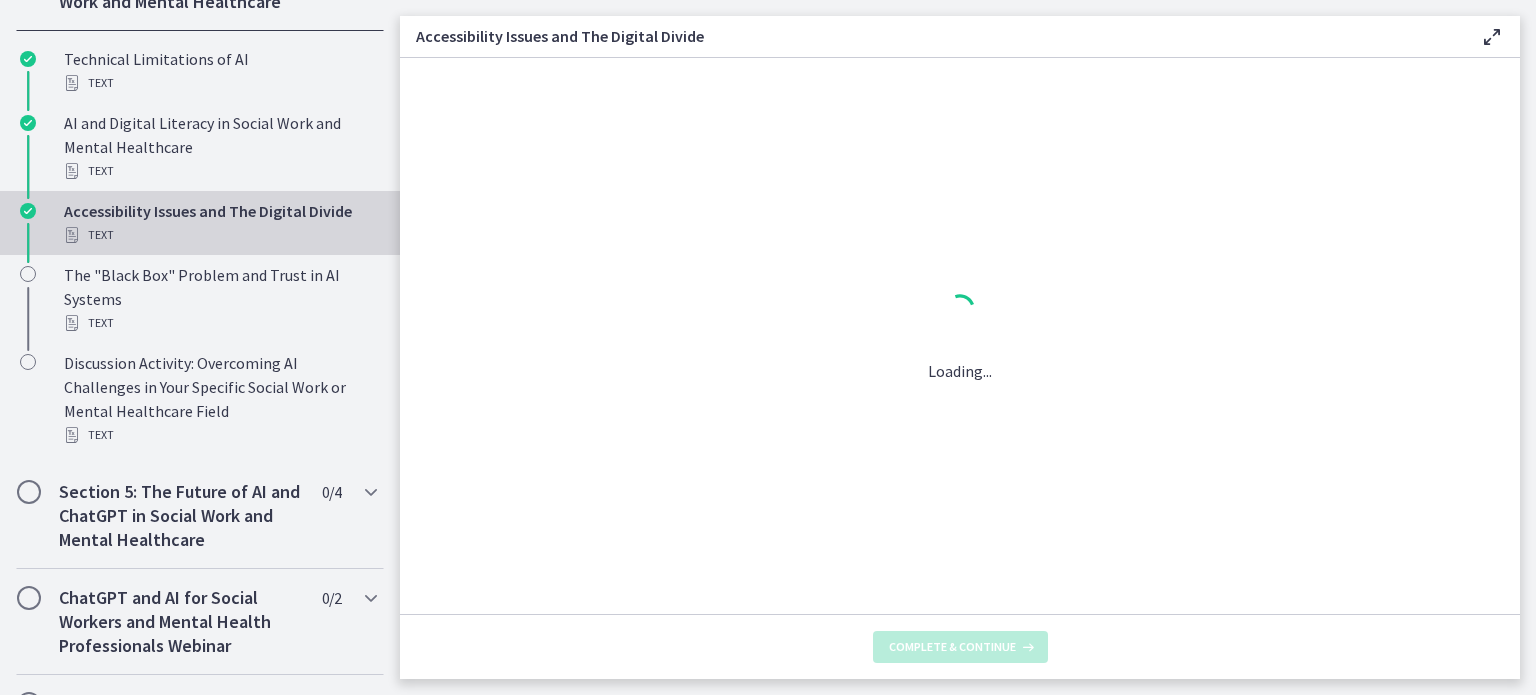 scroll, scrollTop: 0, scrollLeft: 0, axis: both 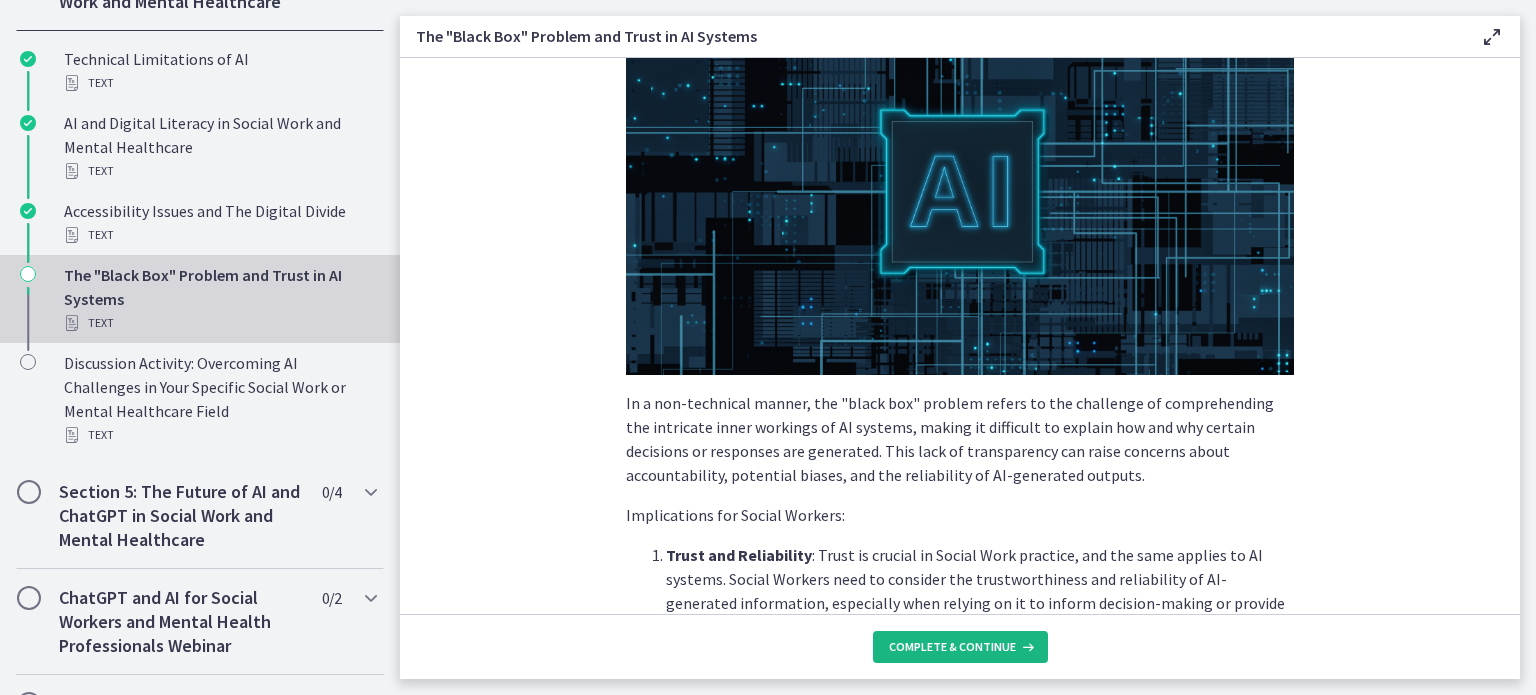 click on "Complete & continue" at bounding box center [952, 647] 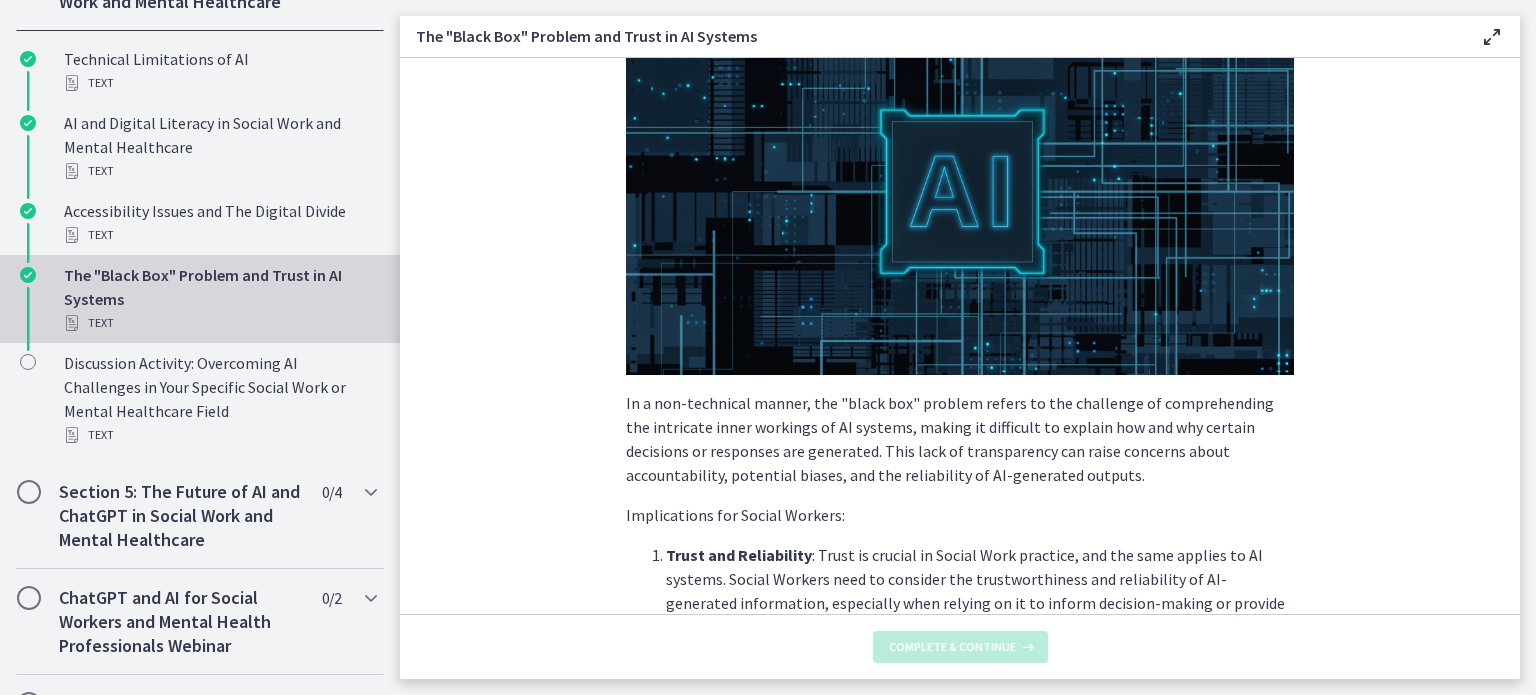 scroll, scrollTop: 0, scrollLeft: 0, axis: both 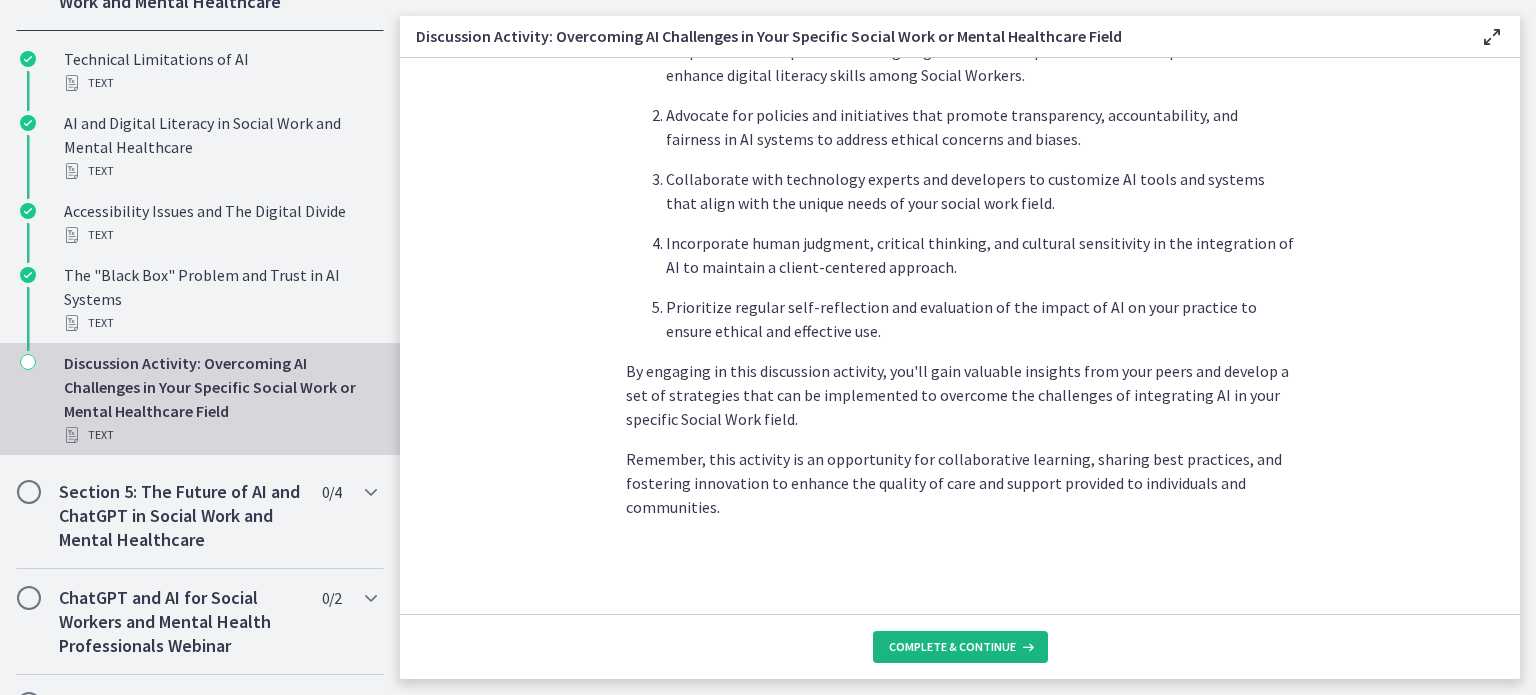 click on "Complete & continue" at bounding box center [952, 647] 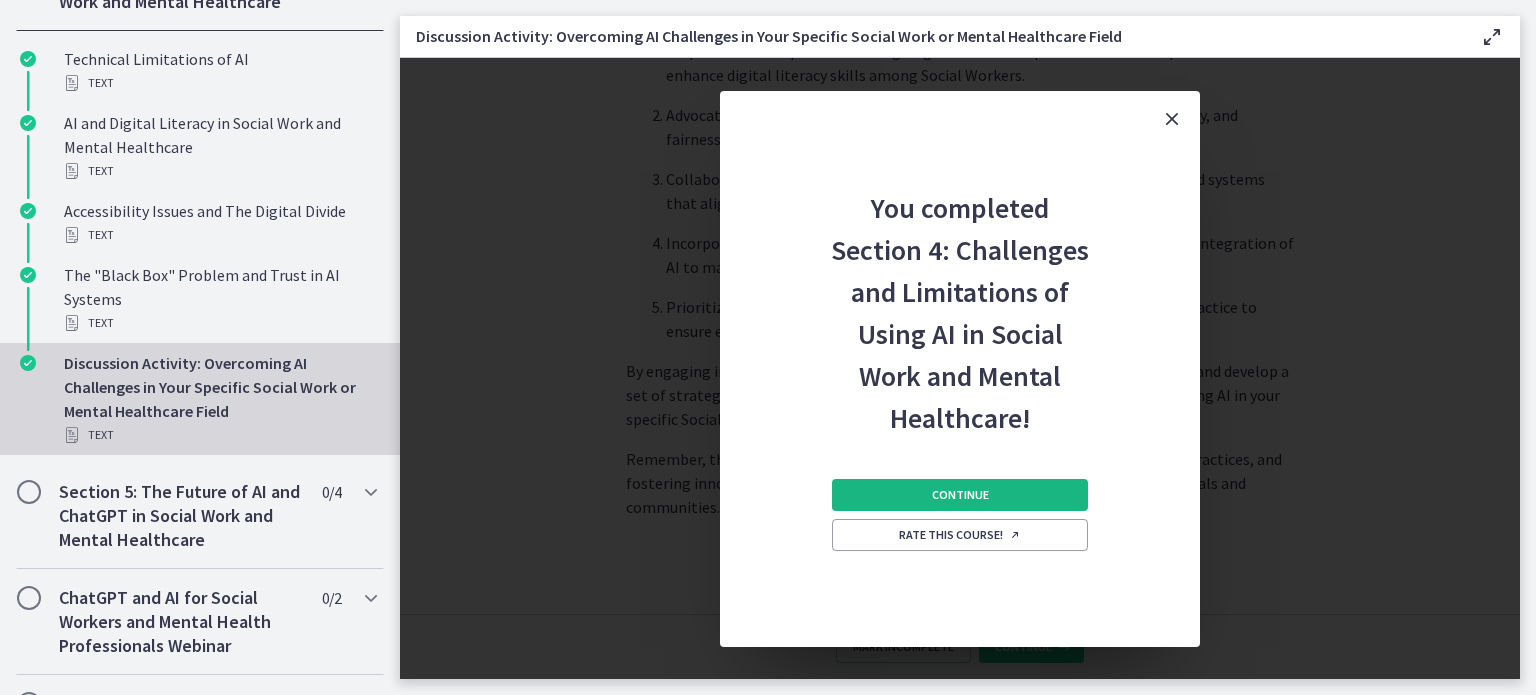 click on "Continue" at bounding box center (960, 495) 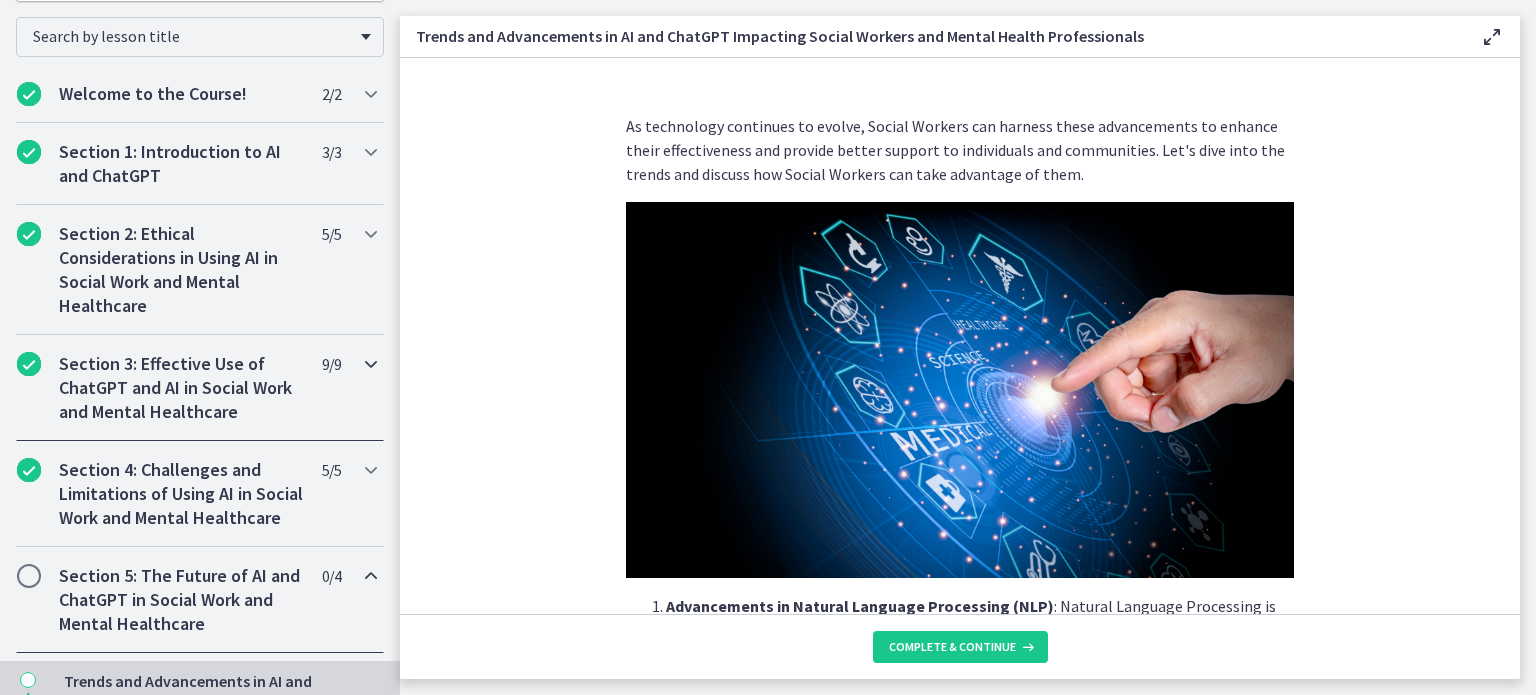 scroll, scrollTop: 324, scrollLeft: 0, axis: vertical 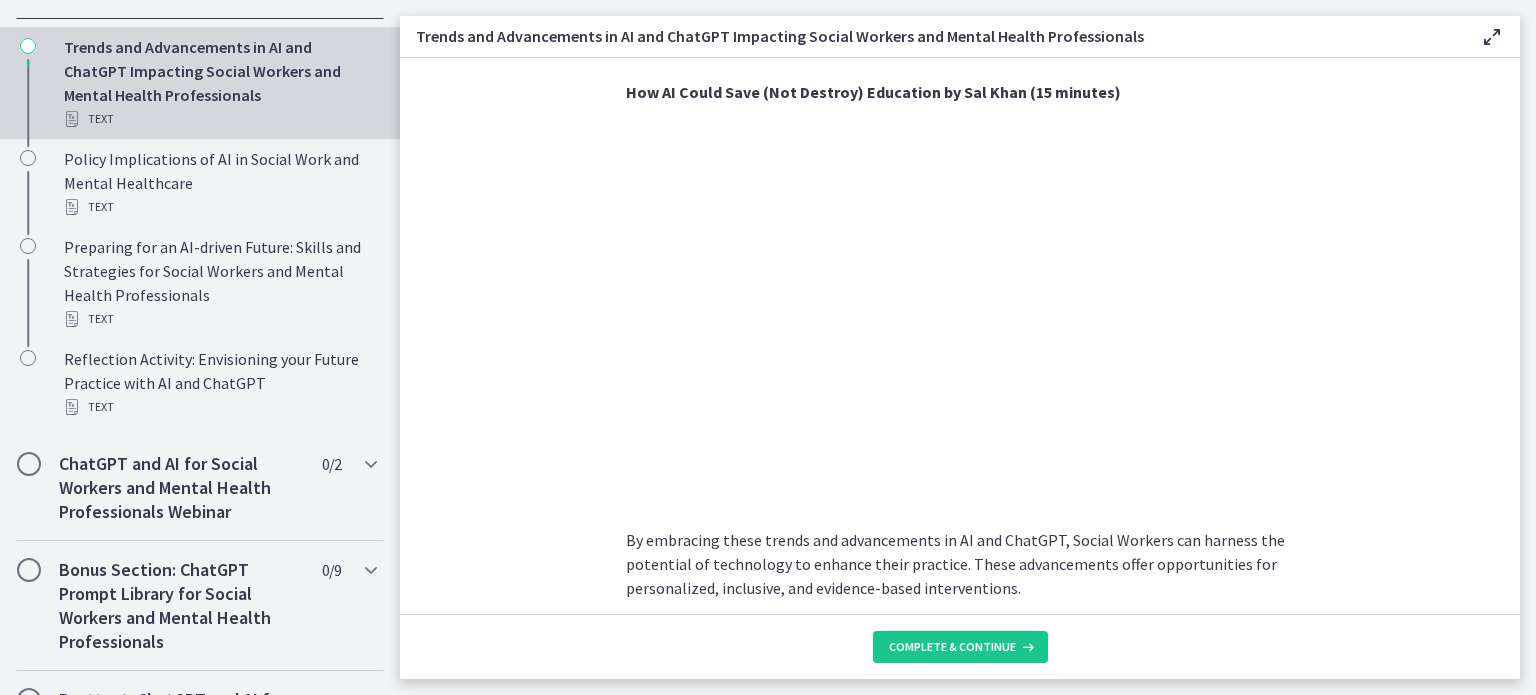 click on "As technology continues to evolve, Social Workers can harness these advancements to enhance their effectiveness and provide better support to individuals and communities. Let's dive into the trends and discuss how Social Workers can take advantage of them.
Advancements in Natural Language Processing (NLP) : Natural Language Processing is an area of AI that focuses on understanding and generating human language. Recent advancements have significantly improved the capabilities of ChatGPT and other NLP models, allowing for more accurate and contextually appropriate responses. Social Workers can leverage these advancements to engage in meaningful conversations, gather information, and provide tailored support to clients.
Personalized and Customized Interactions
Multimodal Capabilities
Ethical AI and Bias Mitigation
Integration of AI with Existing Social Work Systems
Continuous Learning and Adaptation" at bounding box center (960, 336) 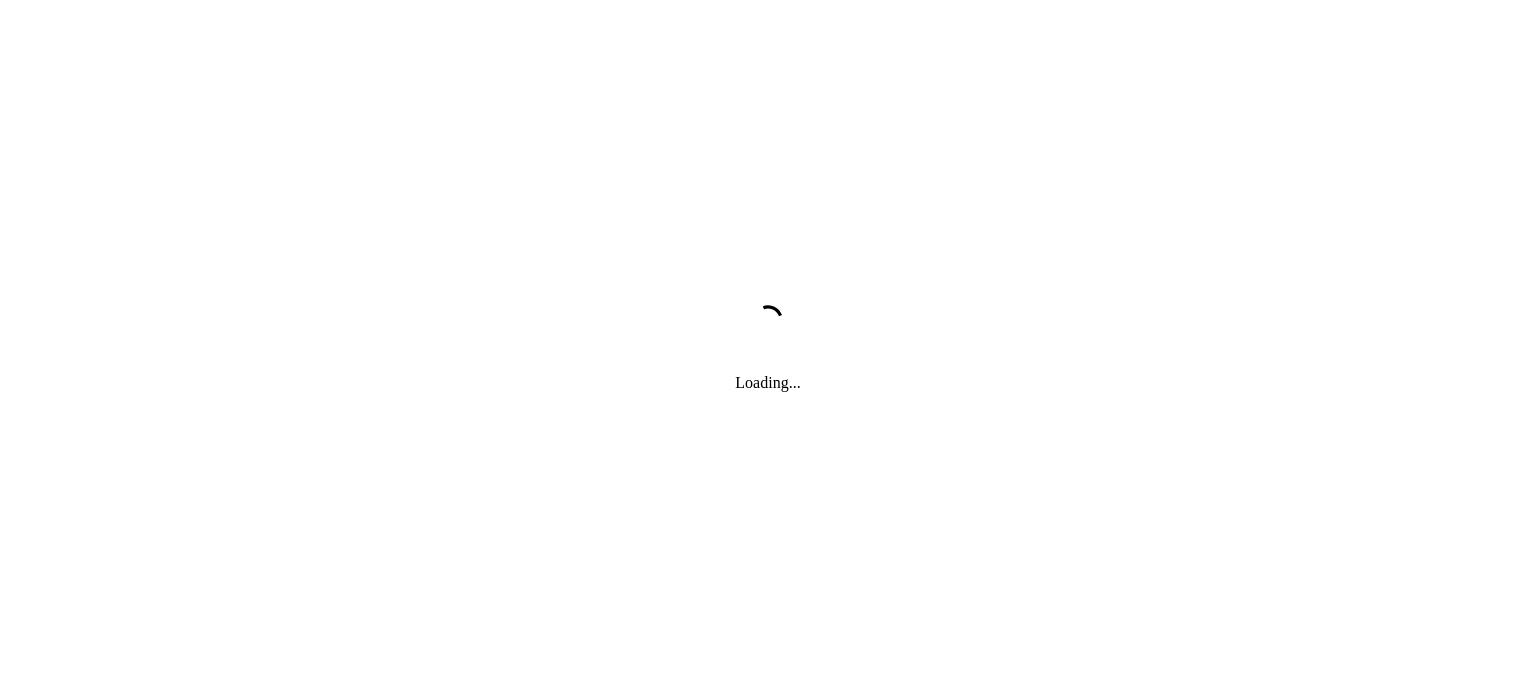 scroll, scrollTop: 0, scrollLeft: 0, axis: both 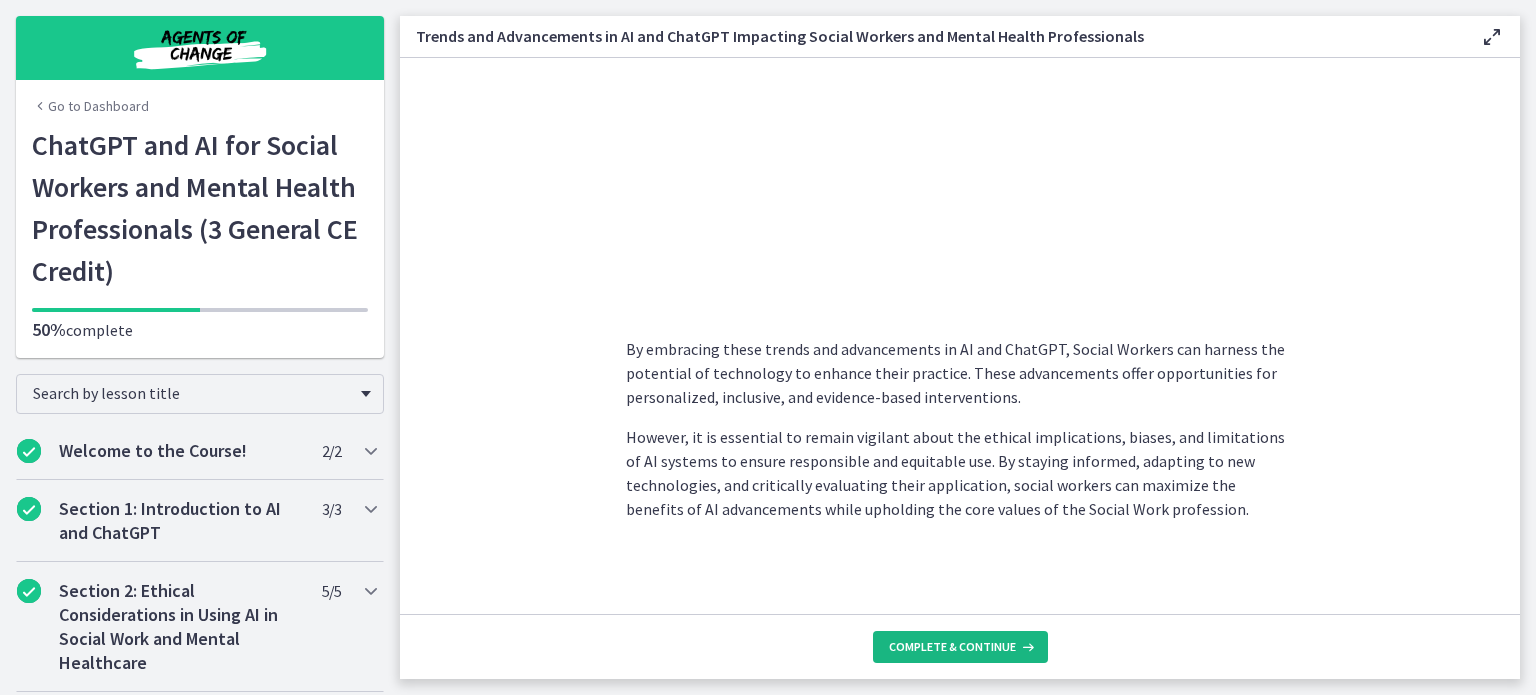 click on "Complete & continue" at bounding box center [952, 647] 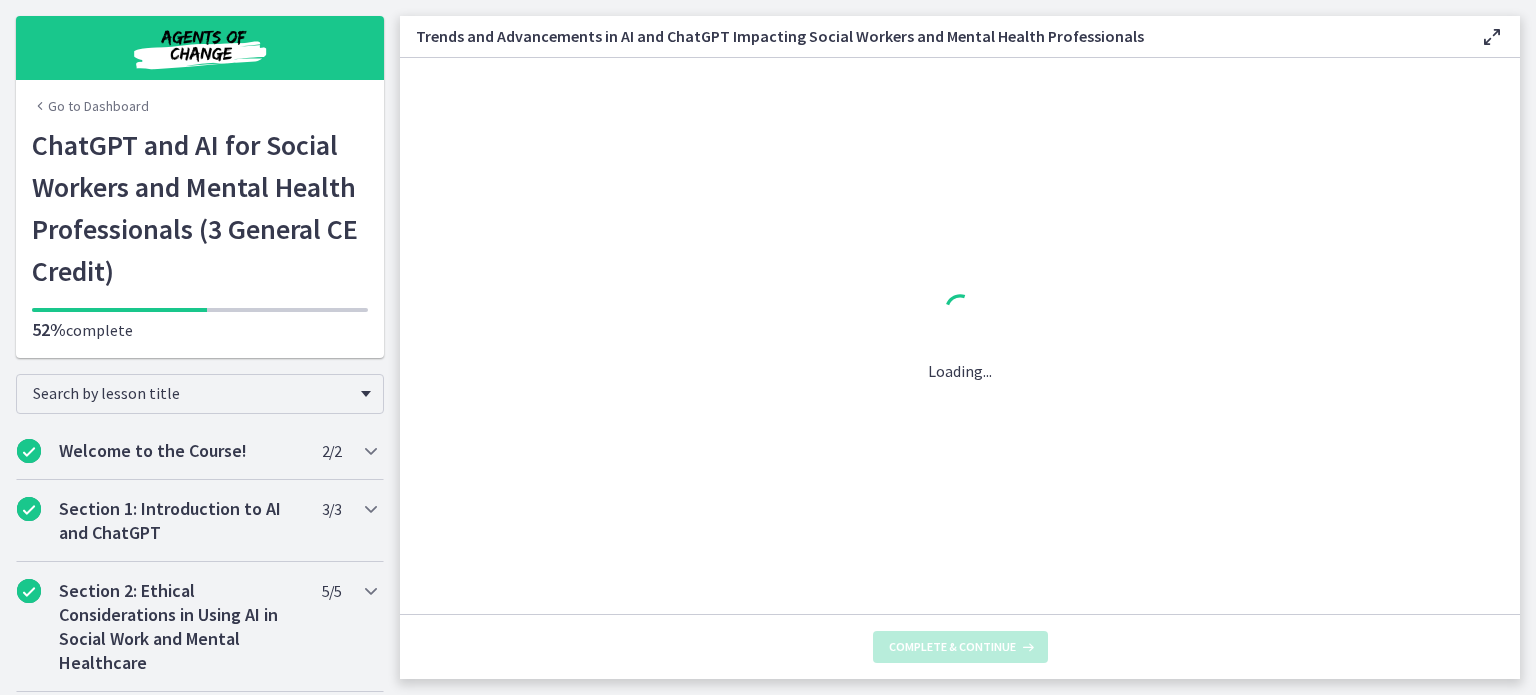scroll, scrollTop: 0, scrollLeft: 0, axis: both 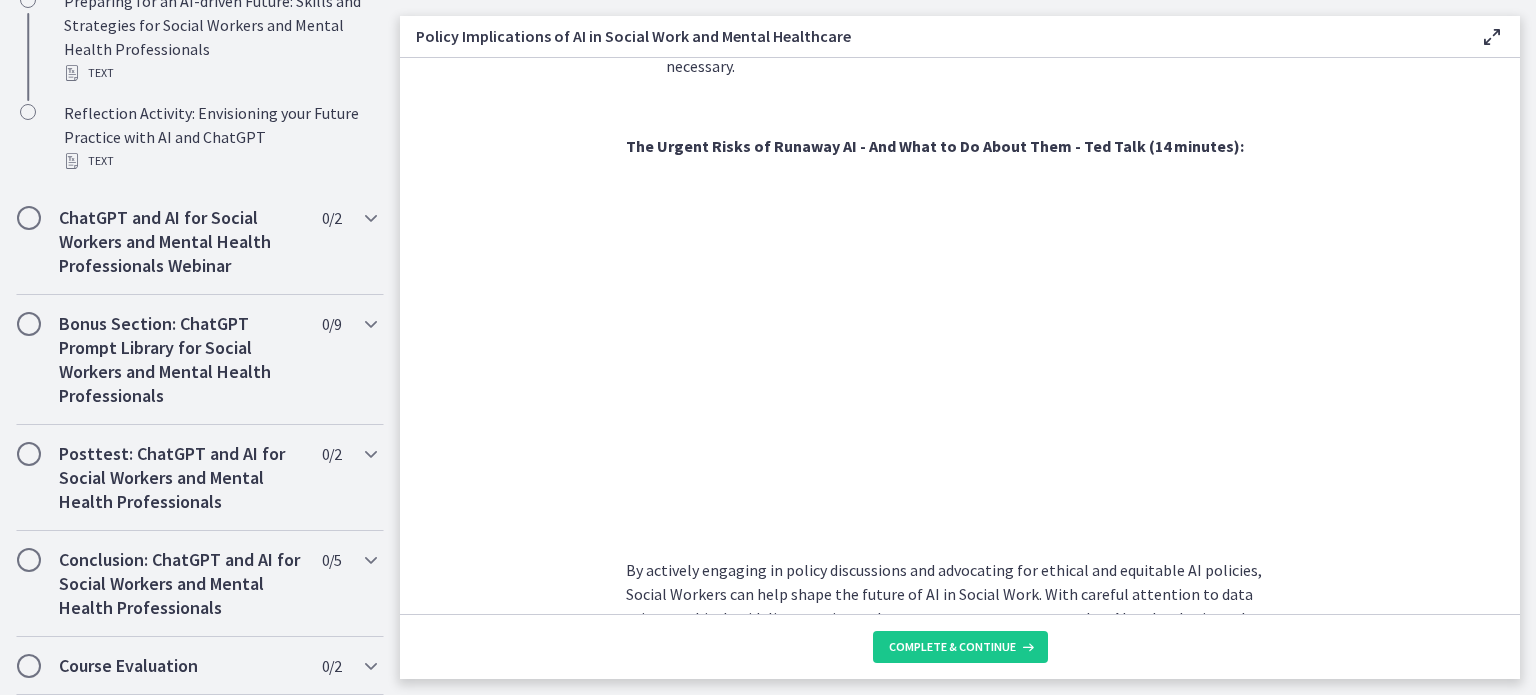 click on "Policy Implications of AI in Social Work and Mental Healthcare
Enable fullscreen" at bounding box center [960, 37] 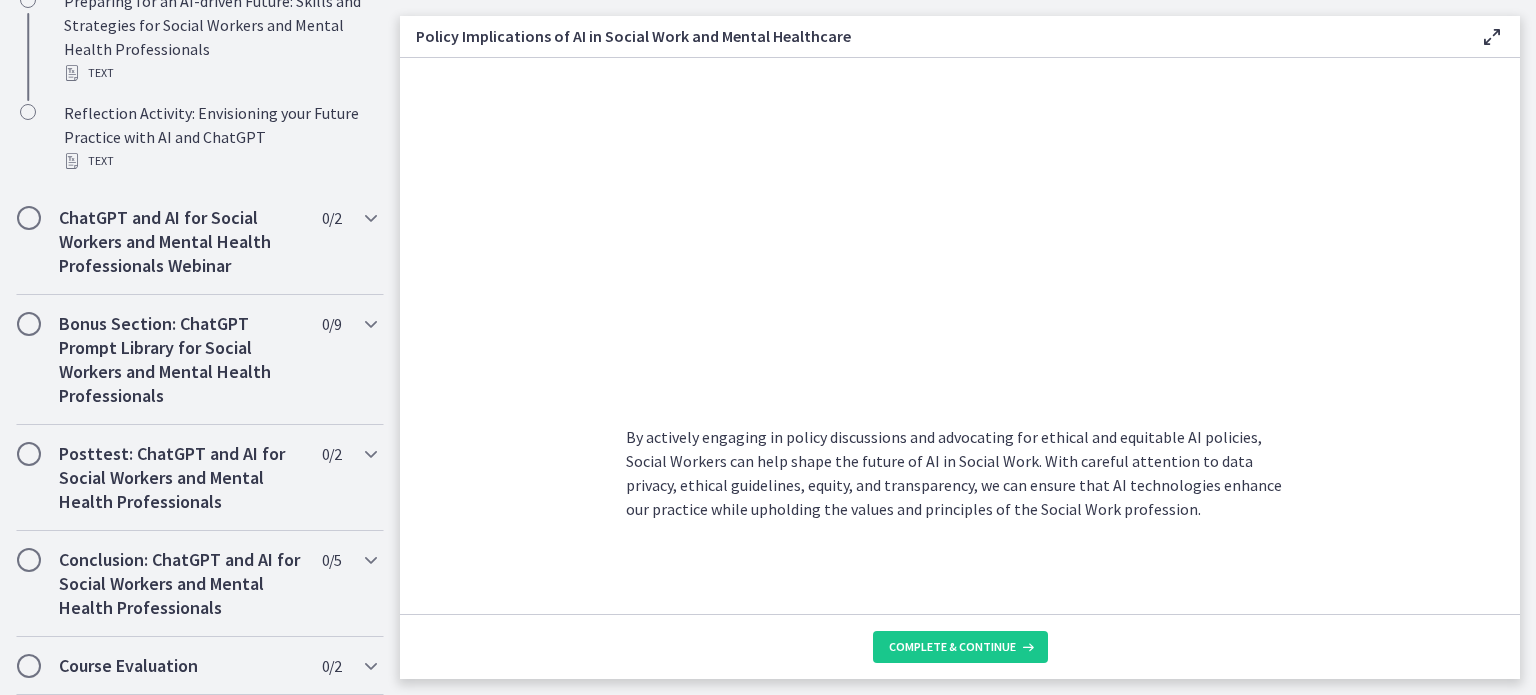 scroll, scrollTop: 1676, scrollLeft: 0, axis: vertical 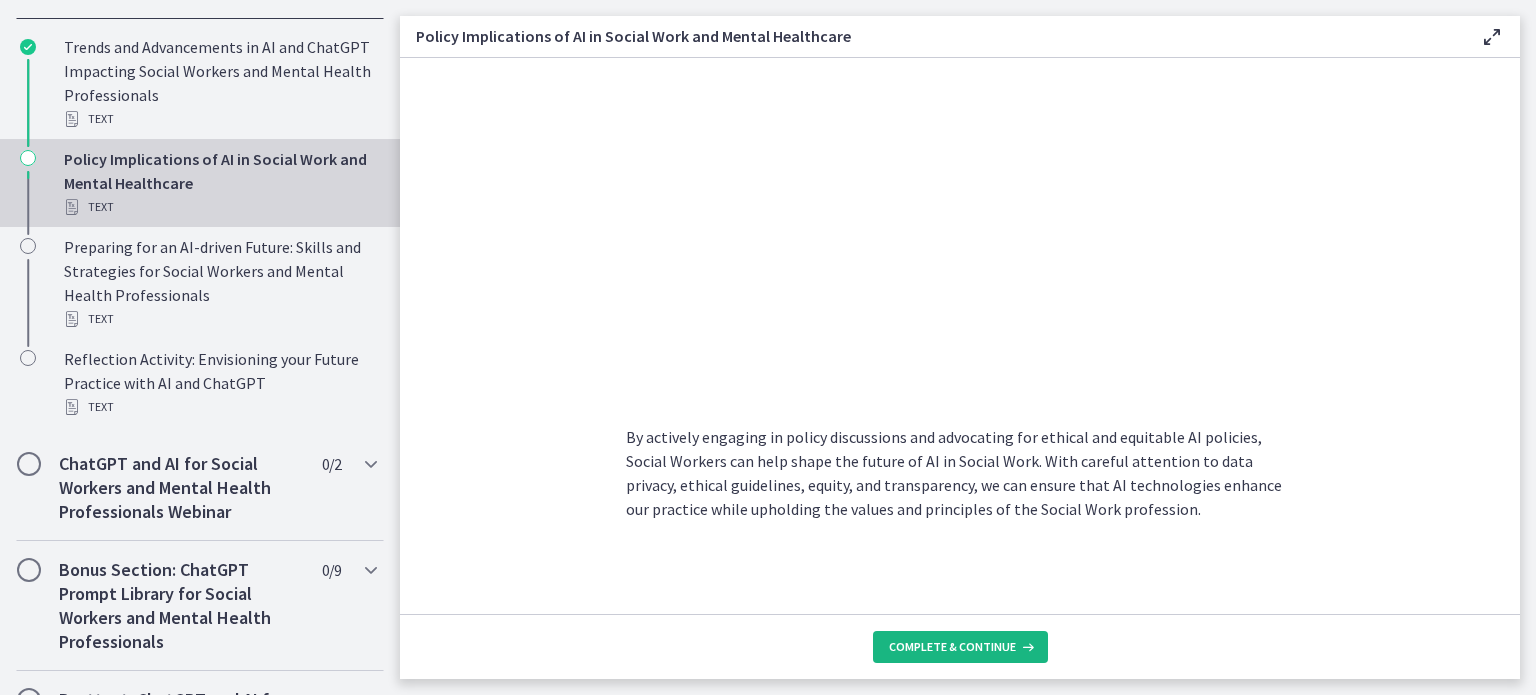 click on "Complete & continue" at bounding box center (952, 647) 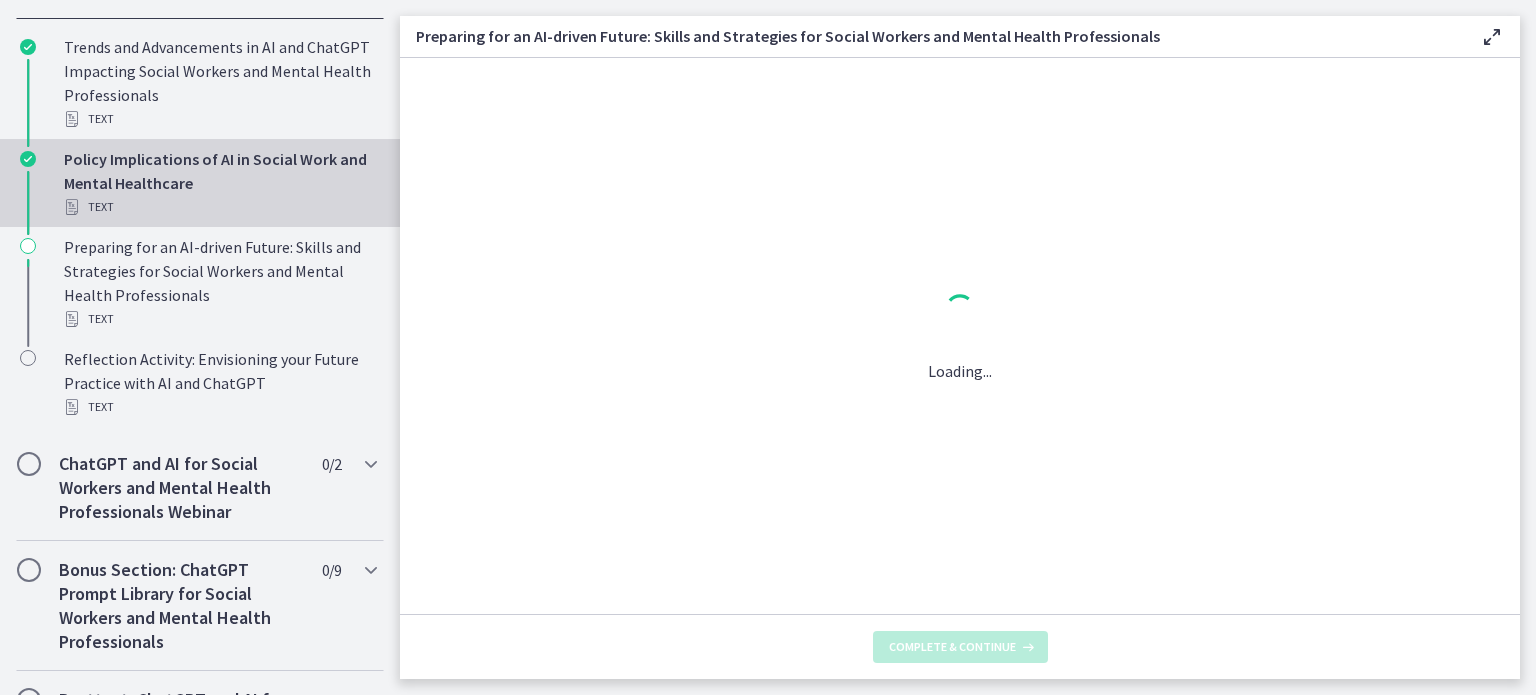 scroll, scrollTop: 0, scrollLeft: 0, axis: both 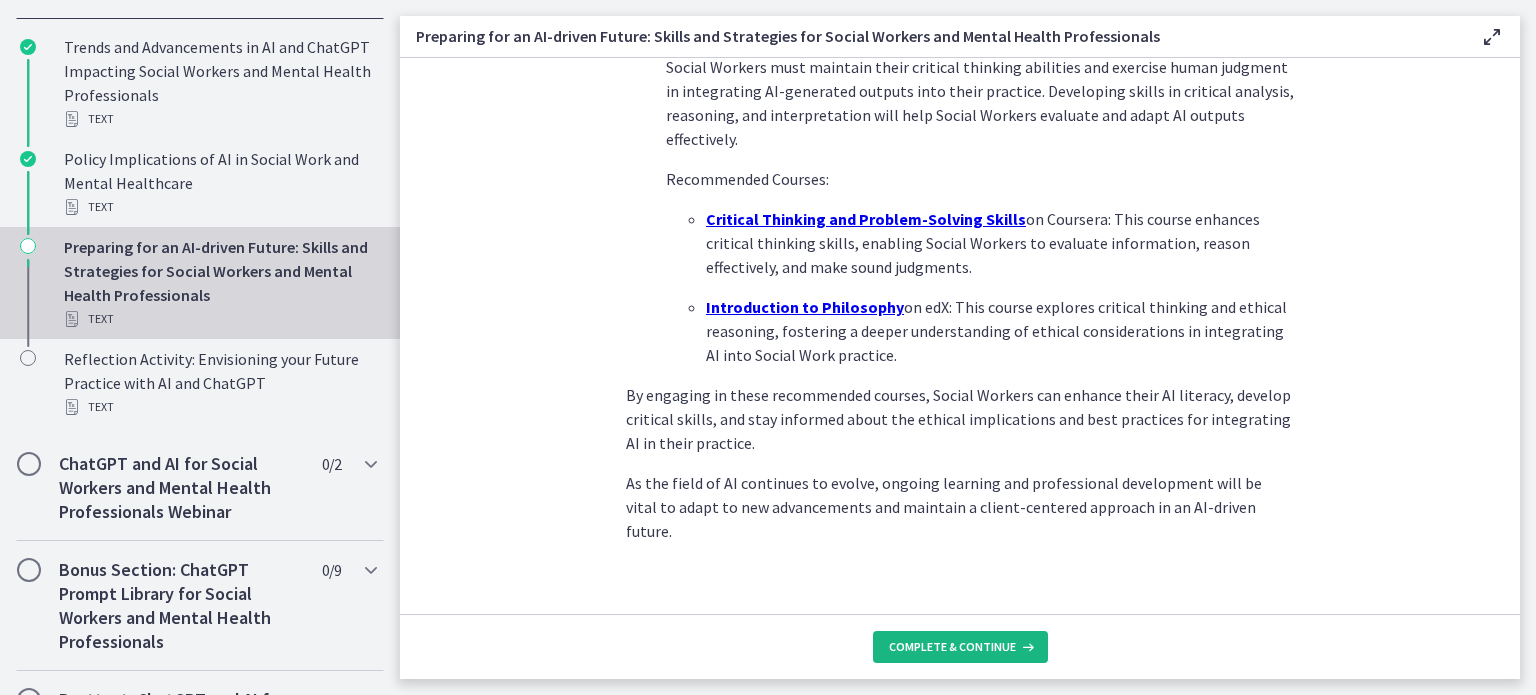 click on "Complete & continue" at bounding box center [960, 647] 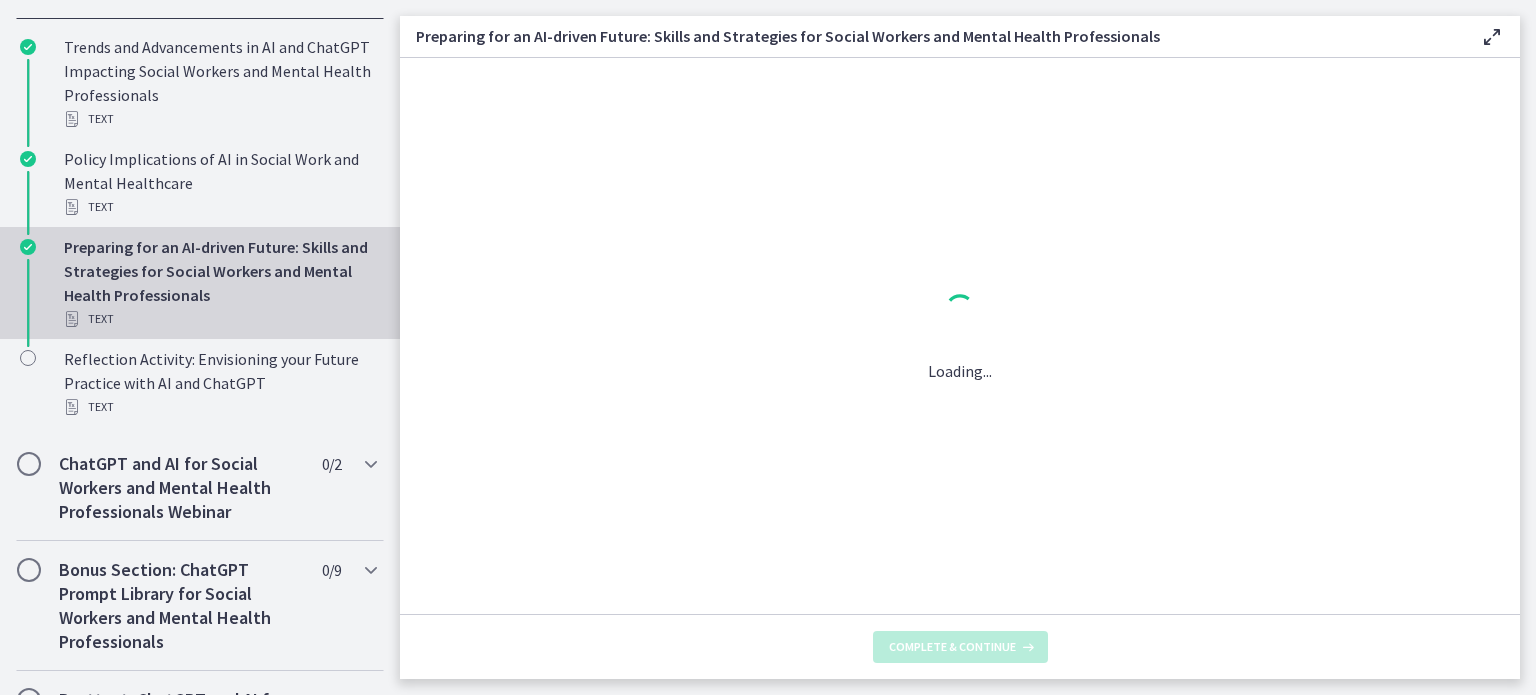 scroll, scrollTop: 0, scrollLeft: 0, axis: both 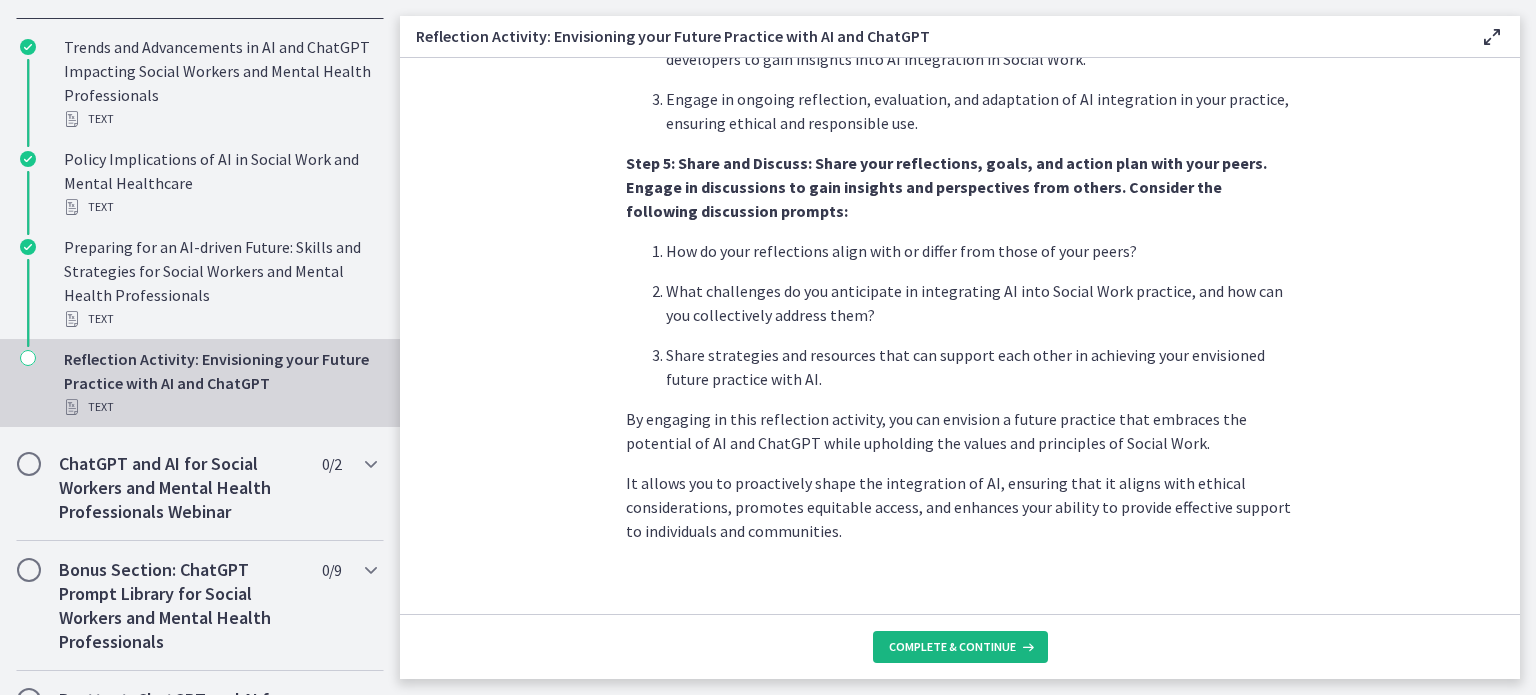 click on "Complete & continue" at bounding box center (960, 647) 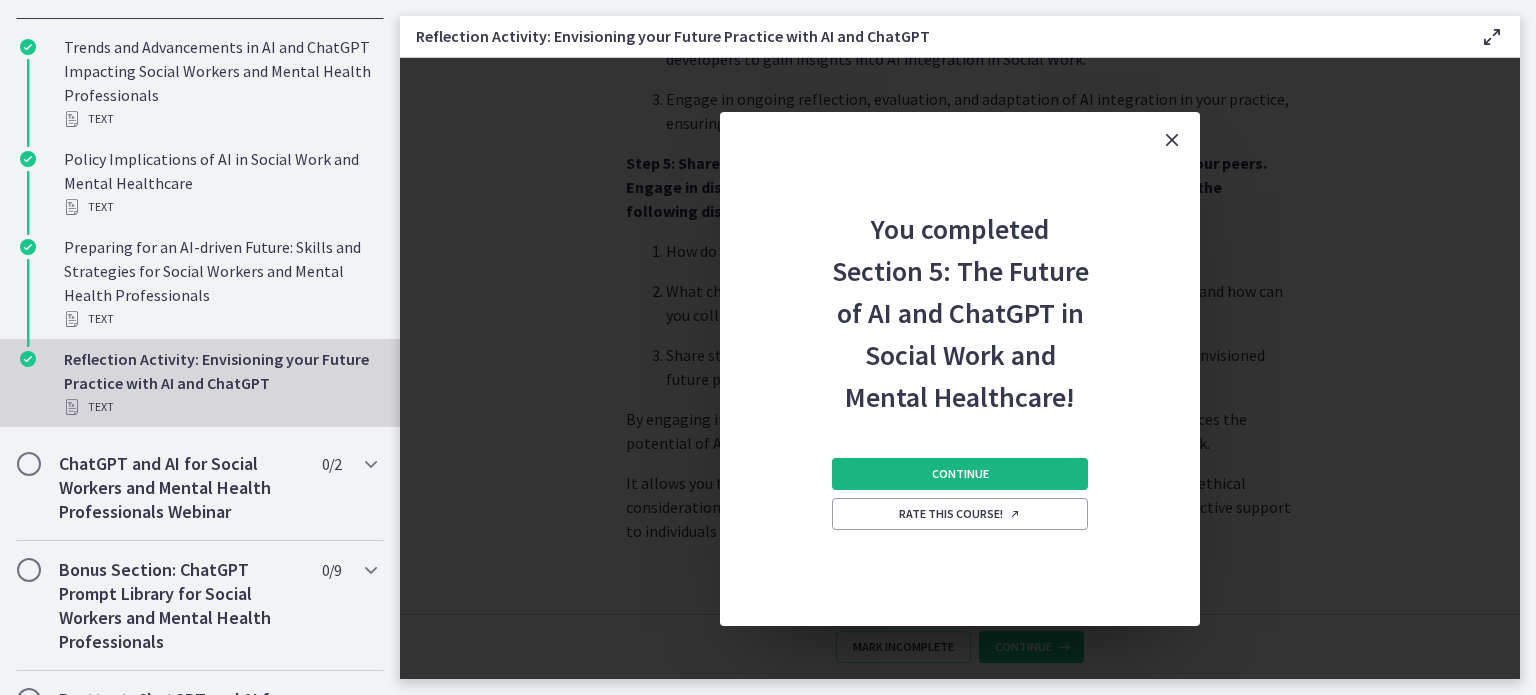 click on "Continue" at bounding box center (960, 474) 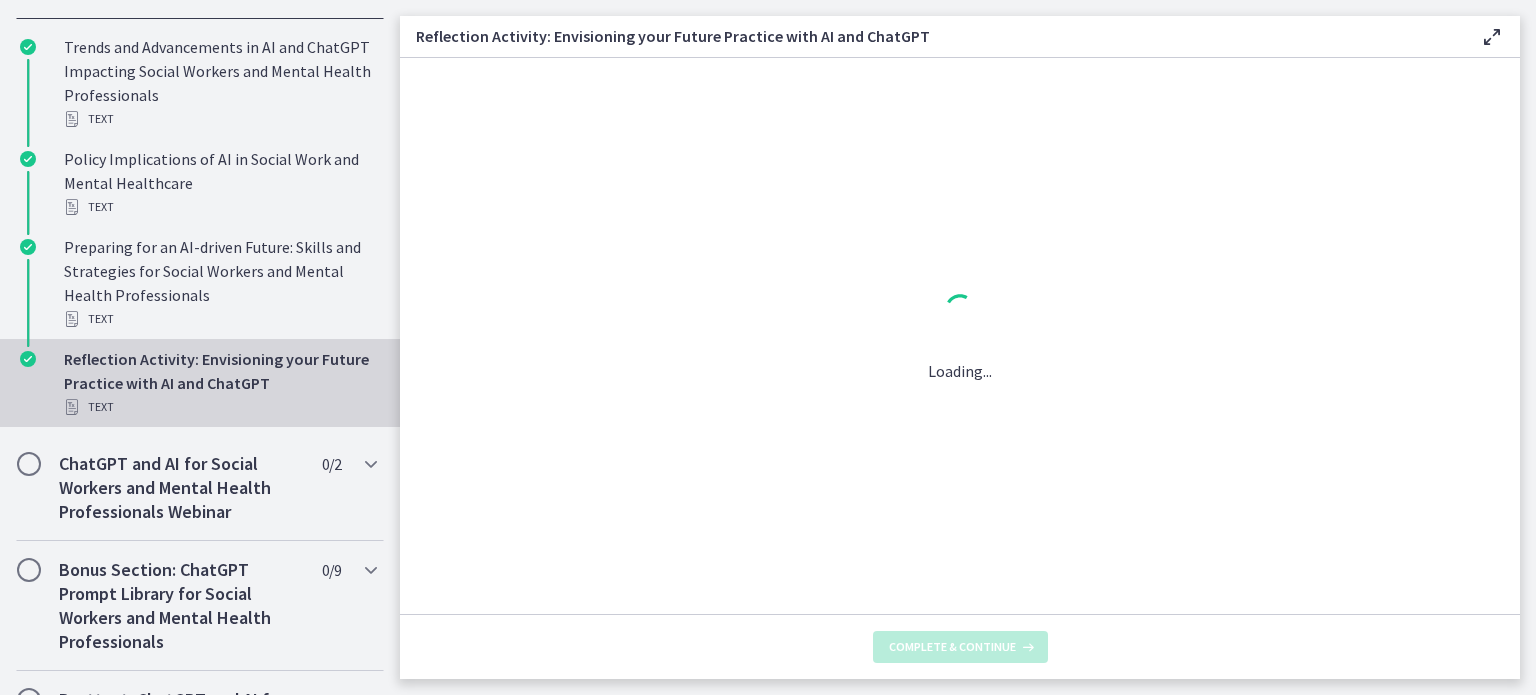scroll, scrollTop: 0, scrollLeft: 0, axis: both 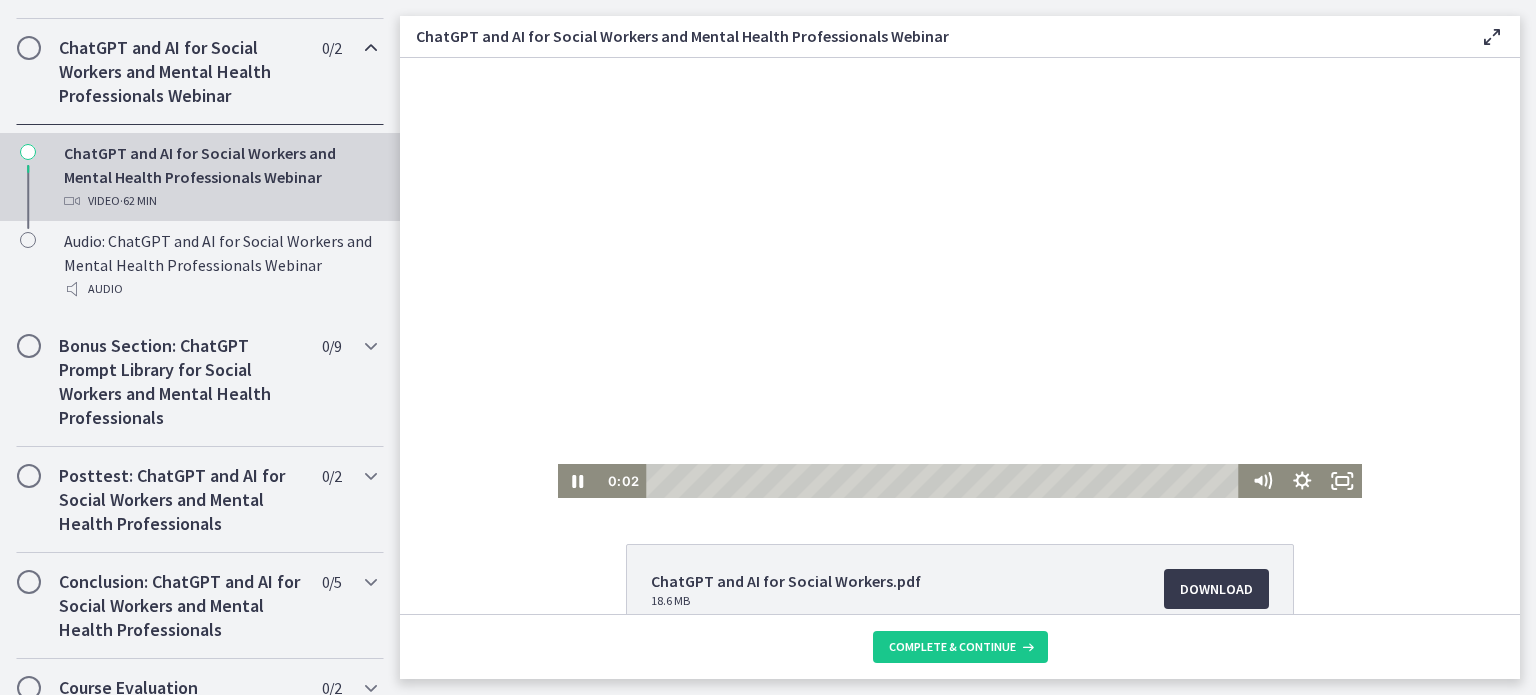 click at bounding box center (960, 278) 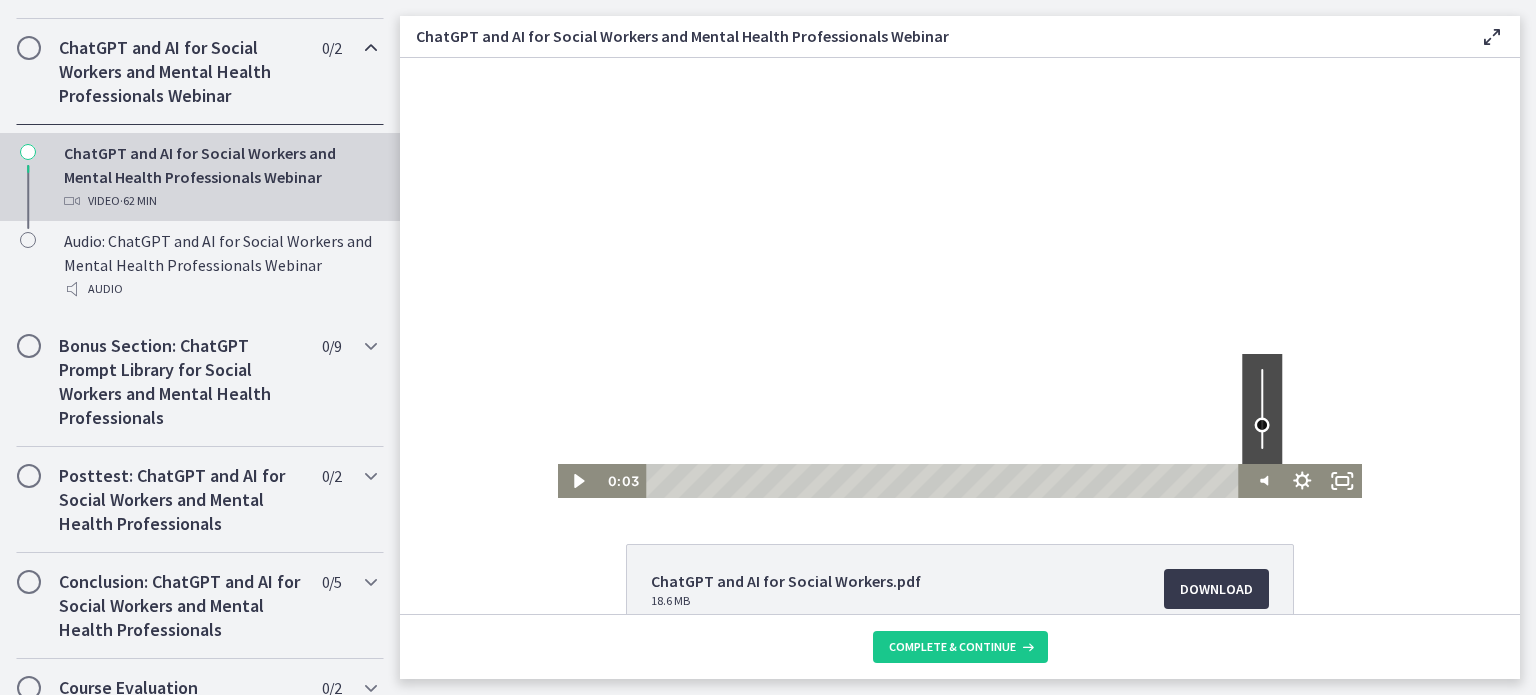 drag, startPoint x: 1250, startPoint y: 371, endPoint x: 1224, endPoint y: 452, distance: 85.07056 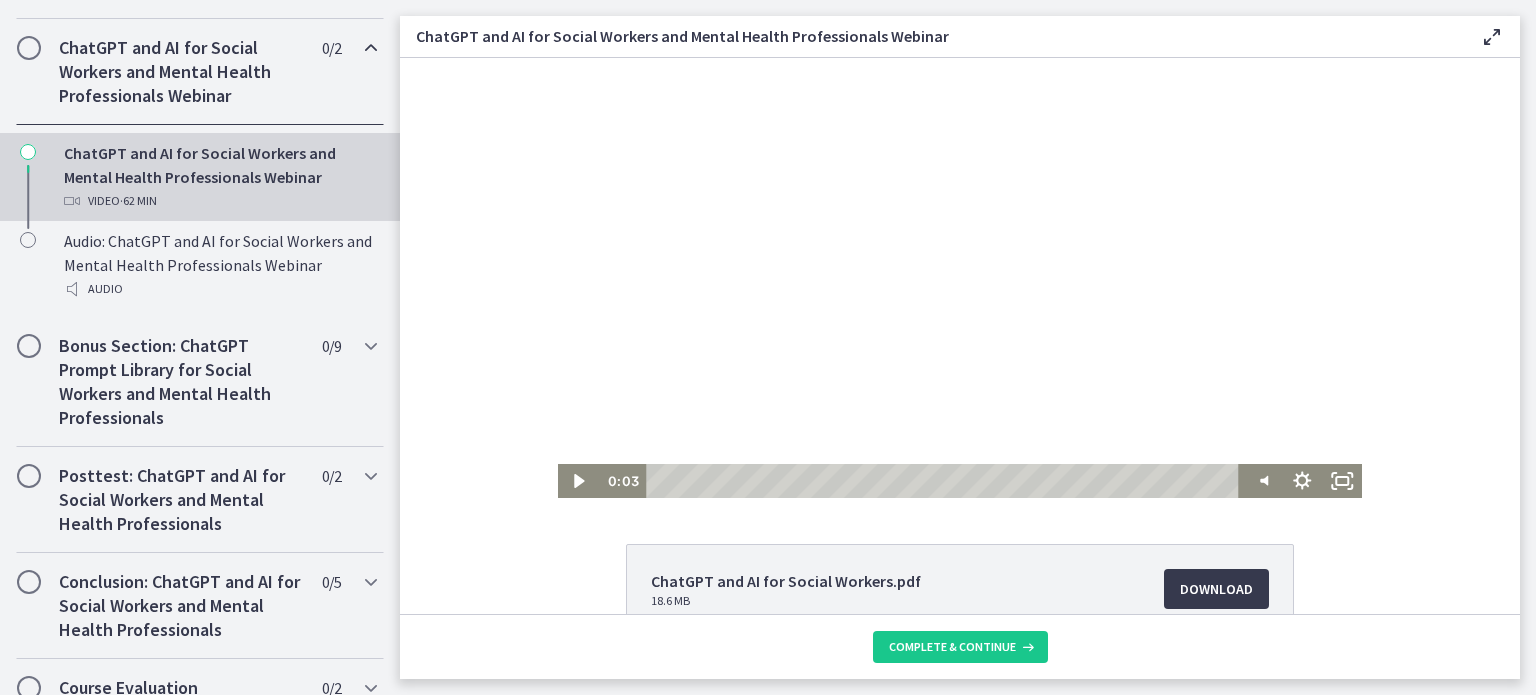 click at bounding box center (960, 278) 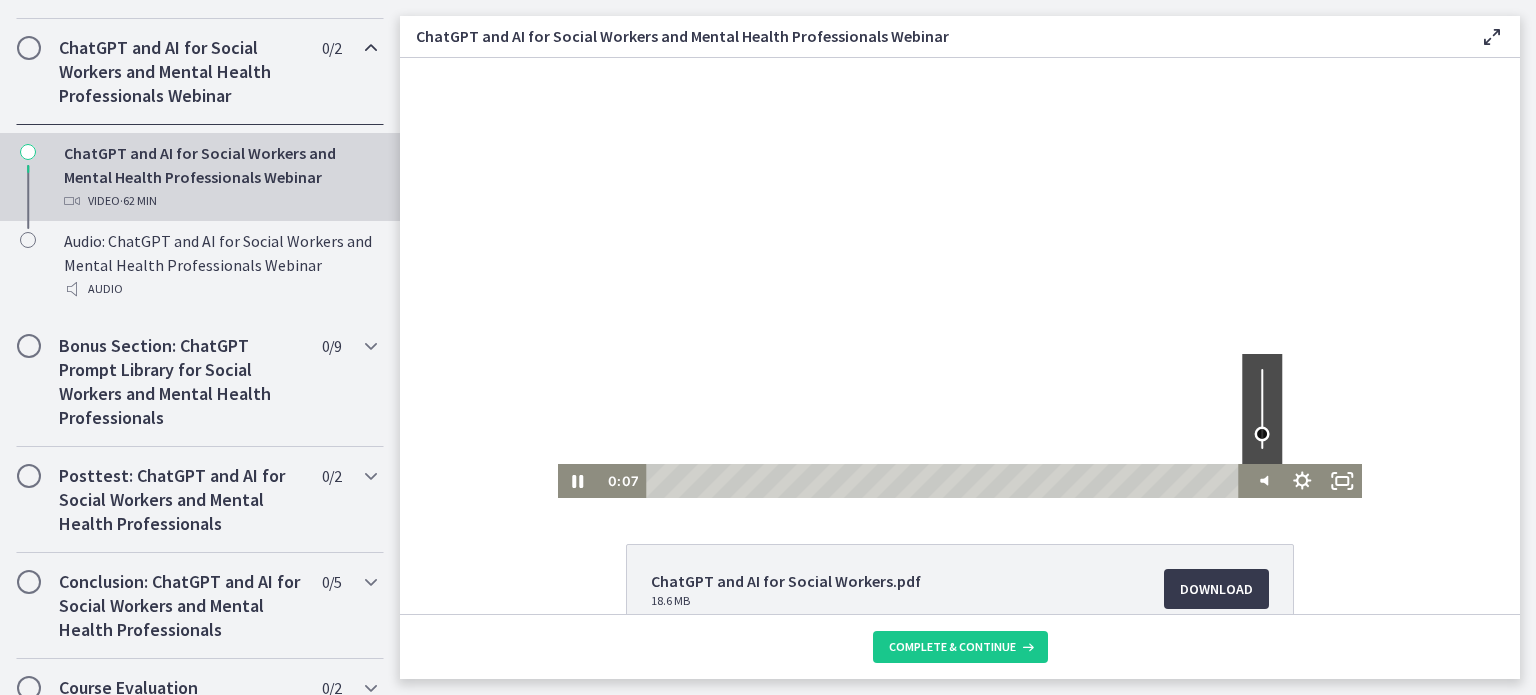 click at bounding box center (1262, 434) 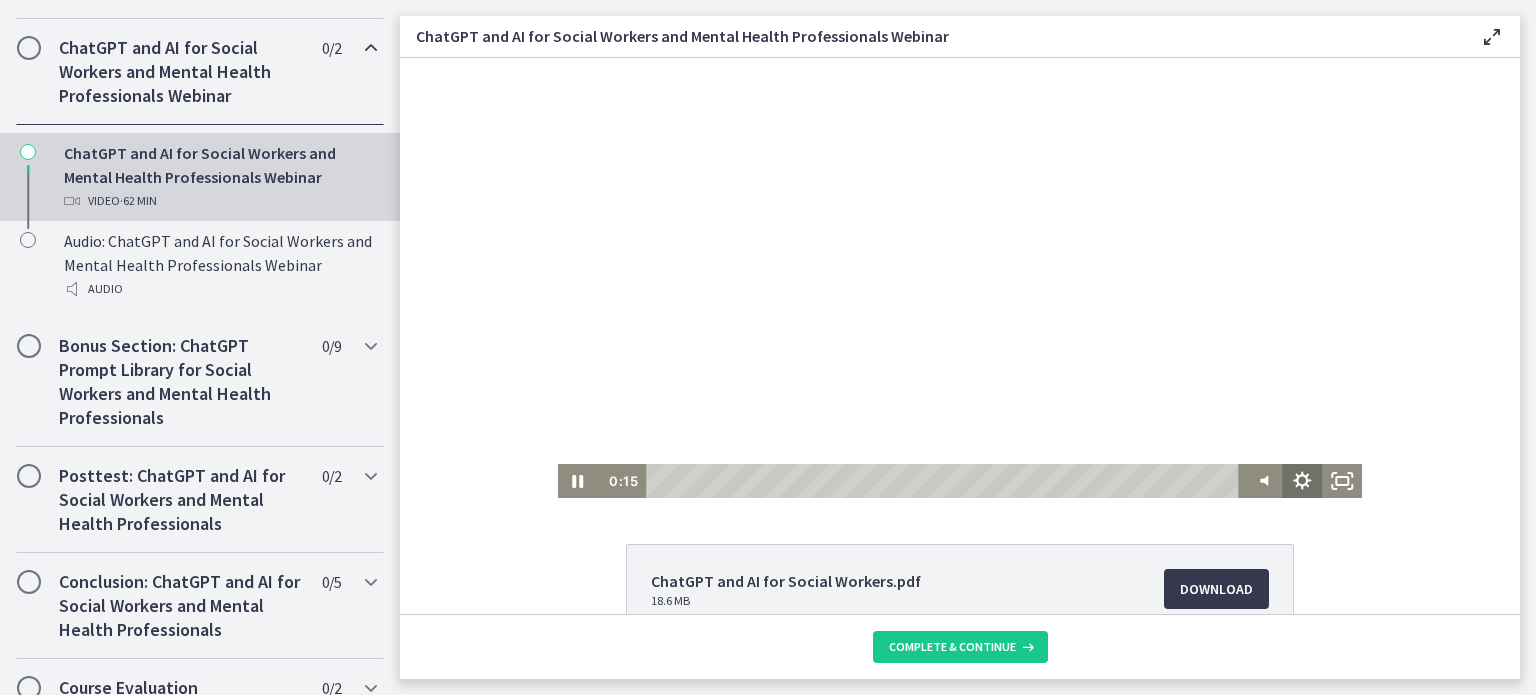 click 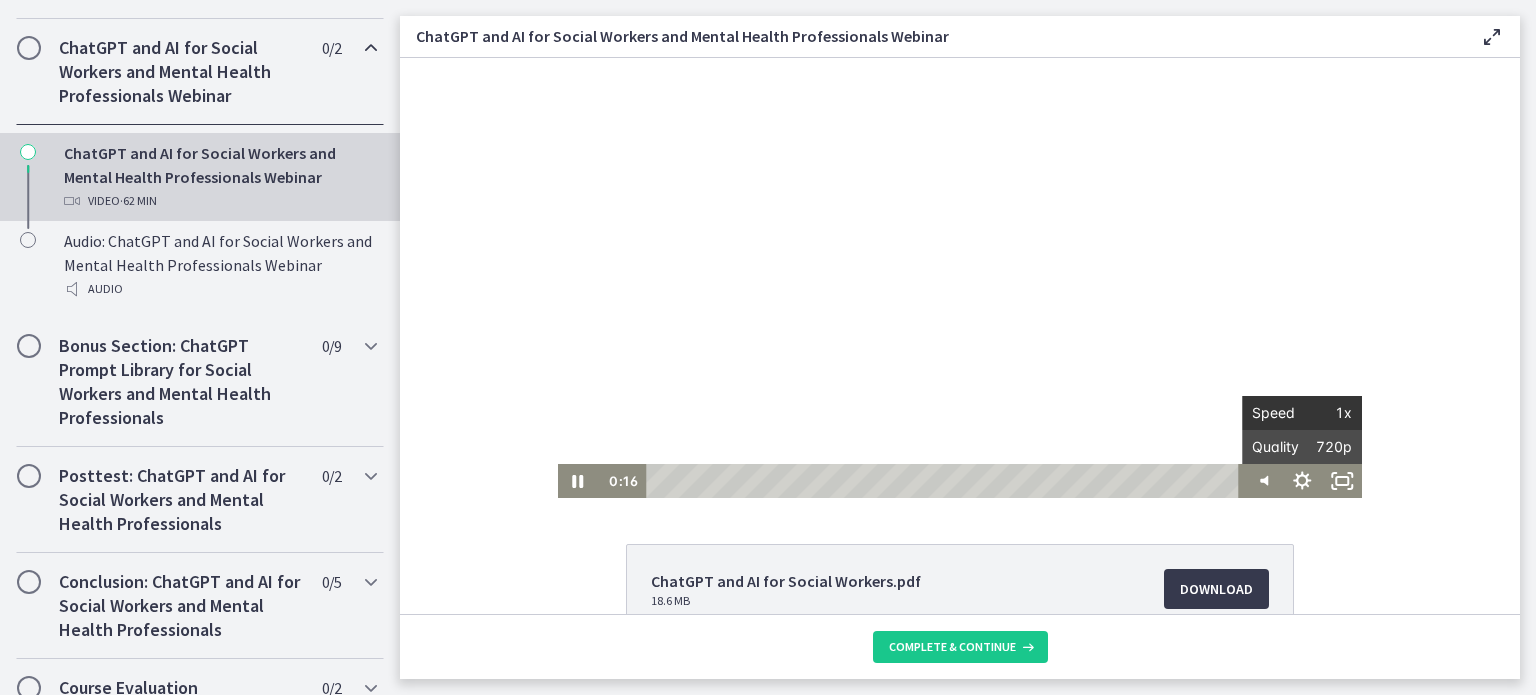 click on "Speed" at bounding box center (1277, 413) 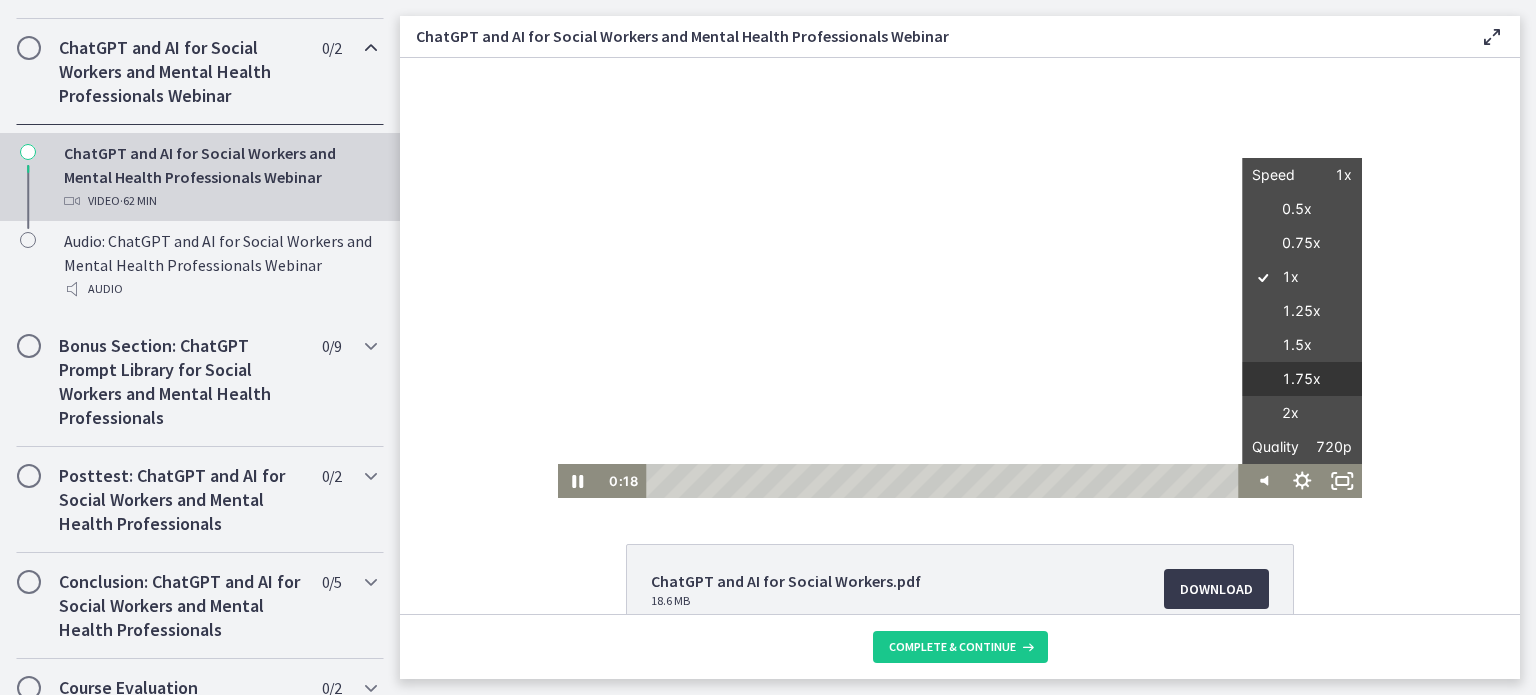 click on "1.75x" at bounding box center (1302, 379) 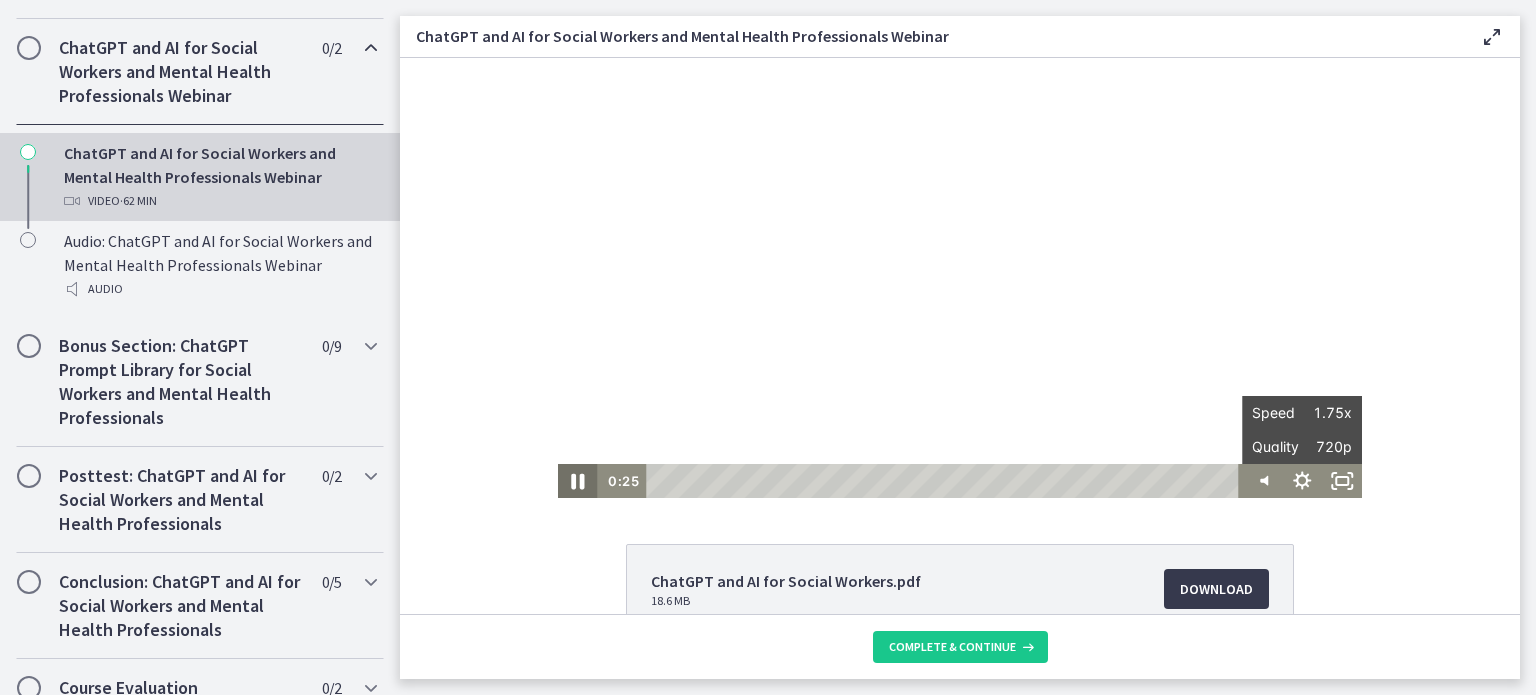 click 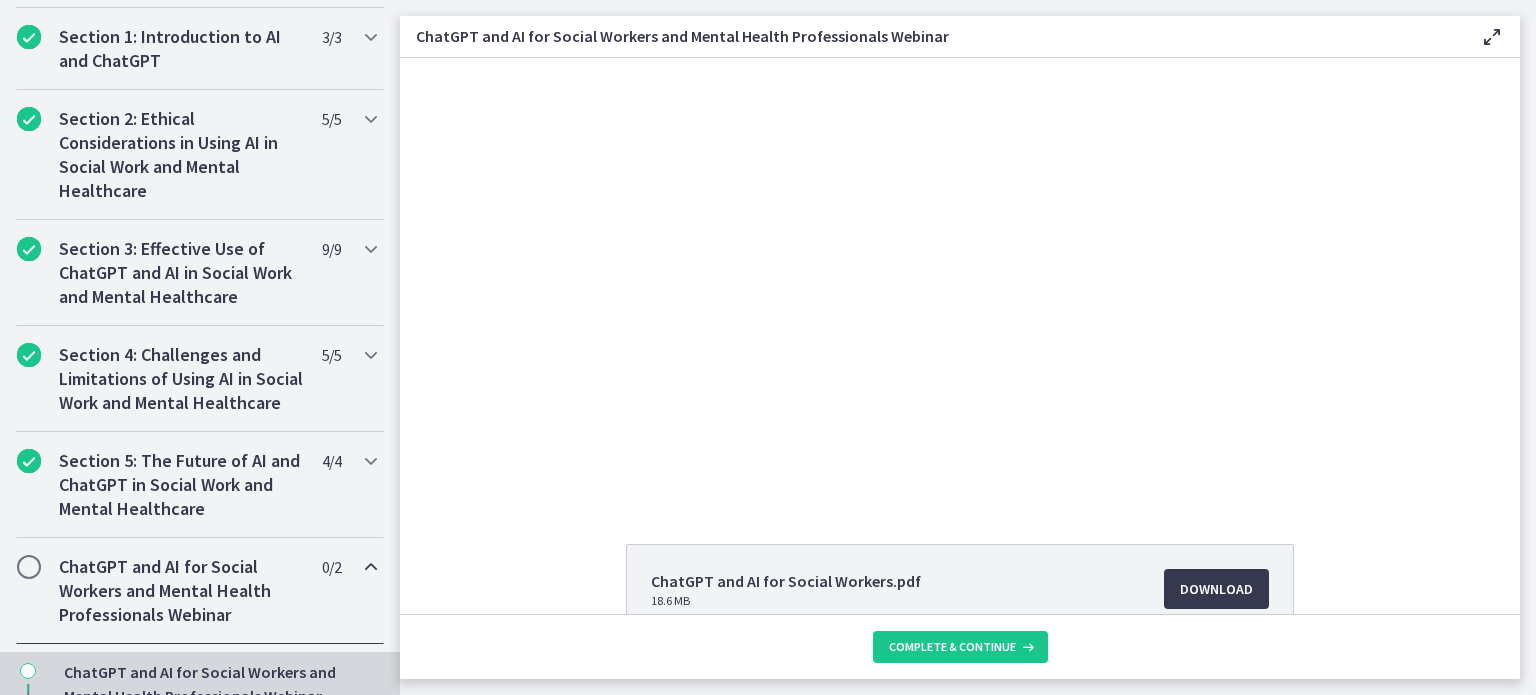 scroll, scrollTop: 533, scrollLeft: 0, axis: vertical 